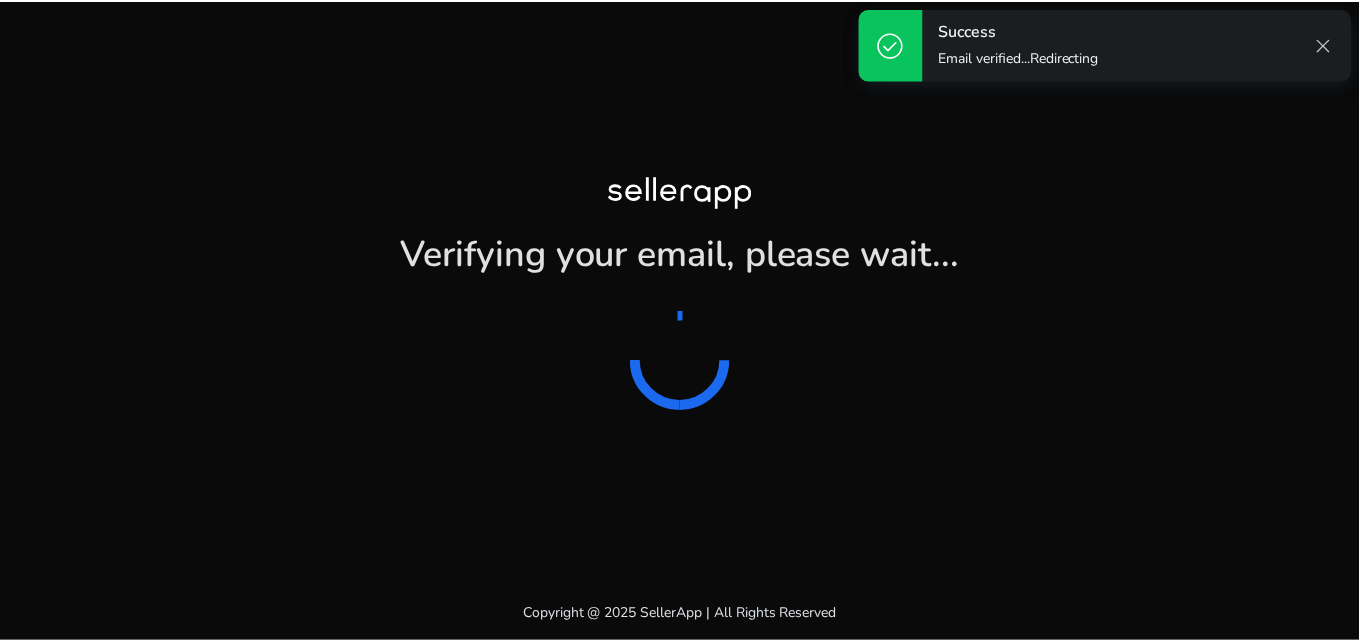 scroll, scrollTop: 0, scrollLeft: 0, axis: both 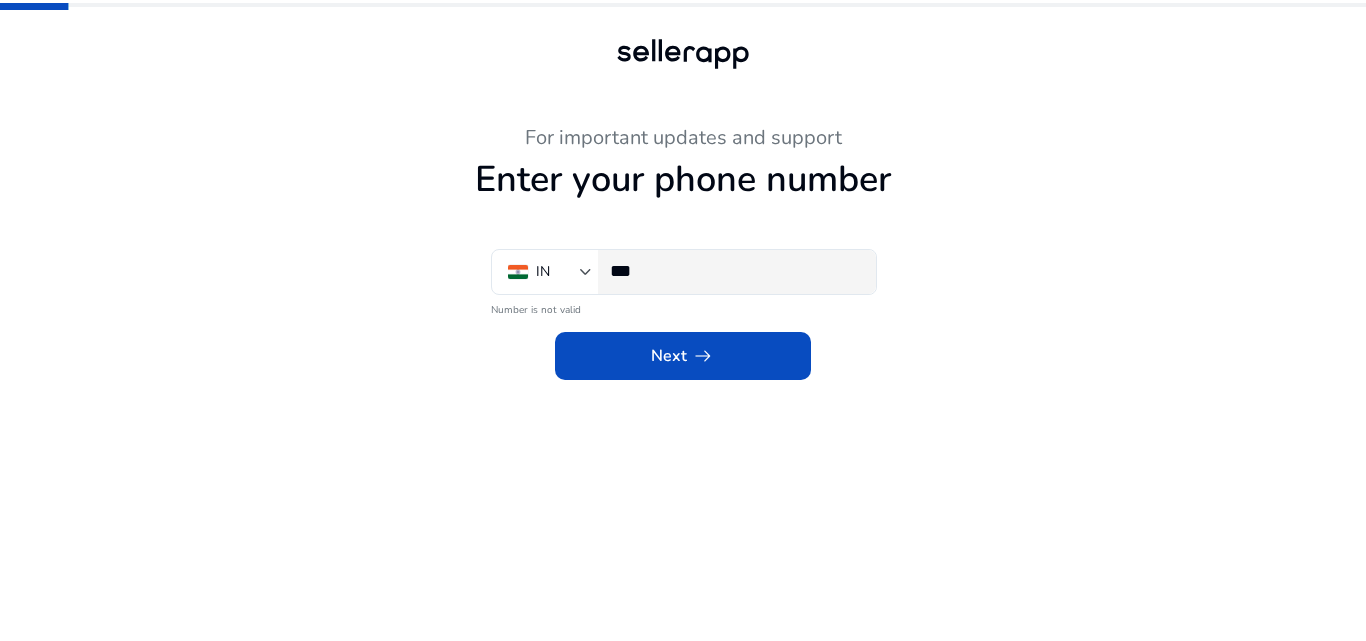 click on "***" at bounding box center [735, 271] 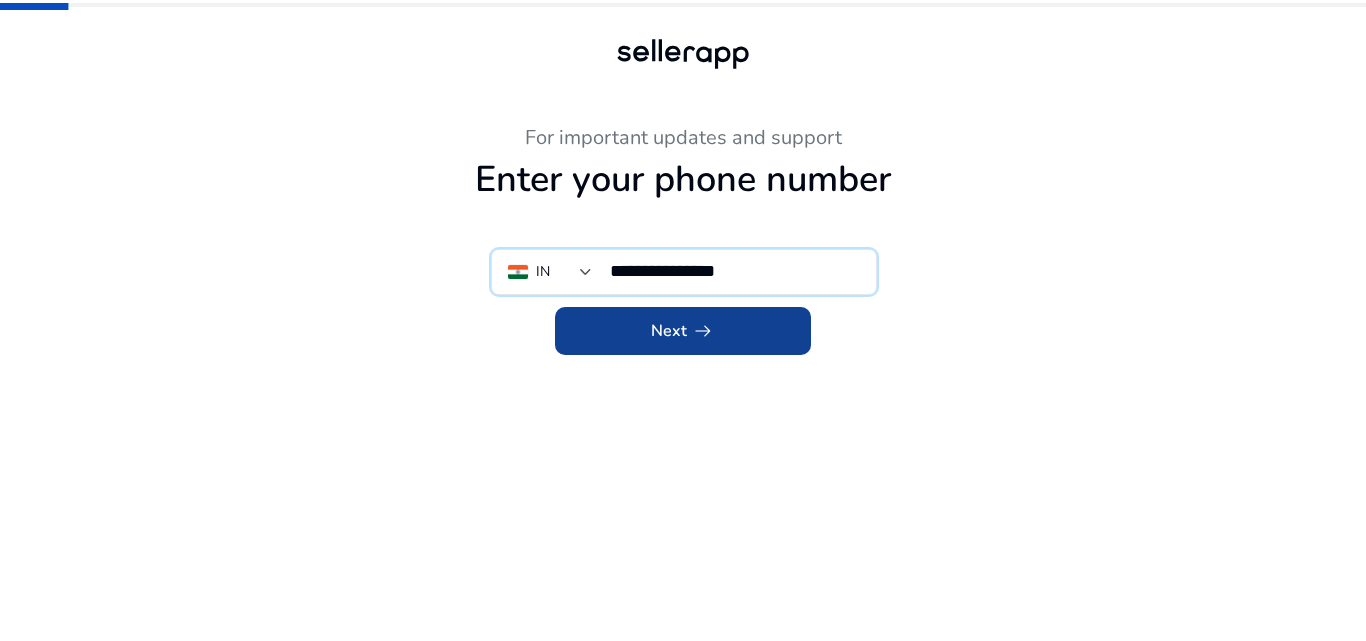 type on "**********" 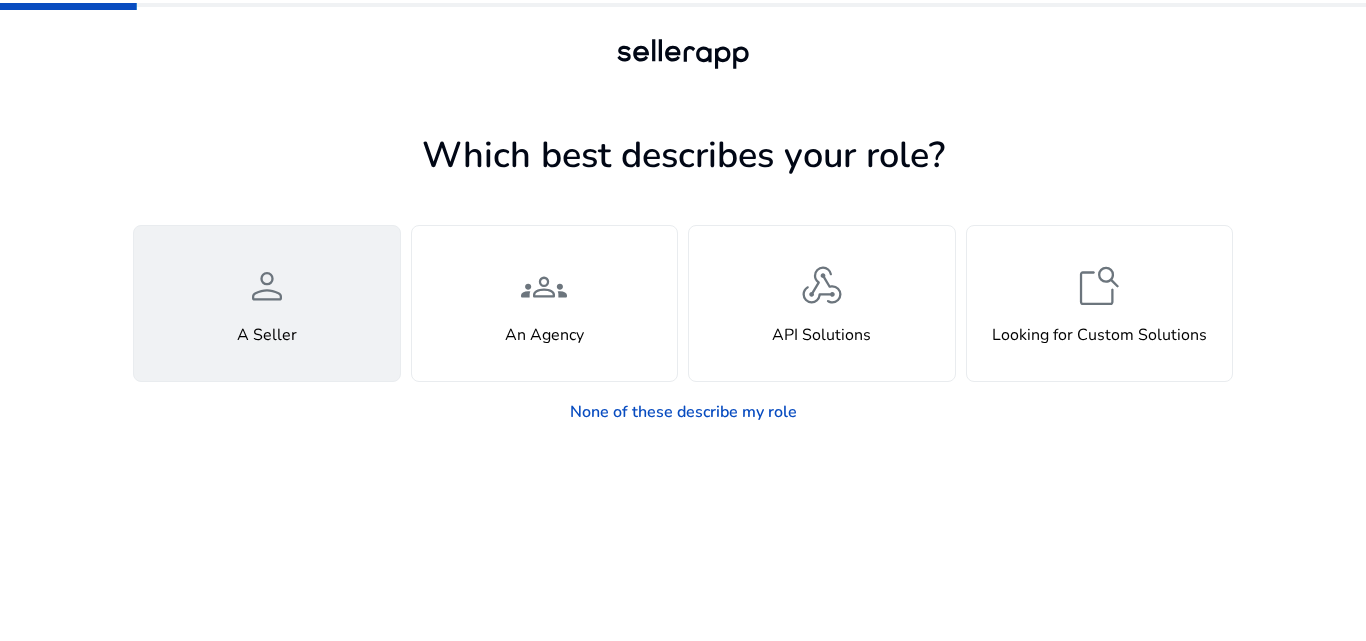 click on "person  A Seller" 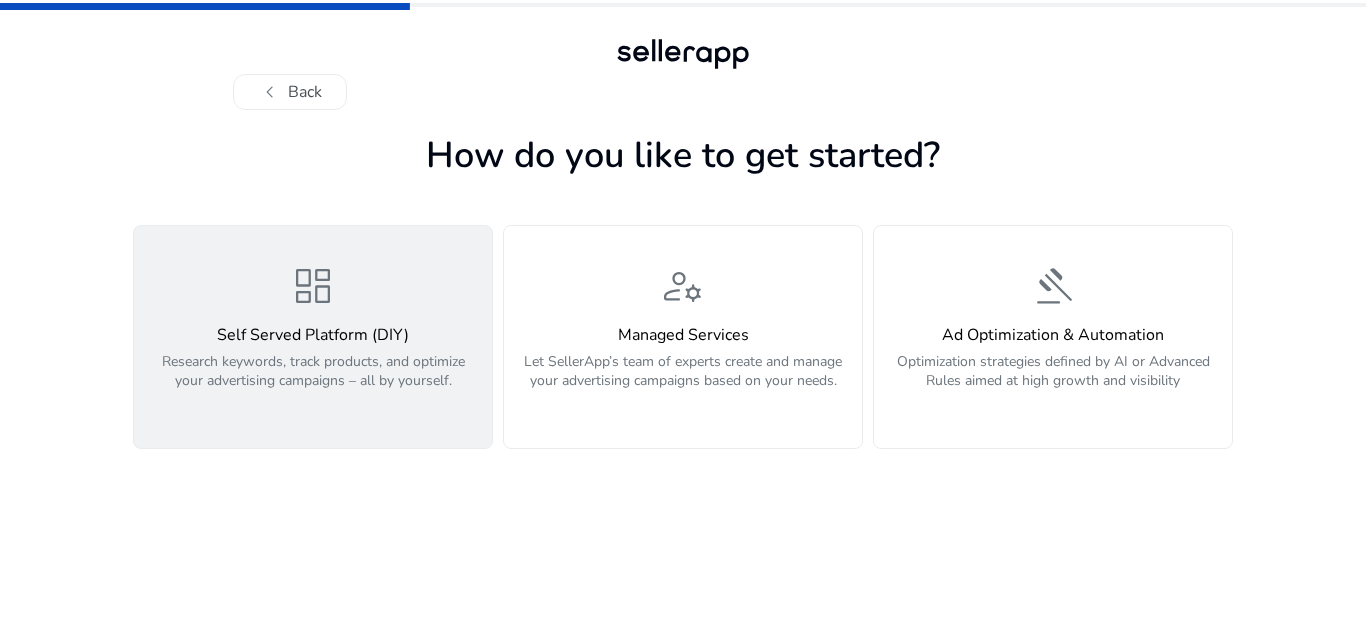 click on "Self Served Platform (DIY)  Research keywords, track products, and optimize your advertising campaigns – all by yourself." 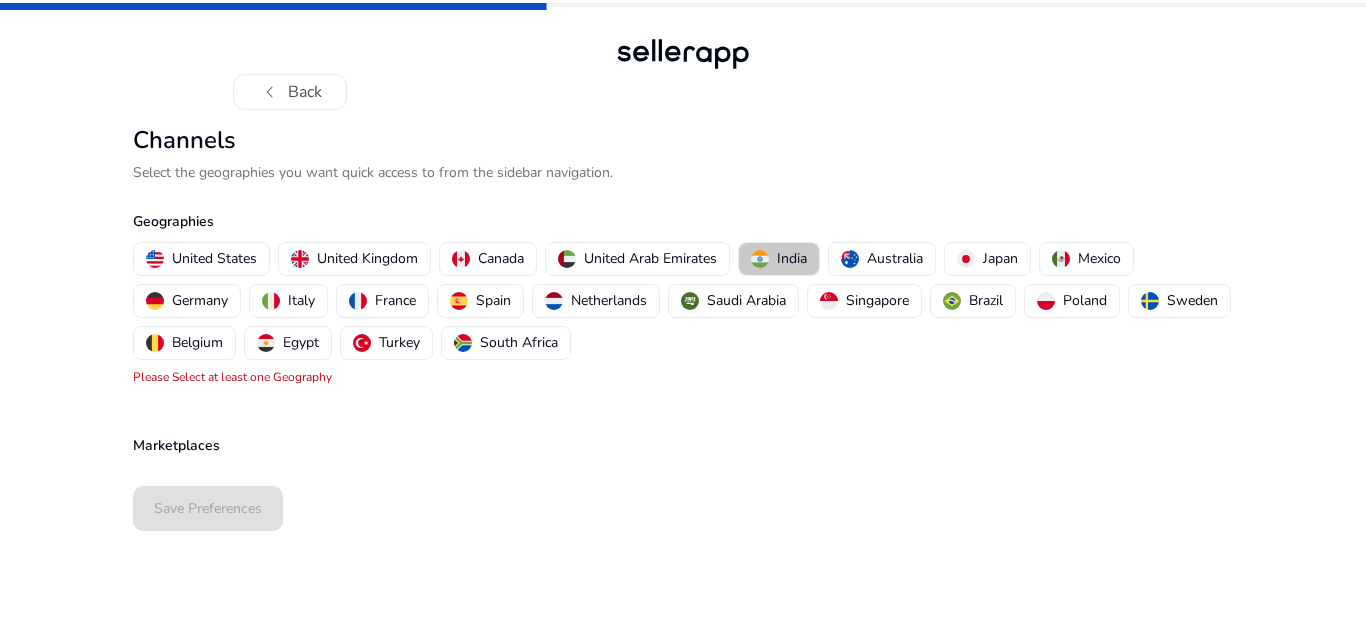 click at bounding box center (760, 259) 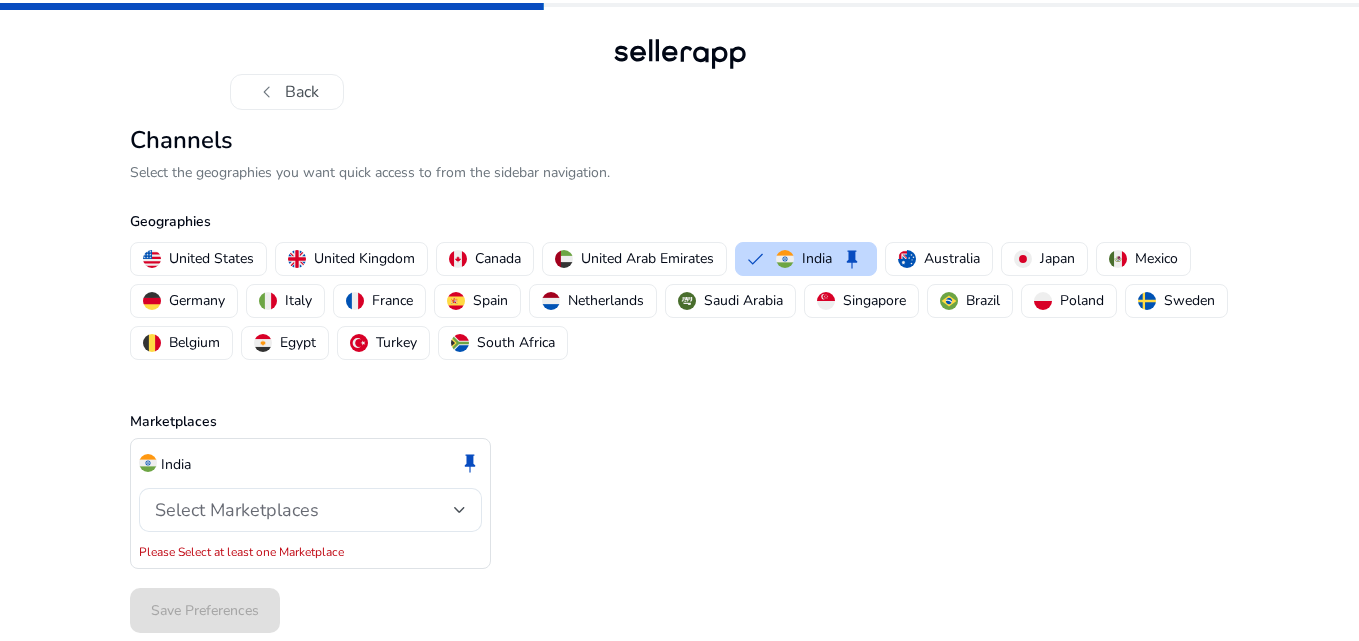 click on "India  keep" 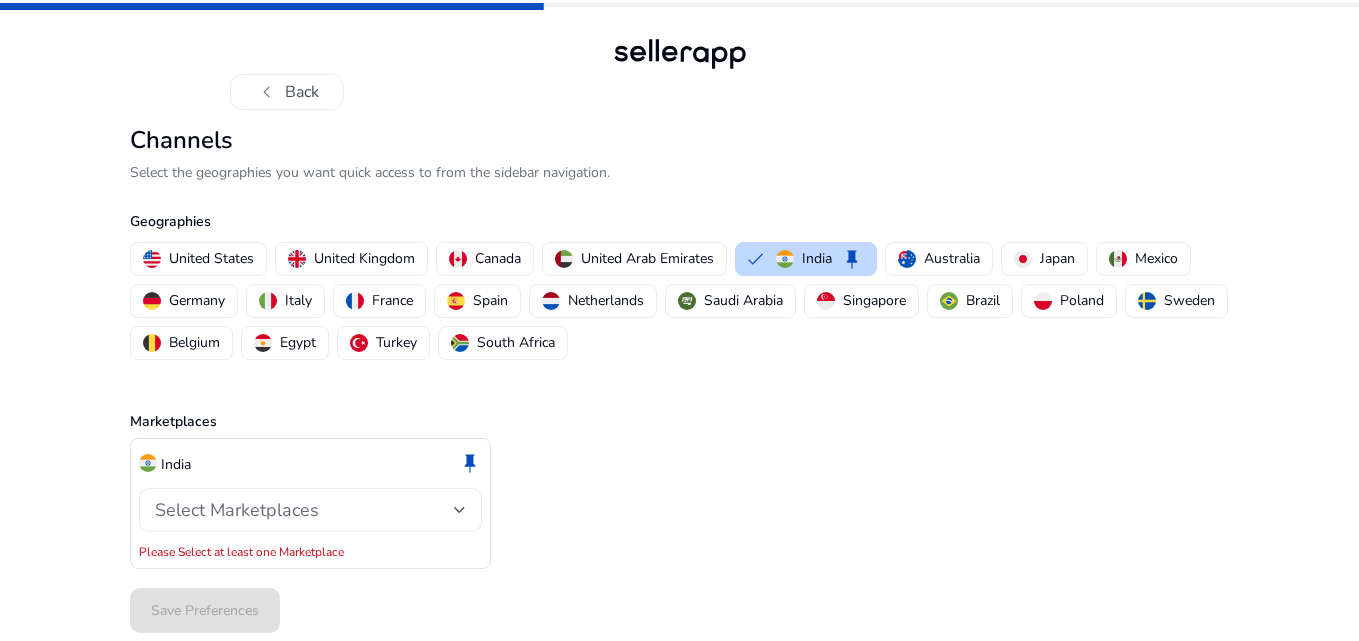 click on "Select Marketplaces" at bounding box center [237, 510] 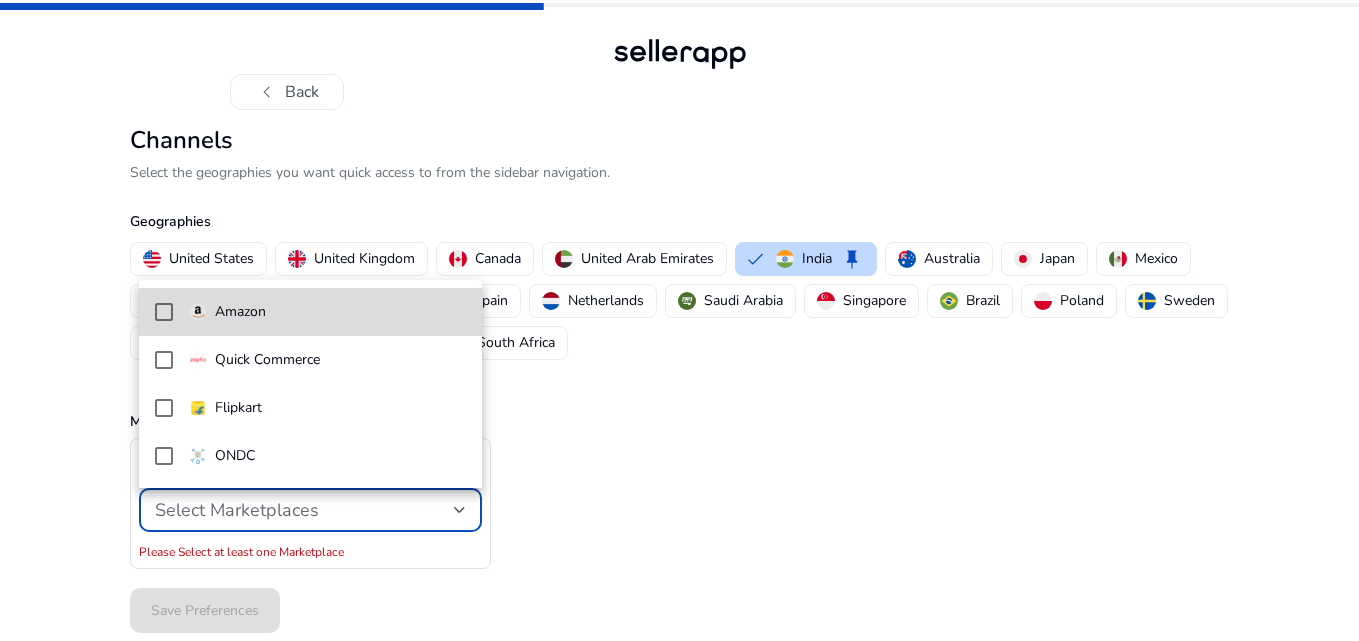 click at bounding box center (164, 312) 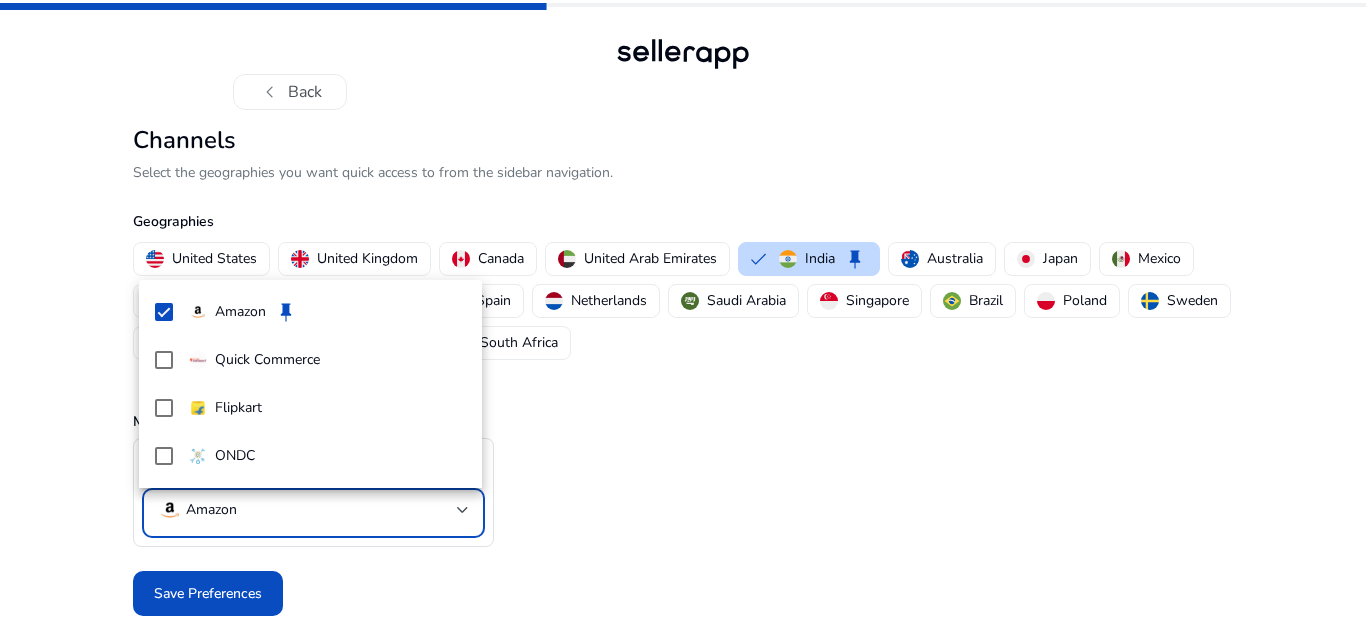 click at bounding box center [683, 320] 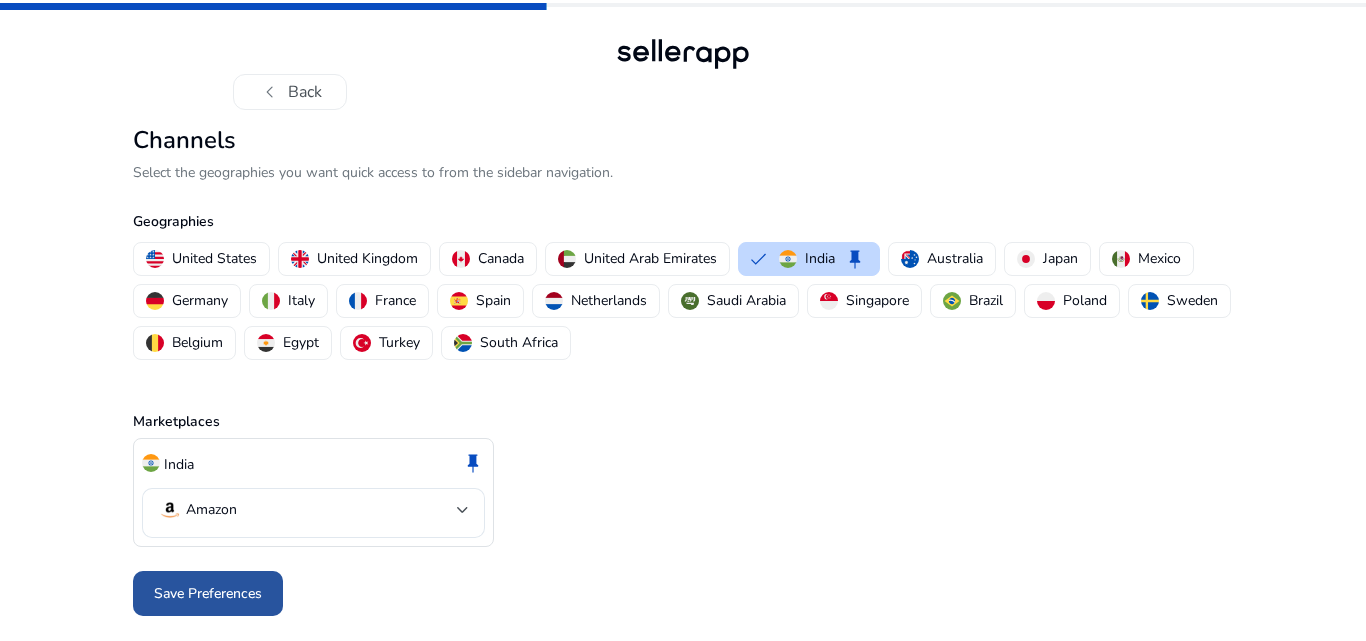click on "Save Preferences" 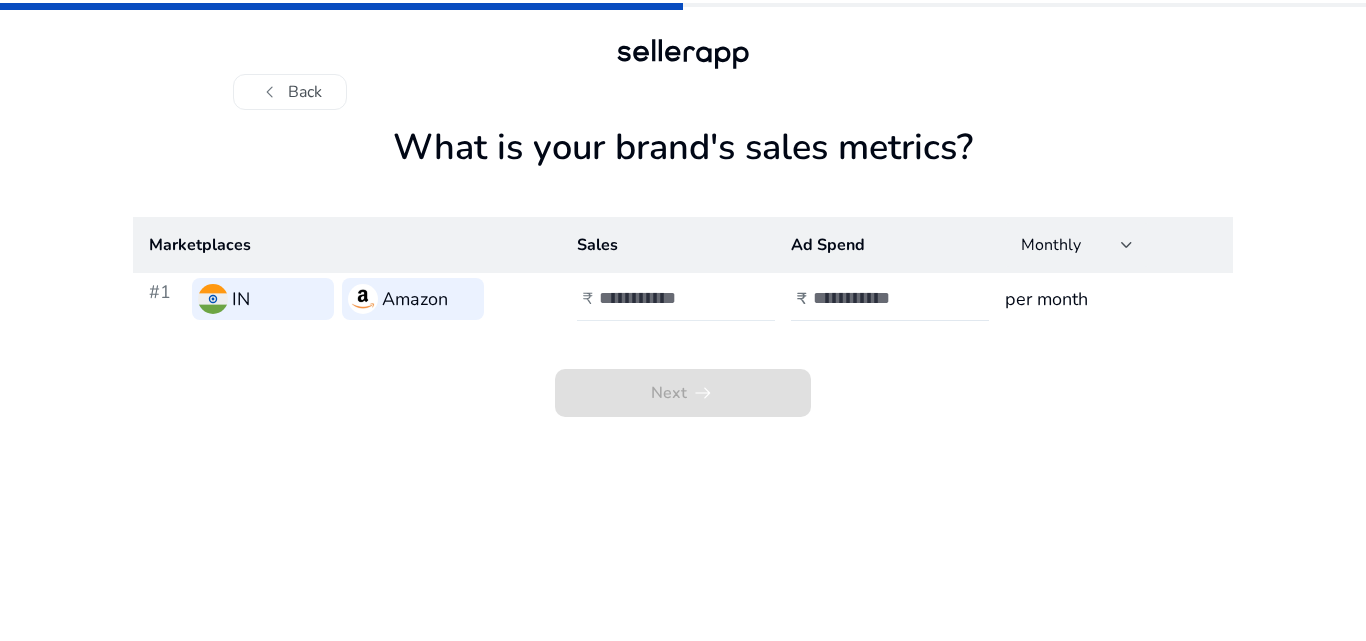 click at bounding box center (666, 298) 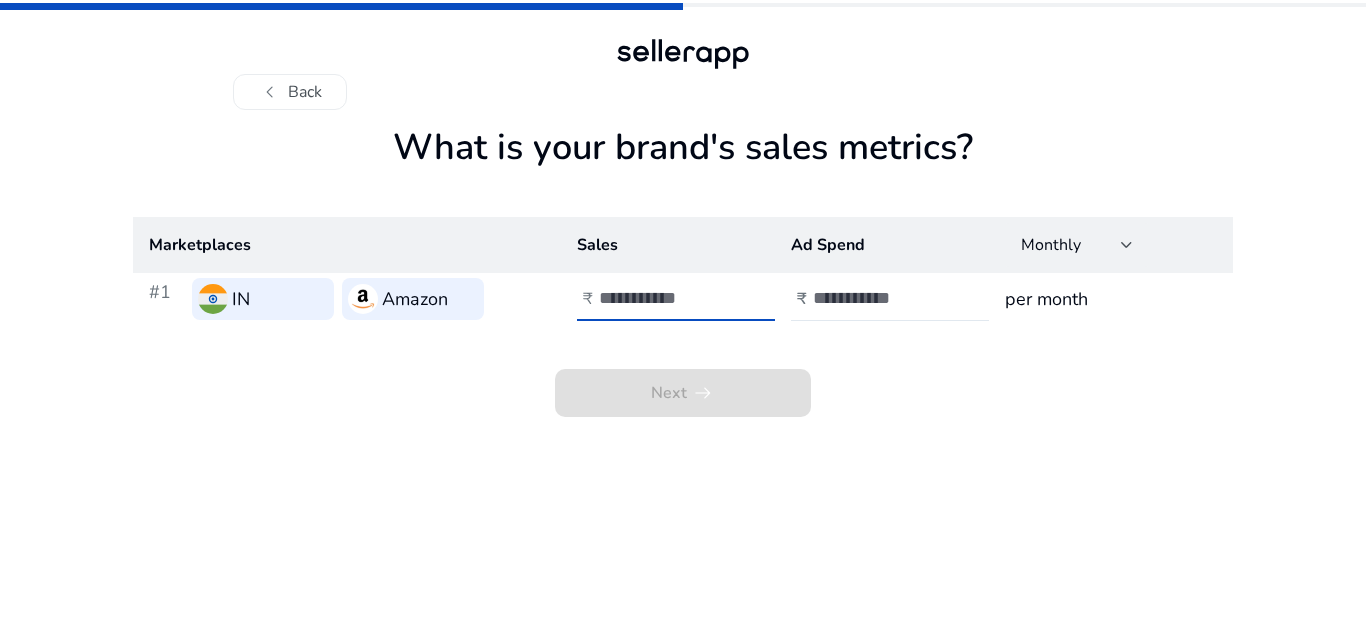 type on "*" 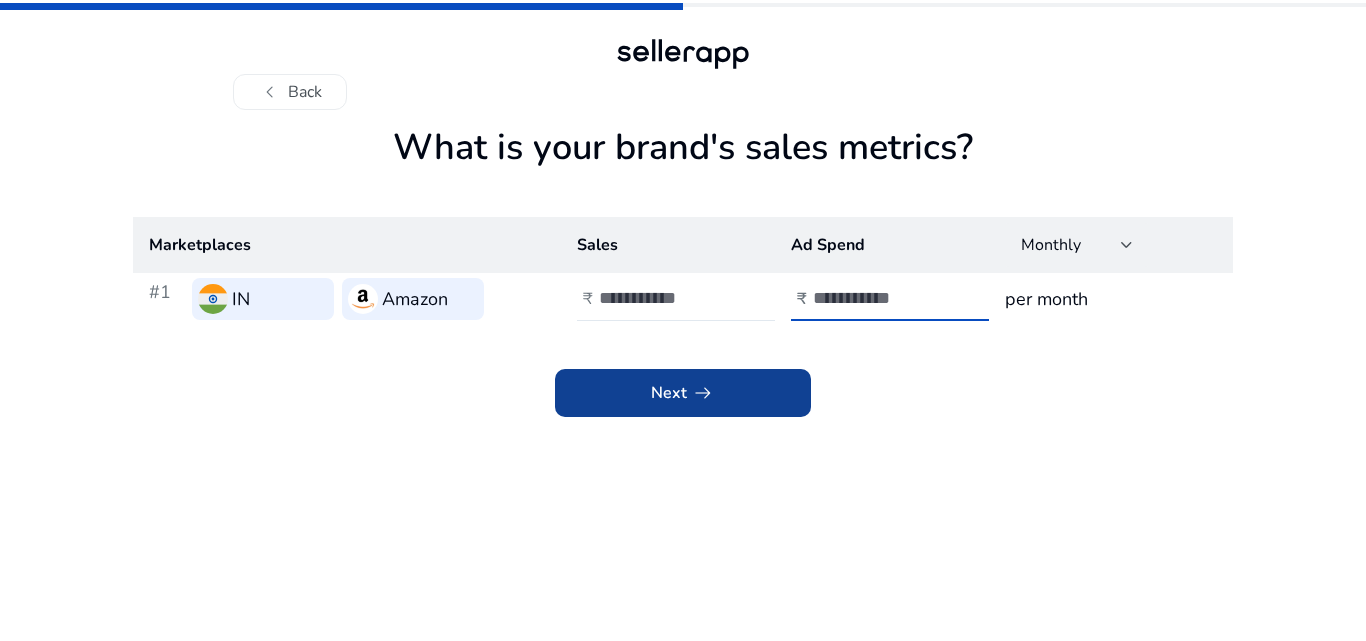 type on "*" 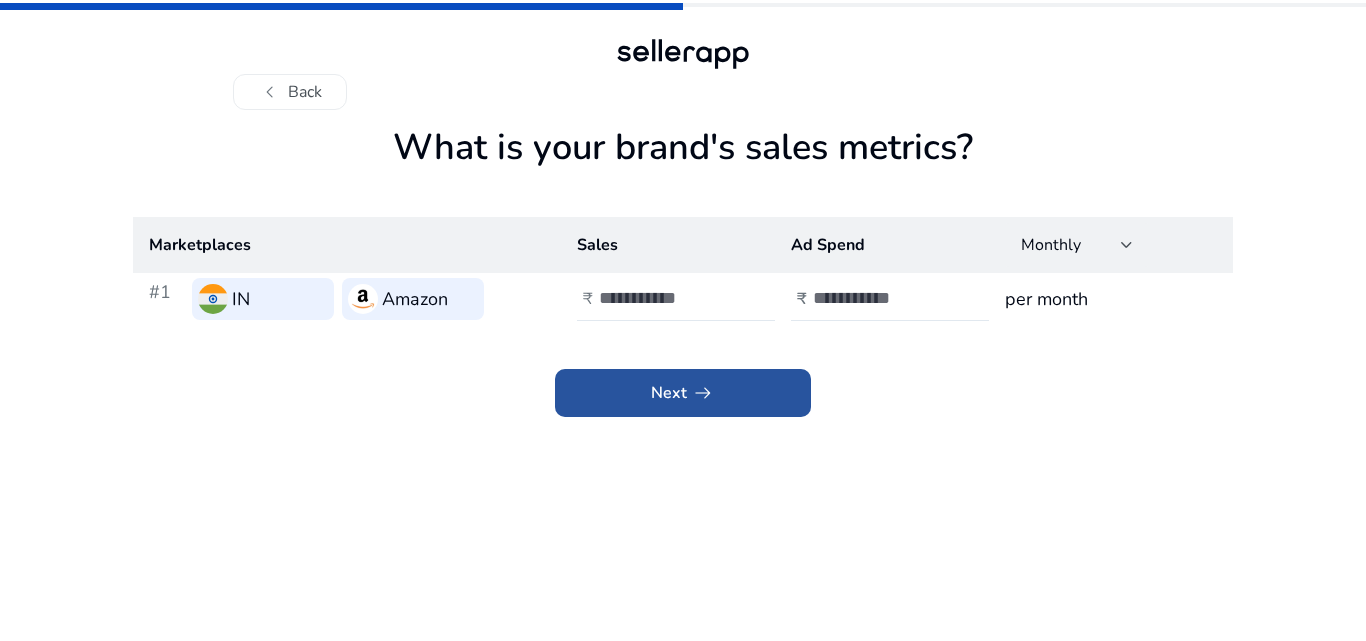 click 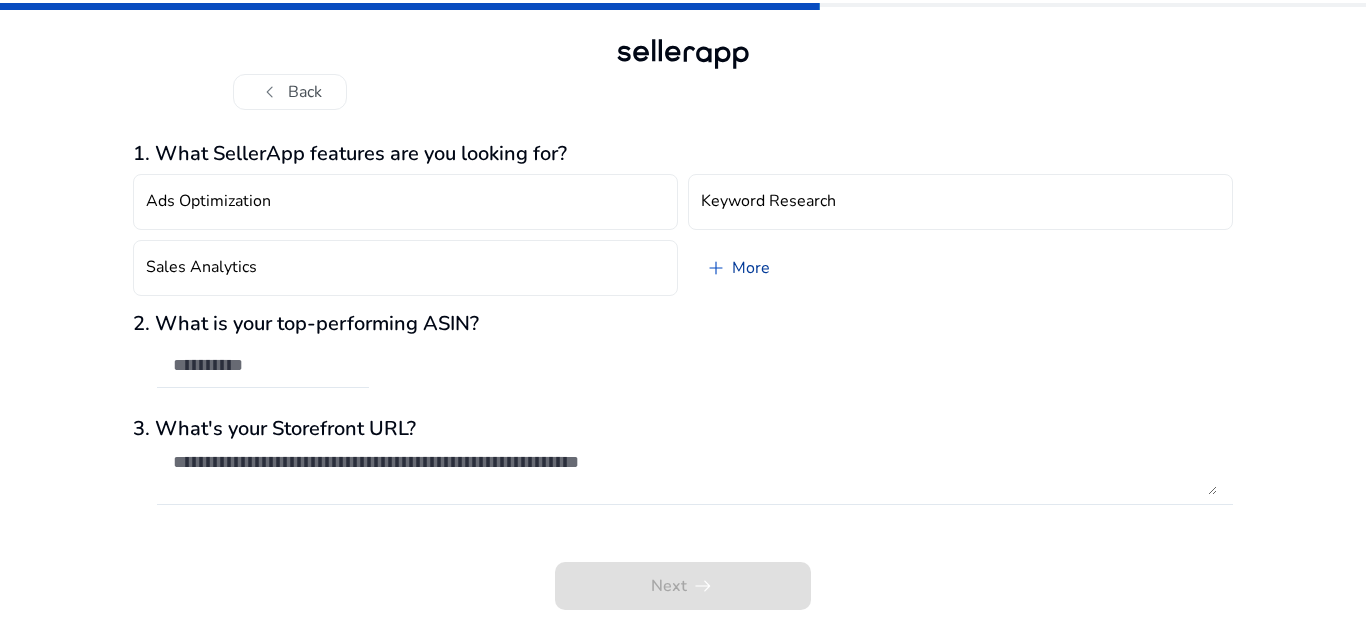 click on "add   More" 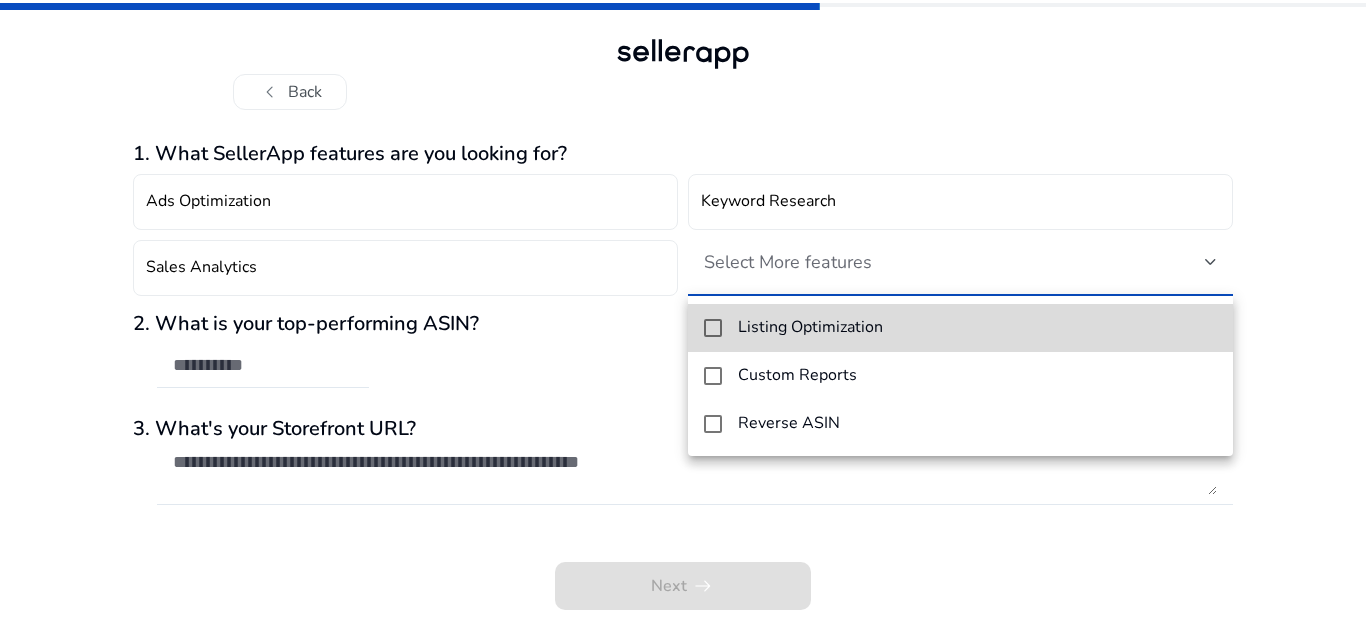 click at bounding box center (713, 328) 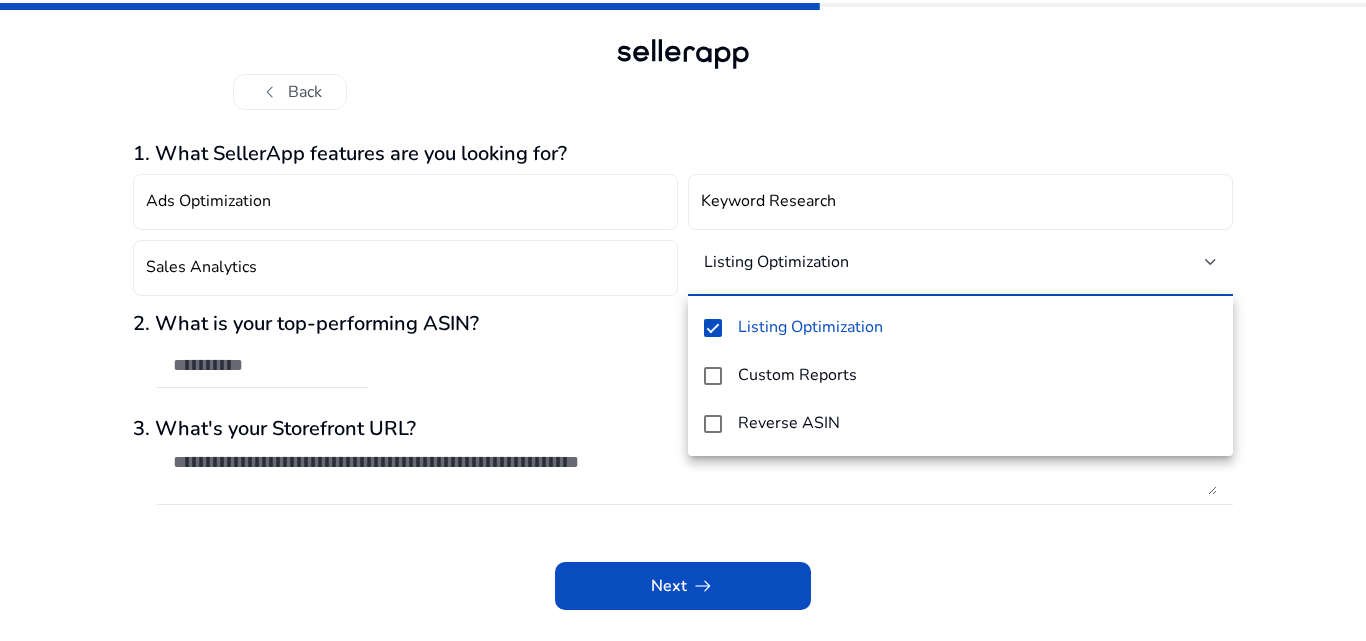 click at bounding box center (683, 320) 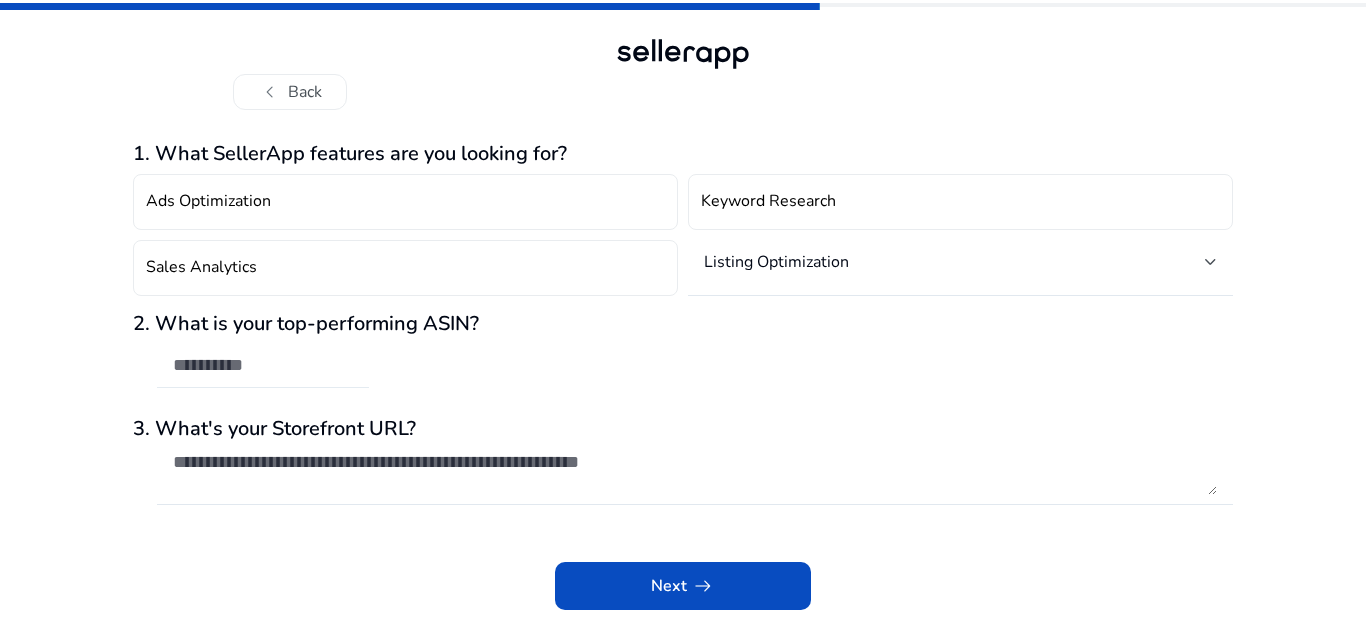 click at bounding box center (263, 365) 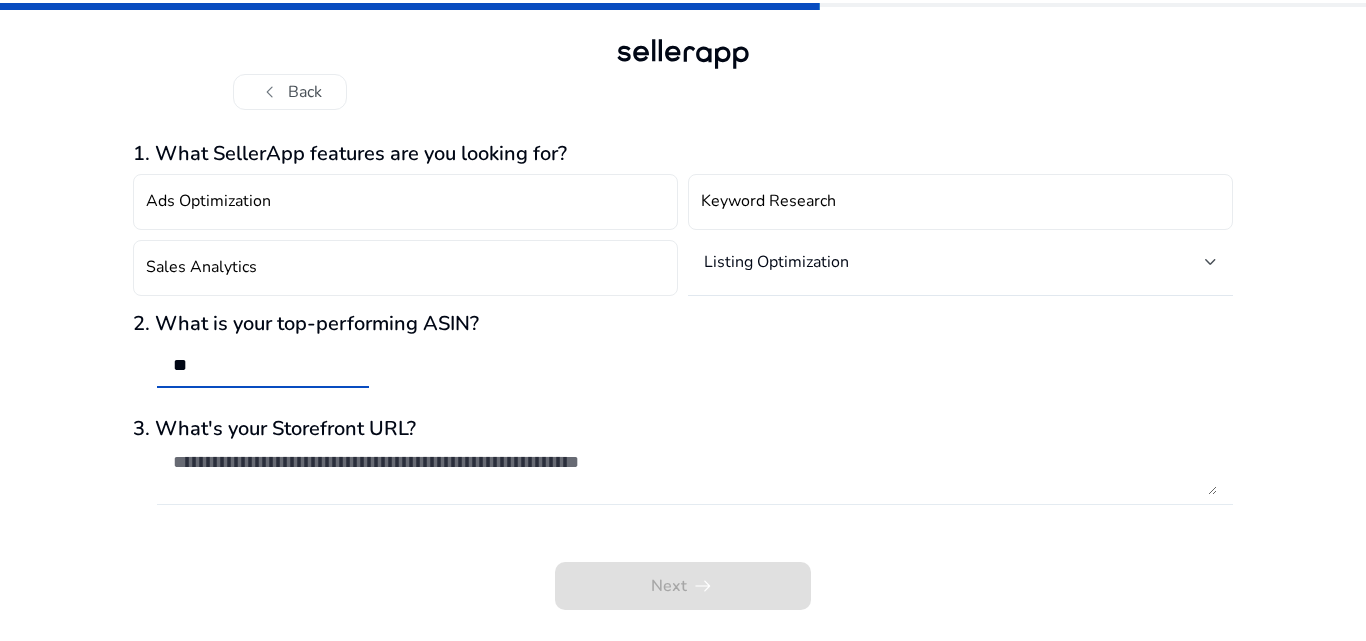 type on "**" 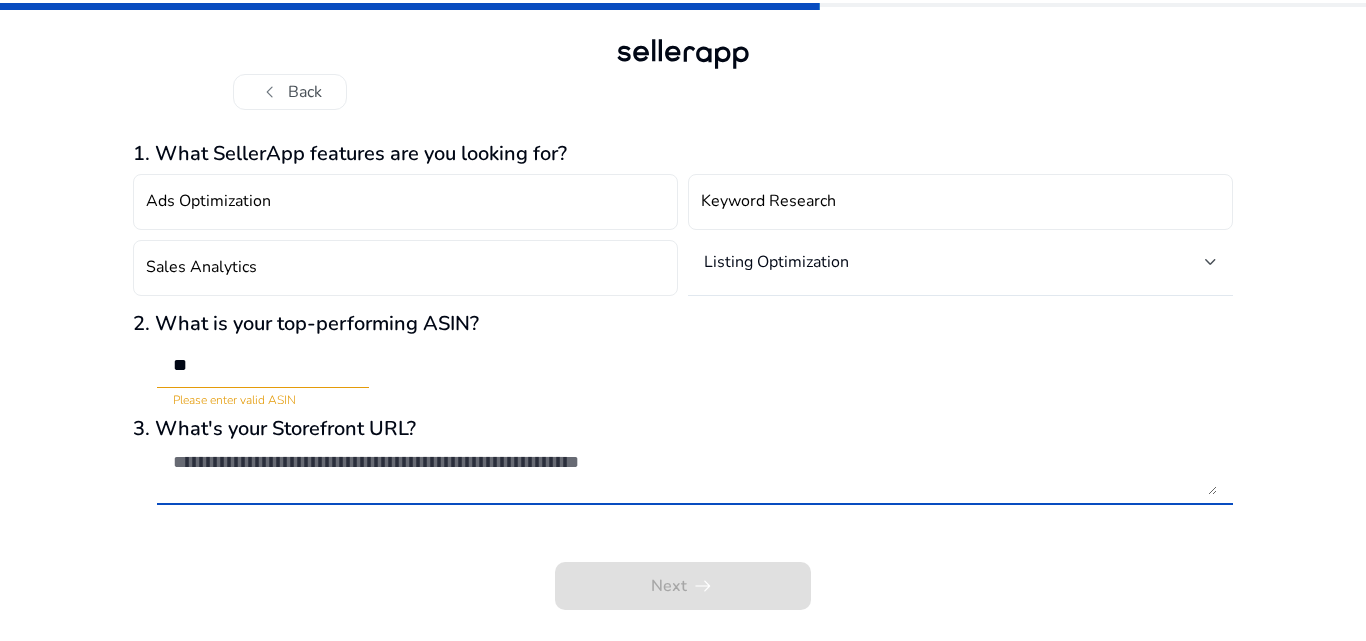 click at bounding box center [695, 473] 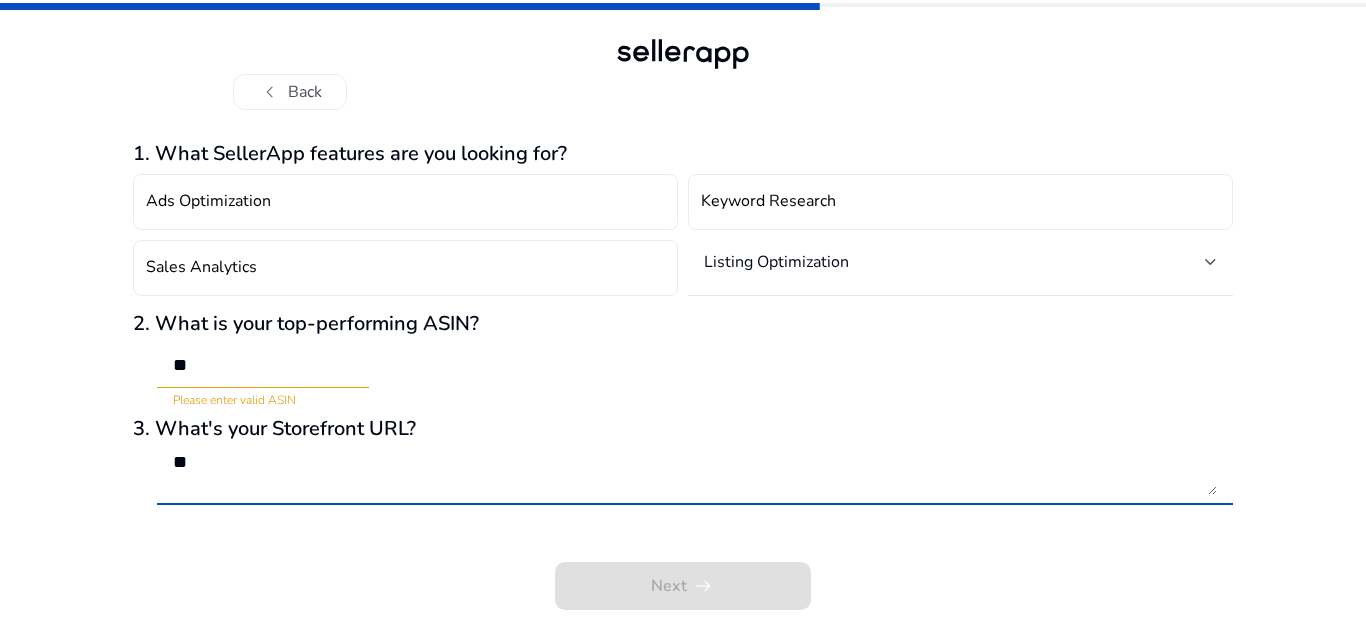 type on "**" 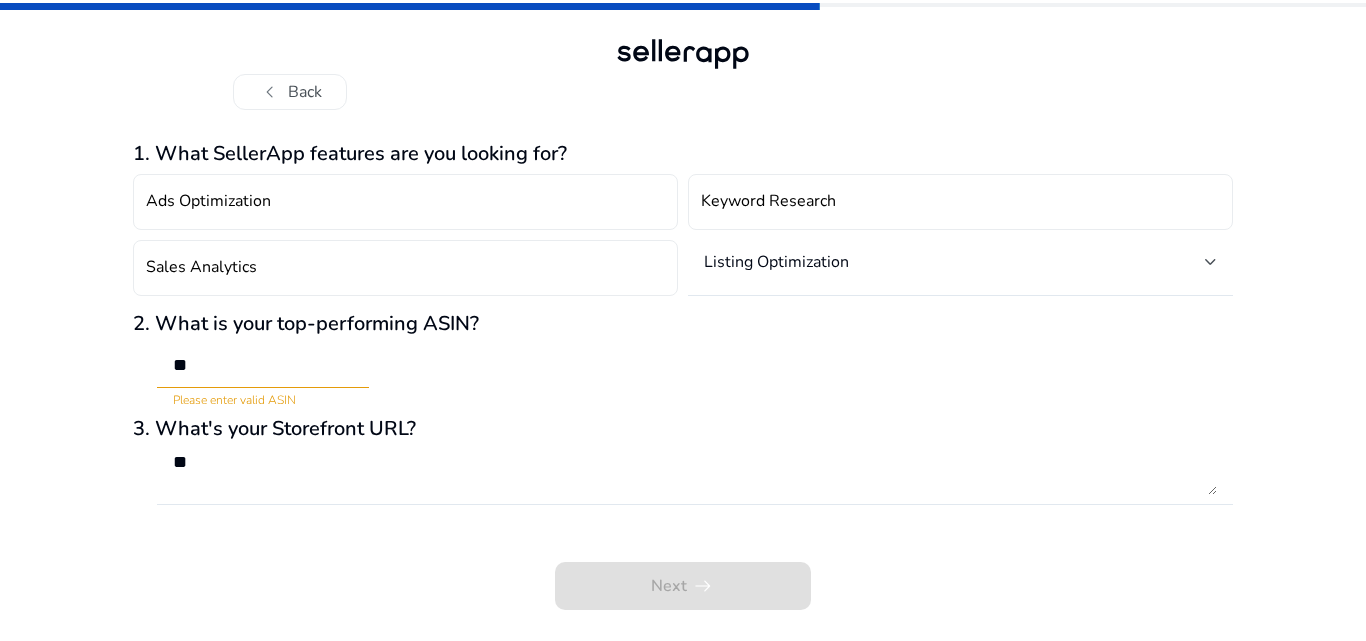 click on "**" 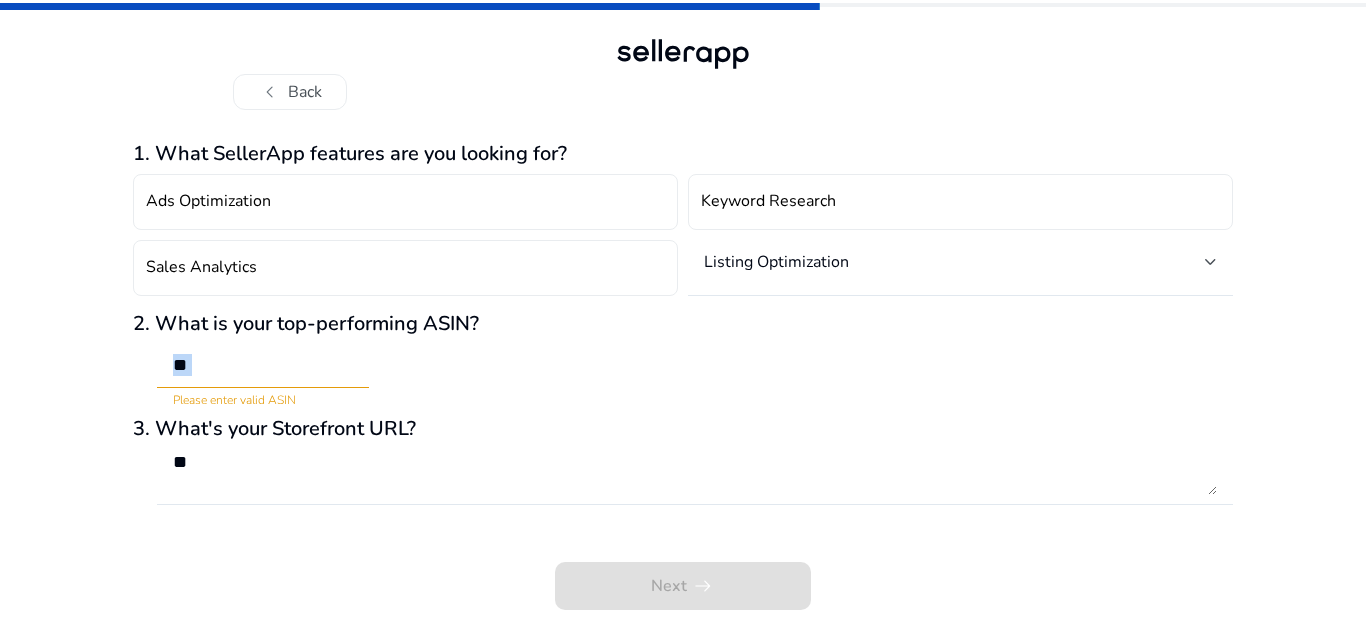 click on "**" 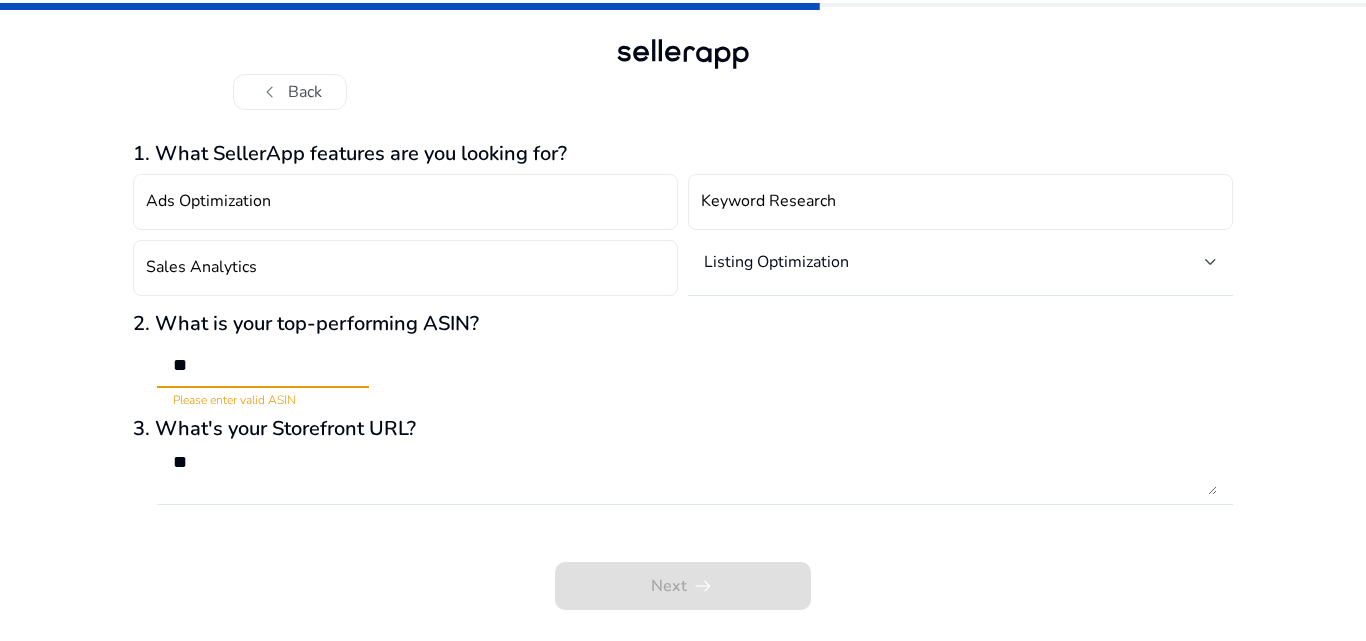 click on "**" at bounding box center [263, 365] 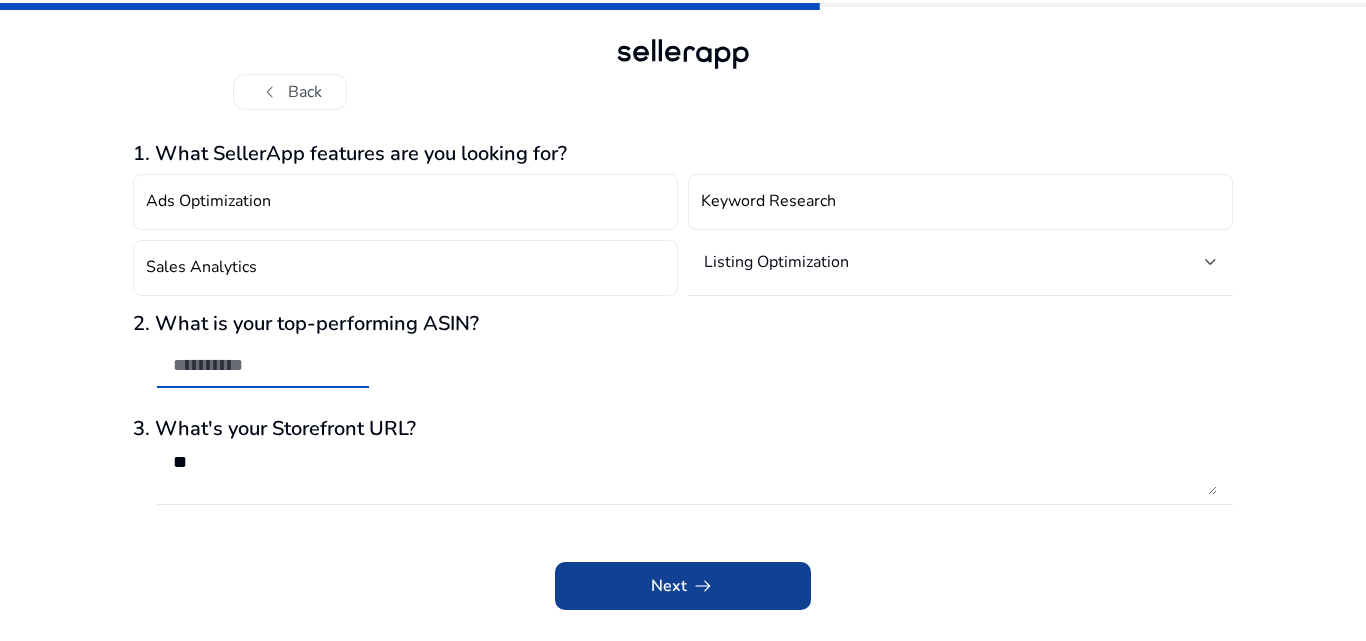type 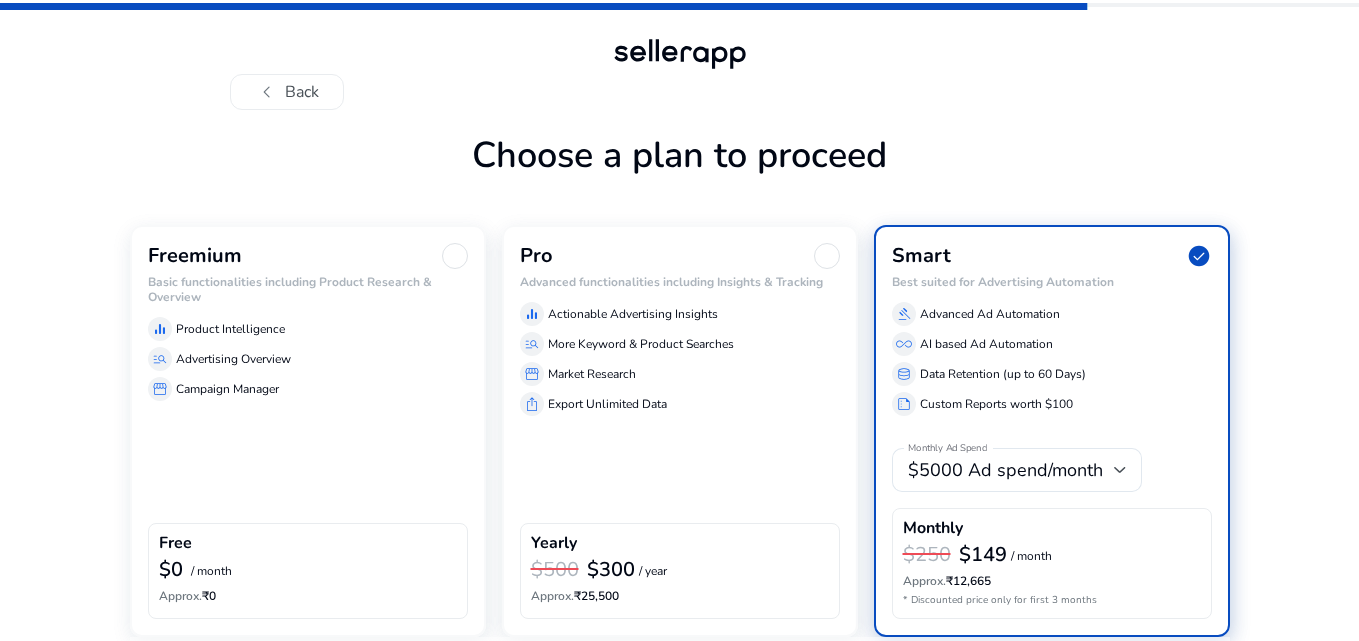 click on "Freemium Basic functionalities including Product Research & Overview  equalizer  Product Intelligence  manage_search  Advertising Overview  storefront  Campaign Manager  Free  $0  / month  Approx.  ₹0" 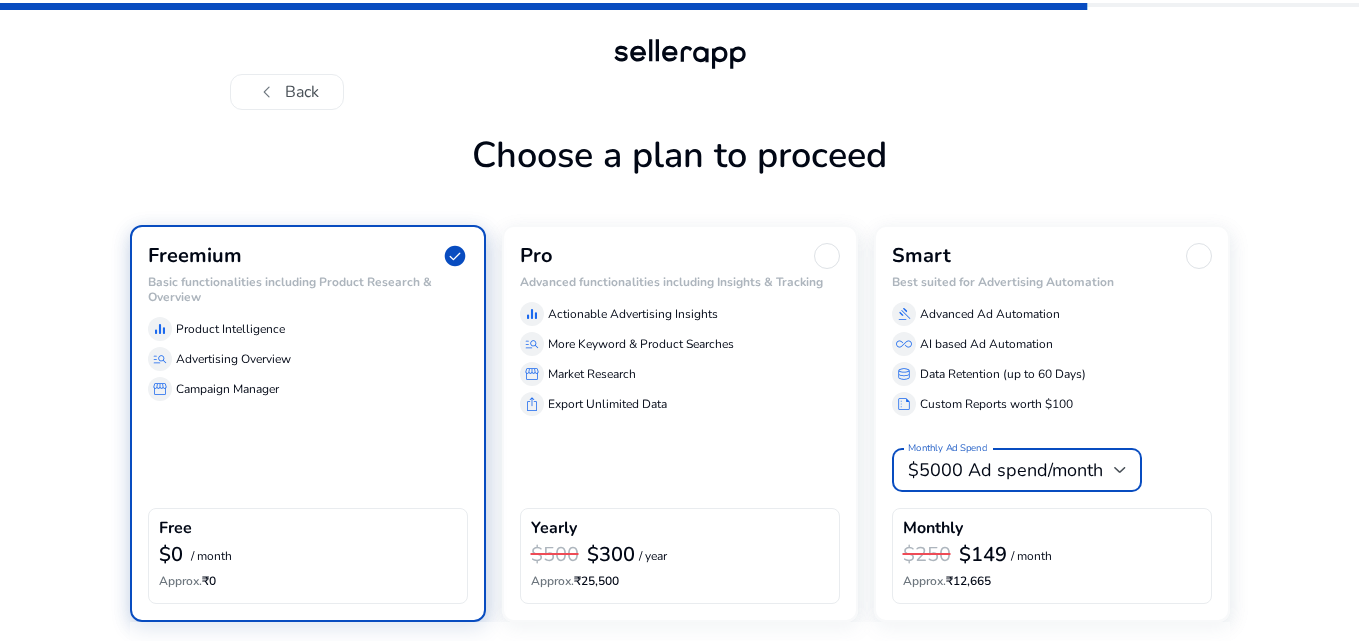 click on "$5000 Ad spend/month" at bounding box center [1005, 470] 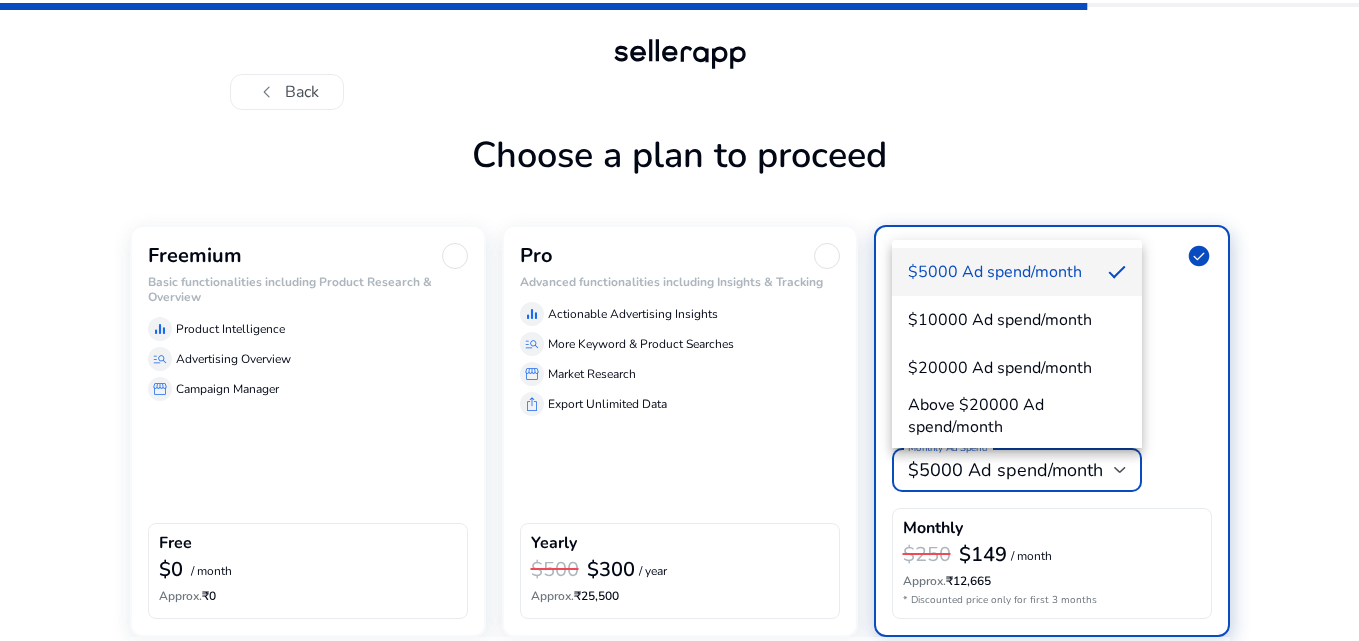 click at bounding box center [679, 320] 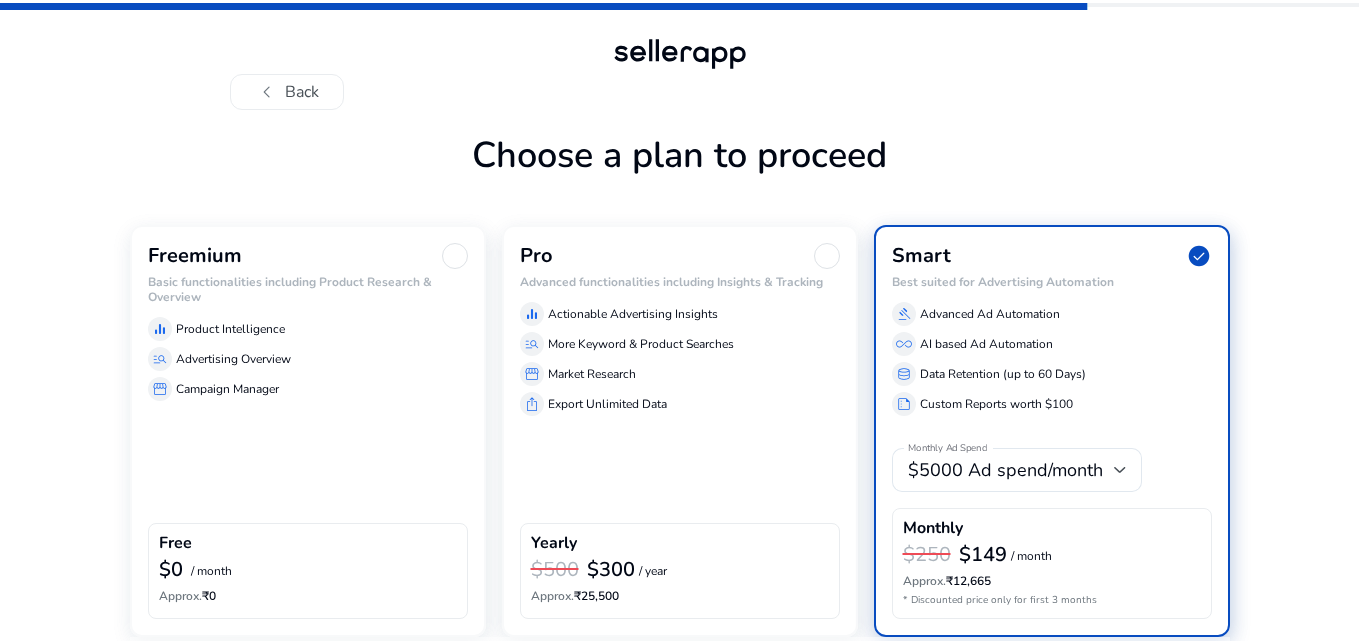 click on "Advertising Overview" 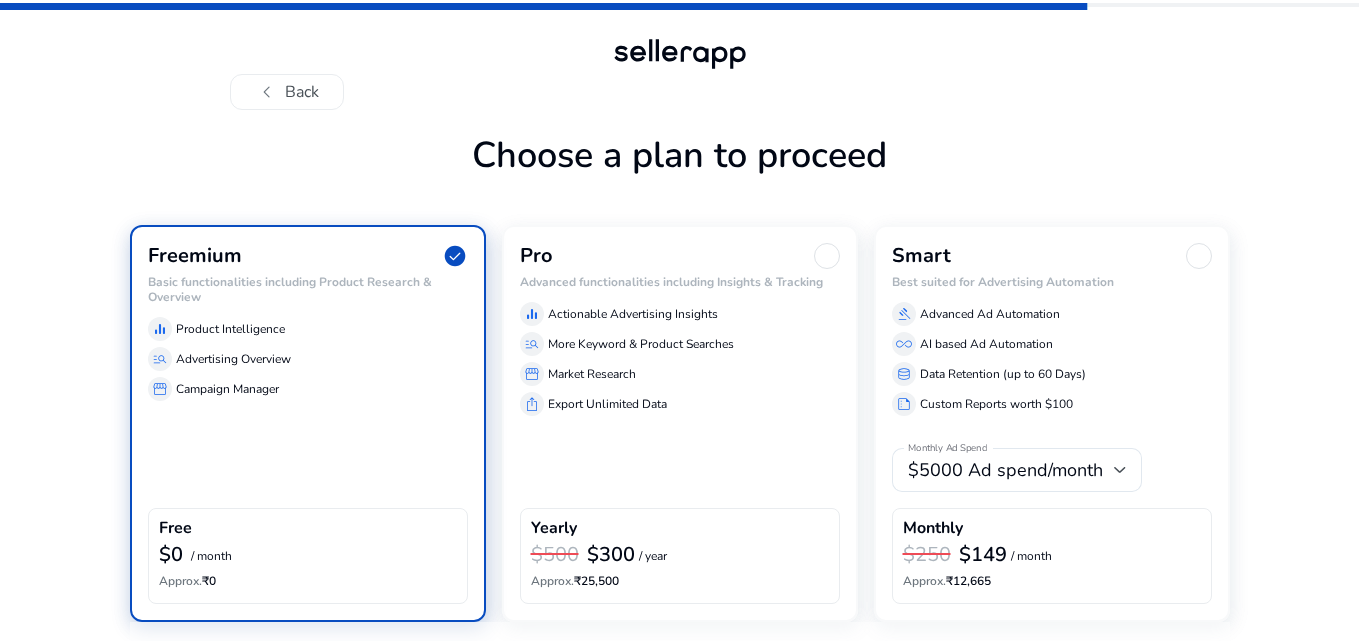 click on "chevron_left   Back   Choose a plan to proceed  Freemium  check_circle  Basic functionalities including Product Research & Overview  equalizer  Product Intelligence  manage_search  Advertising Overview  storefront  Campaign Manager  Free  $0  / month  Approx.  ₹0  Pro Advanced functionalities including Insights & Tracking  equalizer  Actionable Advertising Insights  manage_search  More Keyword & Product Searches  storefront  Market Research  ios_share  Export Unlimited Data  Yearly  $500 $300  / year  Approx.  ₹25,500  Smart Best suited for Advertising Automation  gavel  Advanced Ad Automation  all_inclusive  AI based Ad Automation  database  Data Retention (up to 60 Days)  summarize  Custom Reports worth $100 Monthly Ad Spend $5000 Ad spend/month  Monthly  $250 $149  / month  Approx.  ₹12,665      Next   arrow_right_alt" 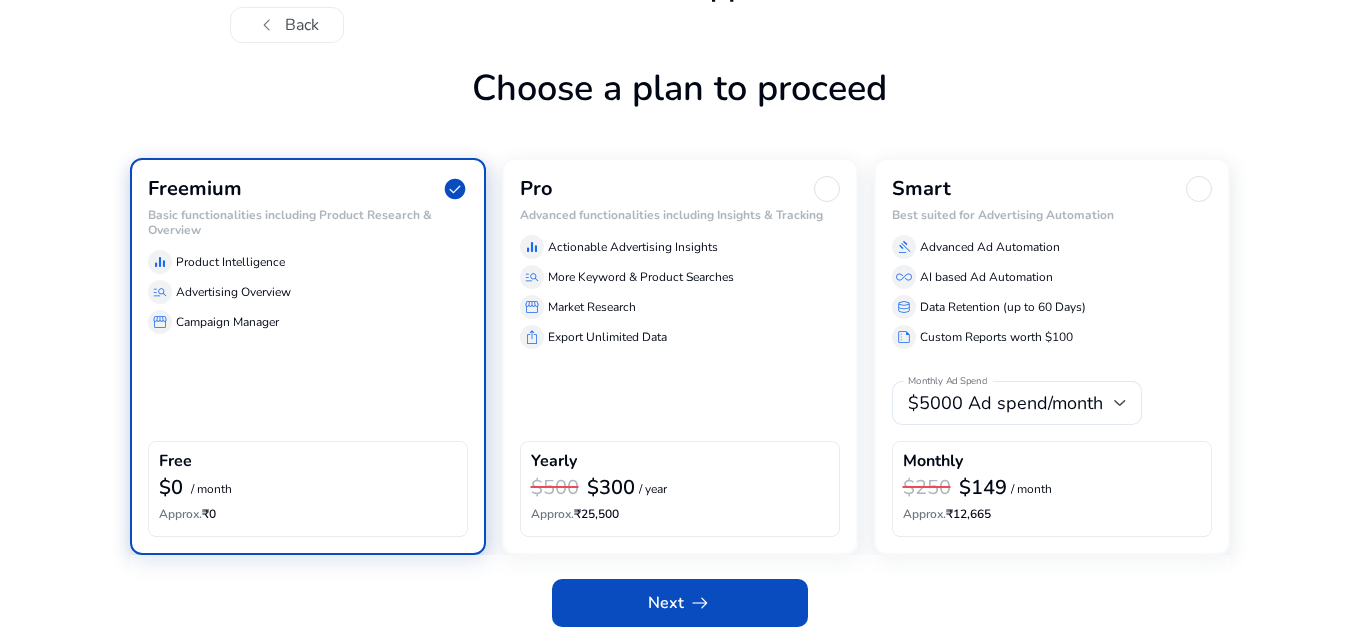 scroll, scrollTop: 69, scrollLeft: 0, axis: vertical 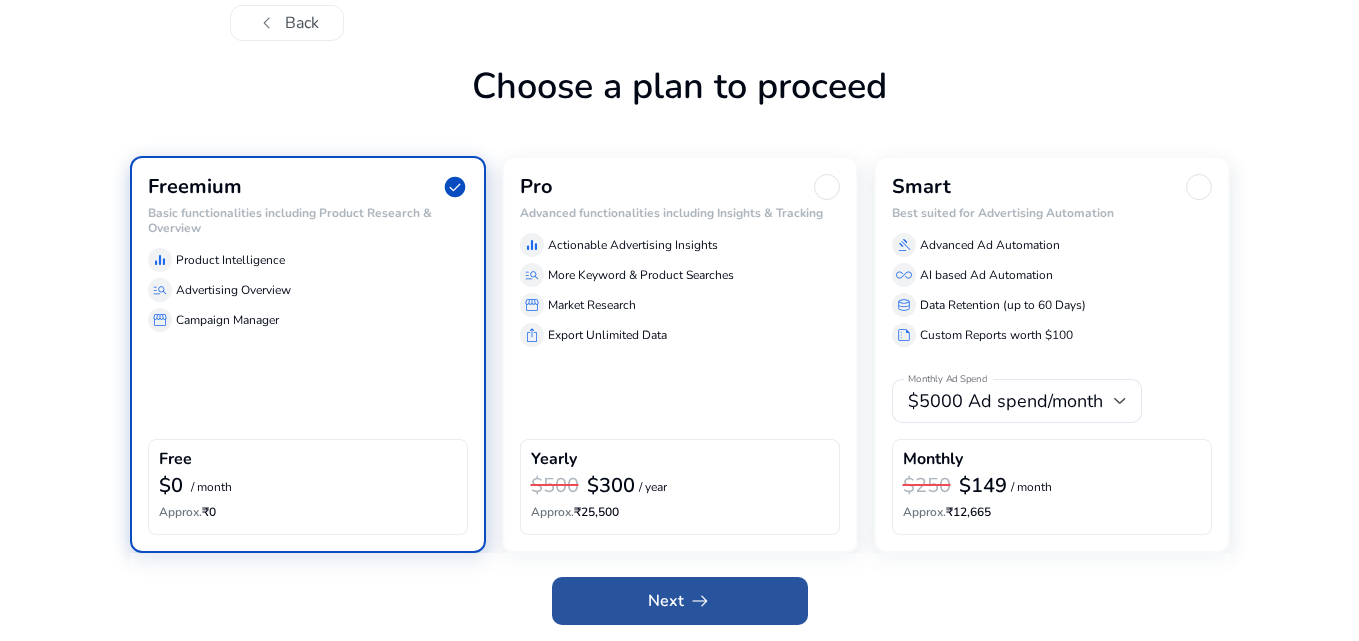click 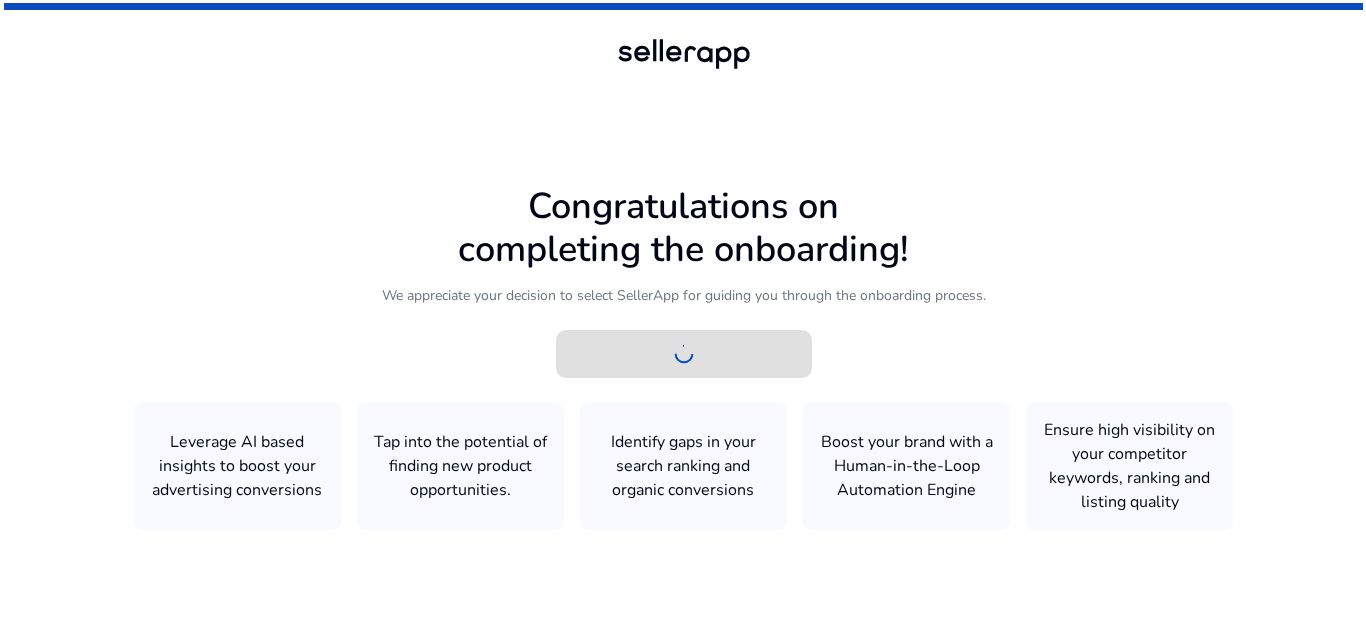scroll, scrollTop: 0, scrollLeft: 0, axis: both 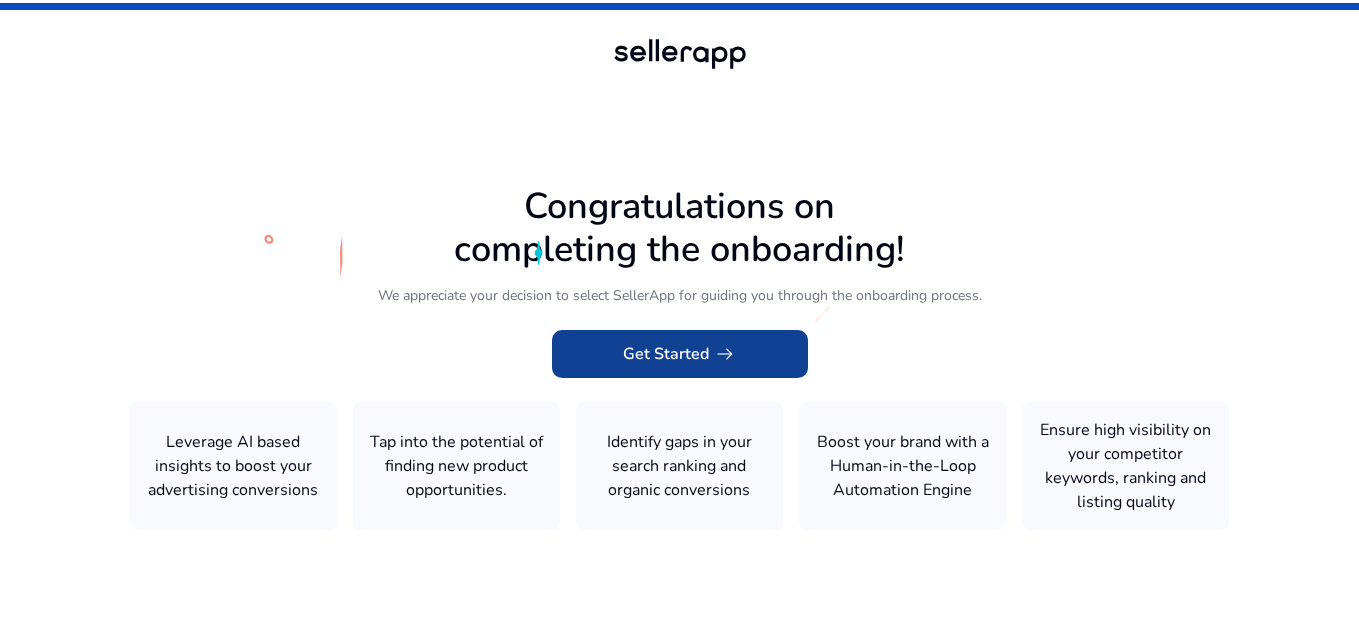 click on "Get Started   arrow_right_alt" 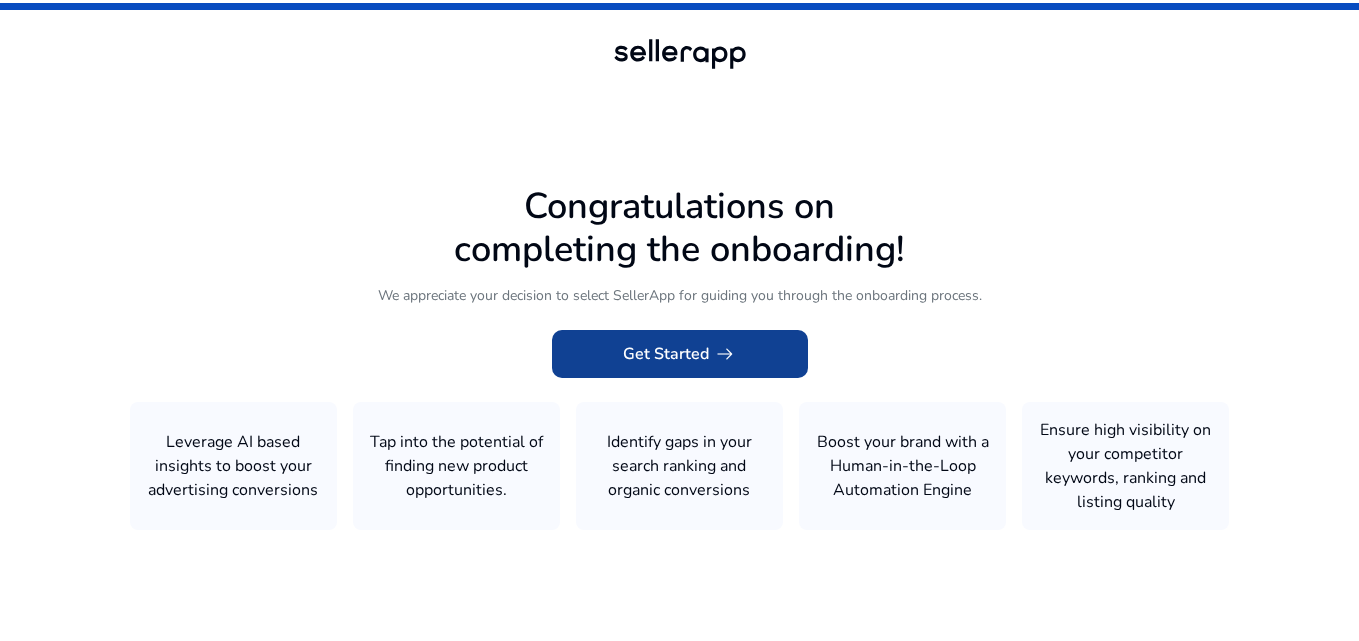 click on "Get Started   arrow_right_alt" 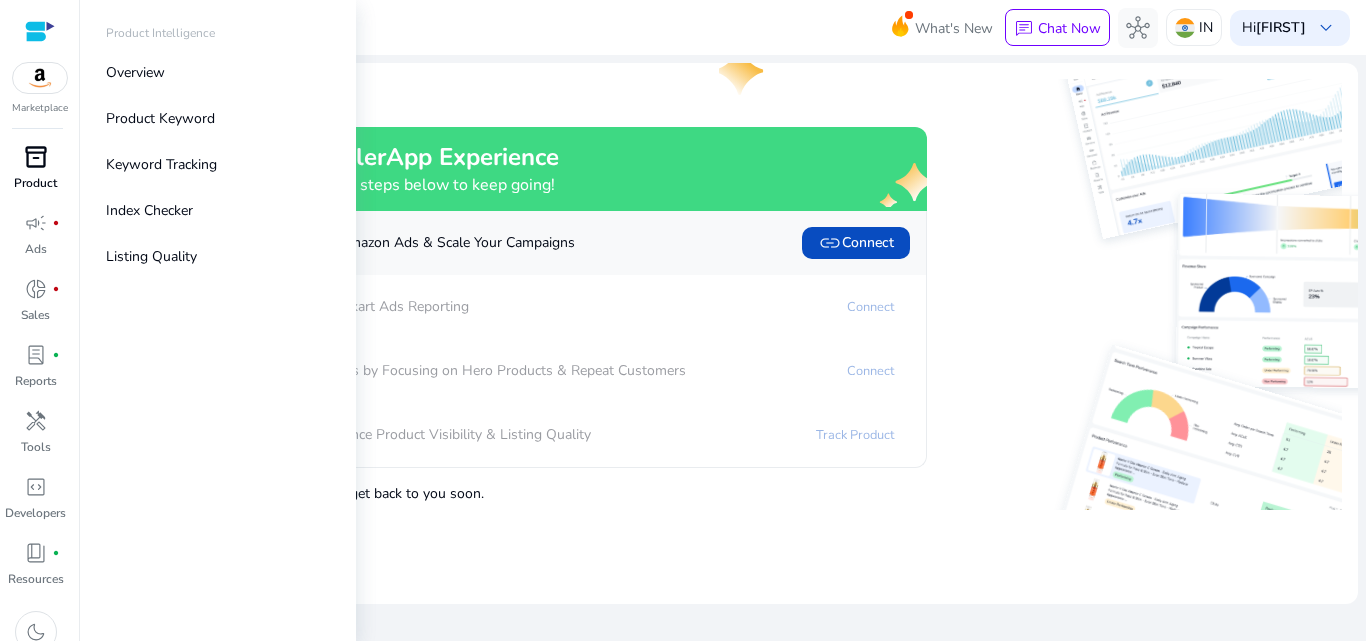 click on "inventory_2" at bounding box center [36, 157] 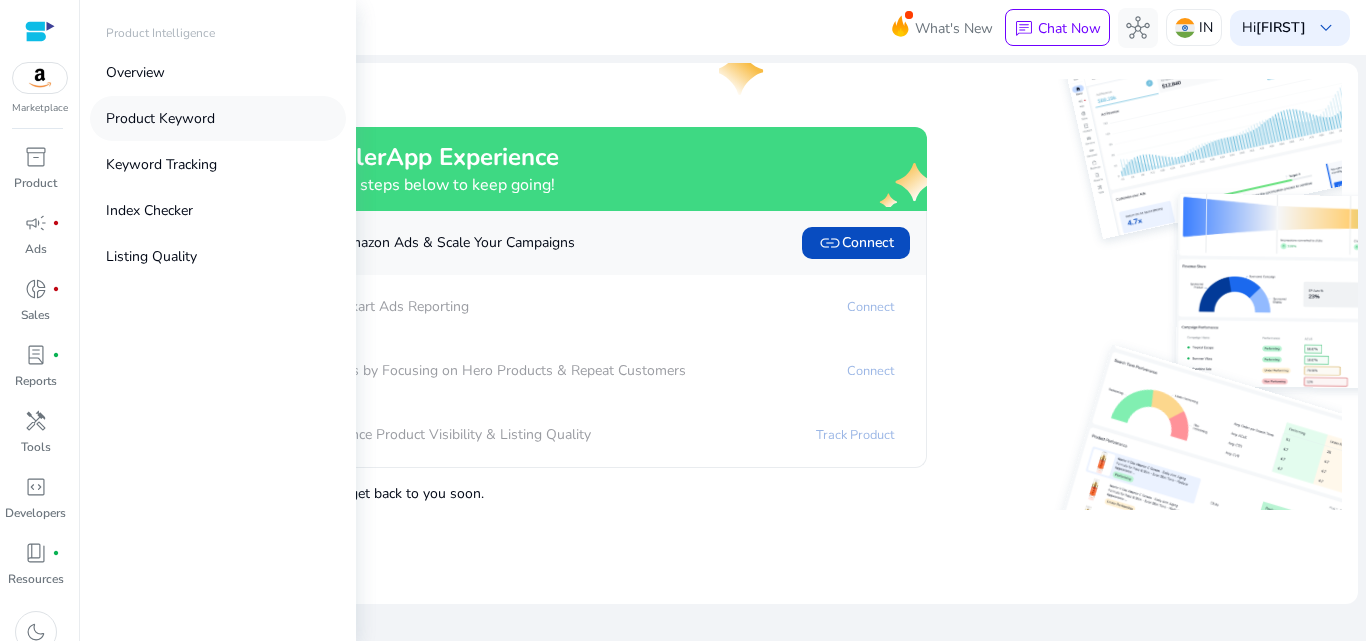 click on "Product Keyword" at bounding box center (160, 118) 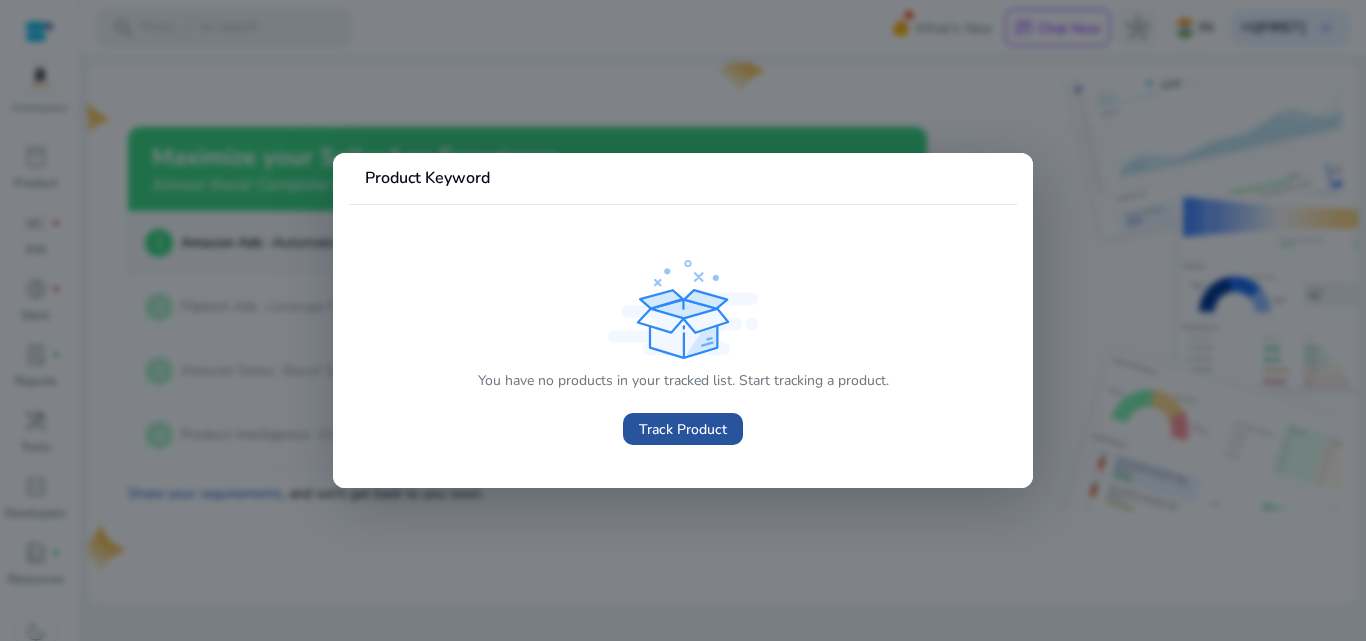 click 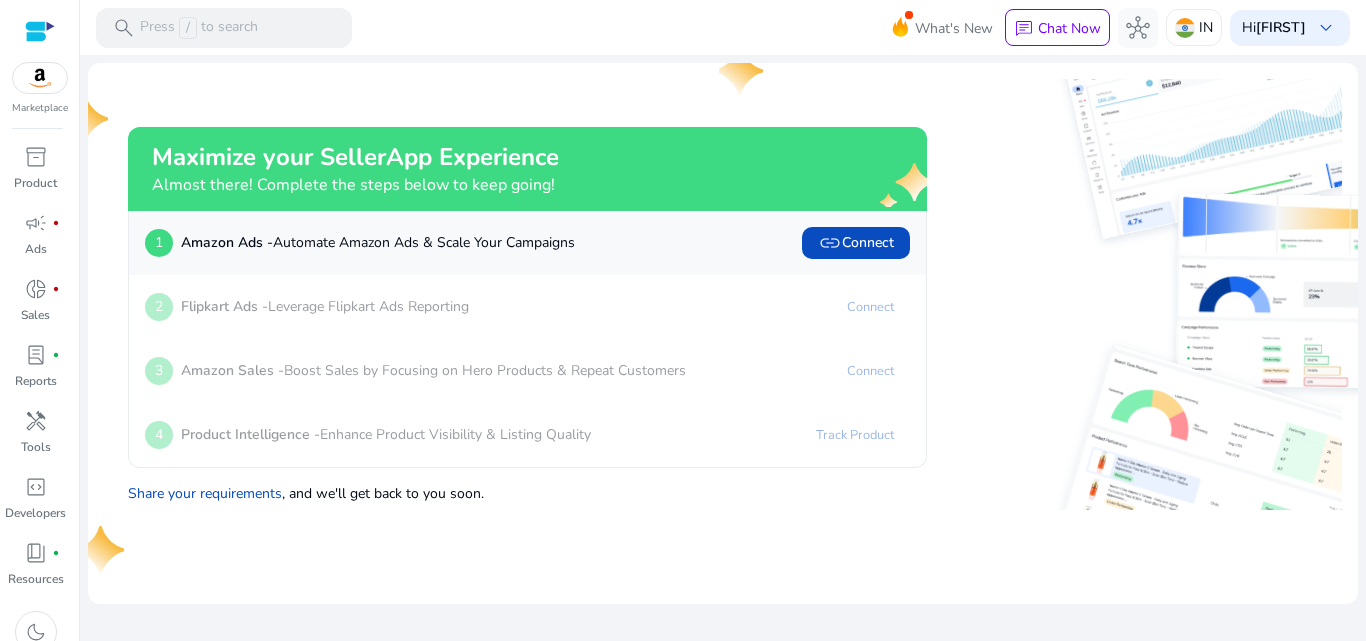 click on "Amazon Ads -  Automate Amazon Ads & Scale Your Campaigns" 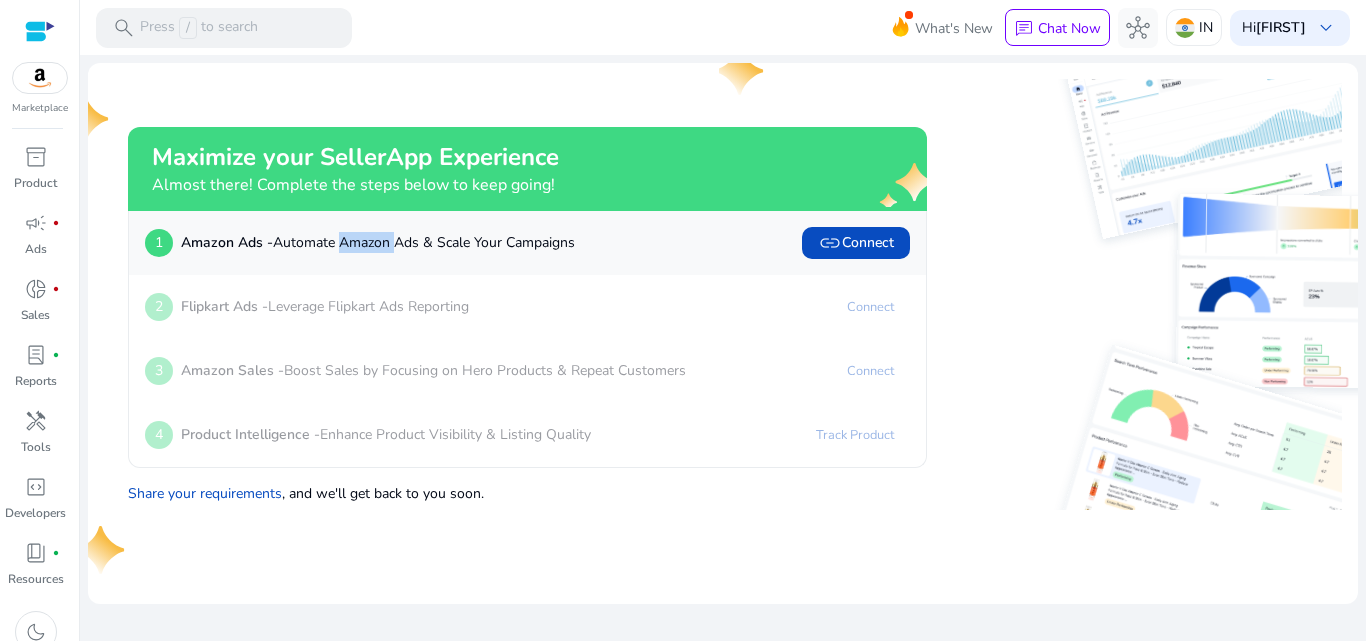 click on "Amazon Ads -  Automate Amazon Ads & Scale Your Campaigns" 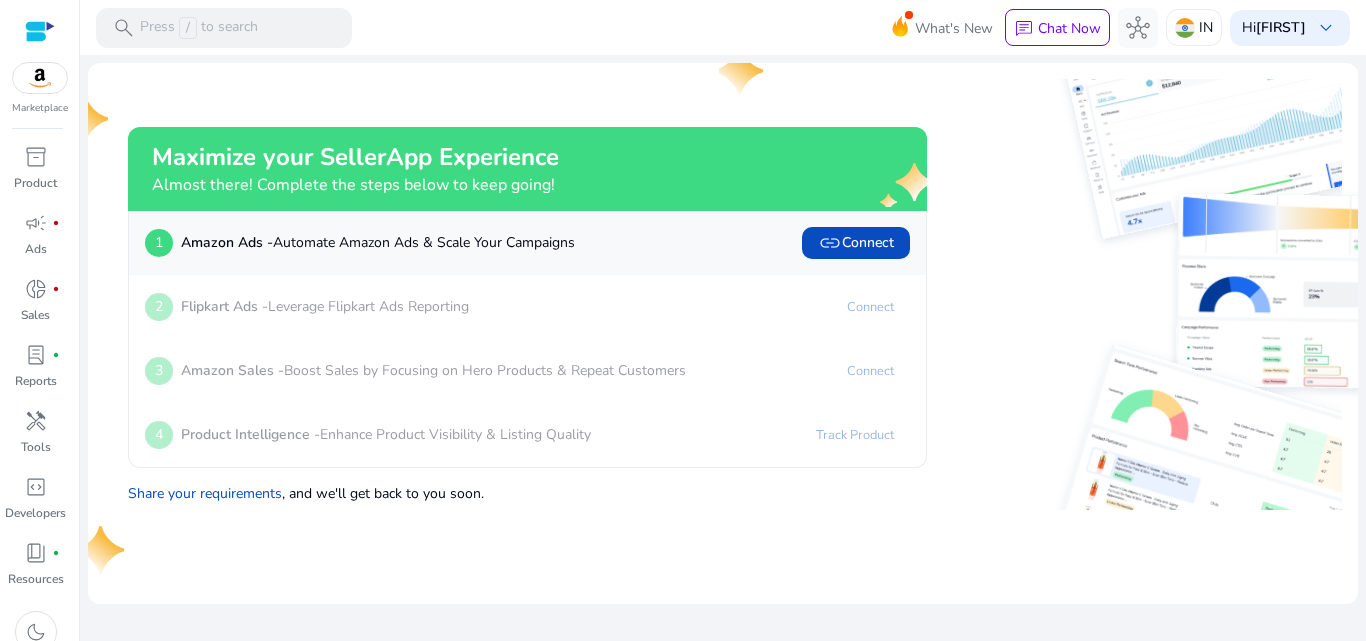 click on "Share your requirements  , and we'll get back to you soon." 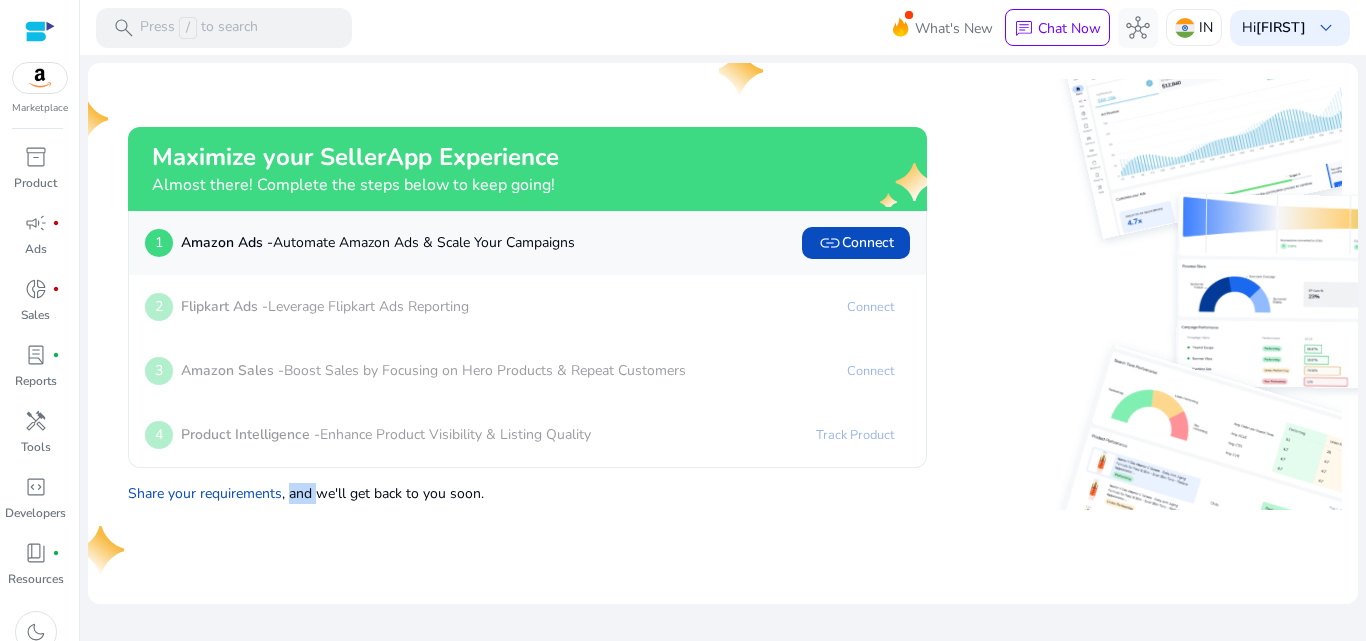 click on "Share your requirements  , and we'll get back to you soon." 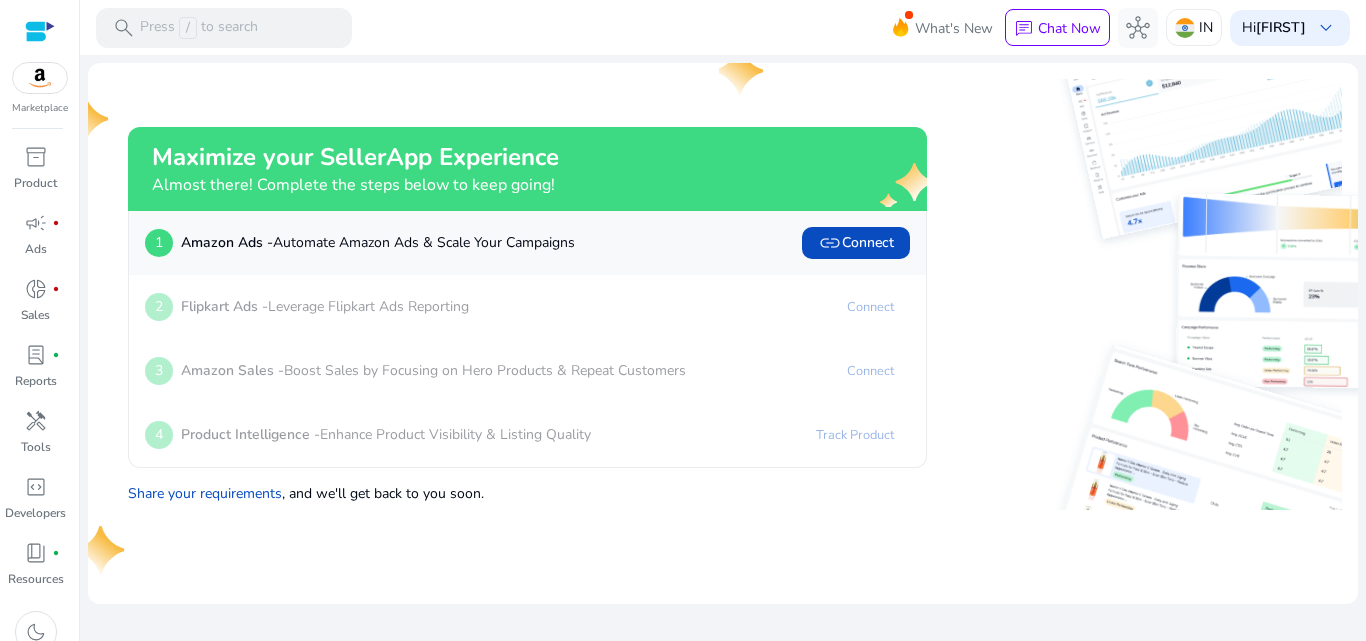 click on "Maximize your SellerApp Experience   Almost there! Complete the steps below to keep going!   1  Amazon Ads -  Automate Amazon Ads & Scale Your Campaigns  link   Connect   2  Flipkart Ads -  Leverage Flipkart Ads Reporting  Connect   3  Amazon Sales -  Boost Sales by Focusing on Hero Products & Repeat Customers  Connect   4  Product Intelligence -  Enhance Product Visibility & Listing Quality  Track Product   Share your requirements  , and we'll get back to you soon." 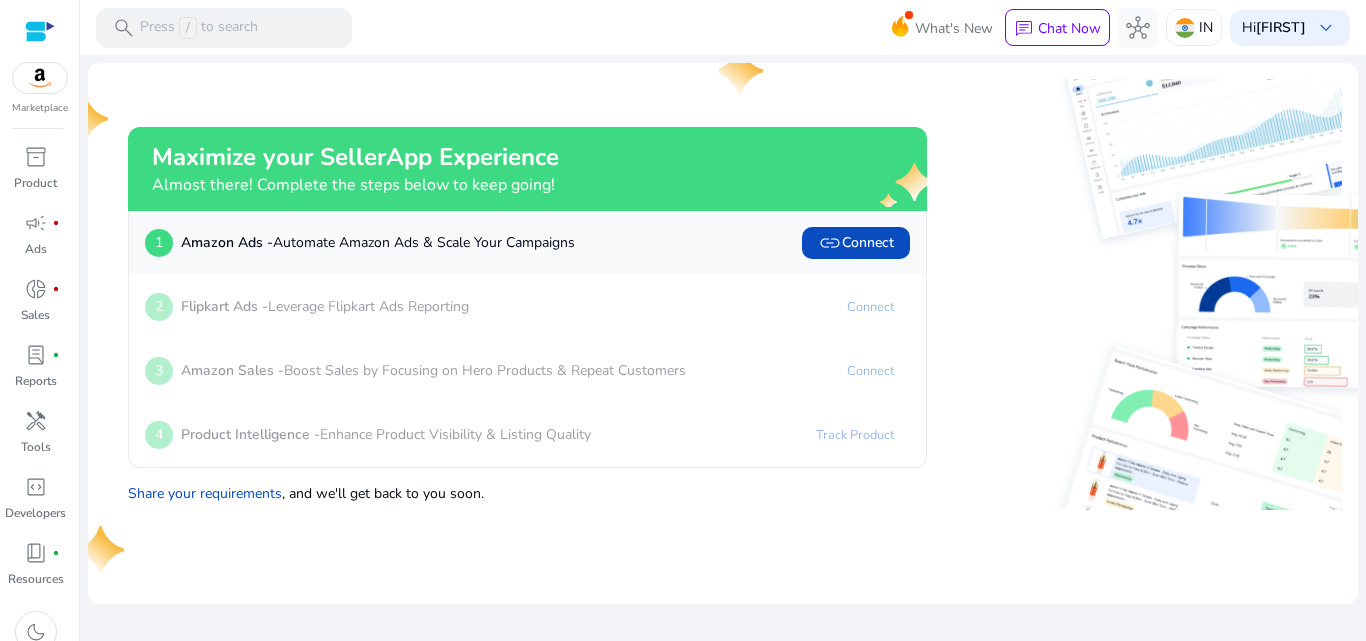 click at bounding box center [40, 31] 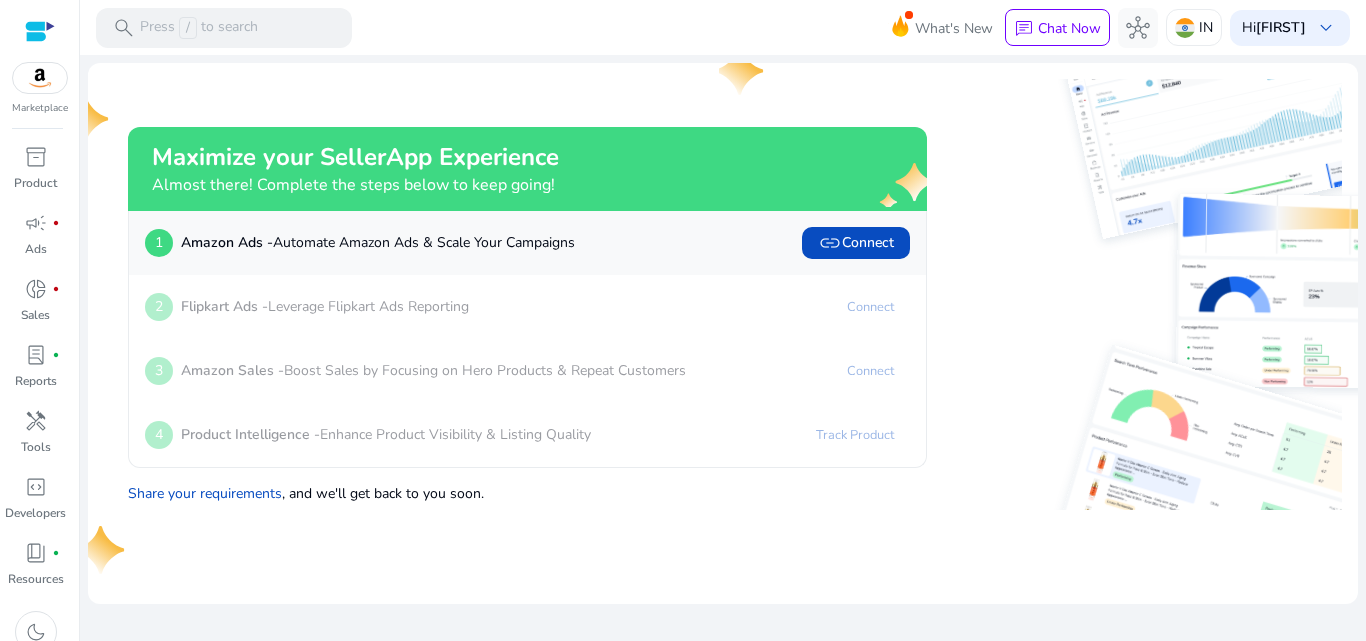 click at bounding box center (40, 31) 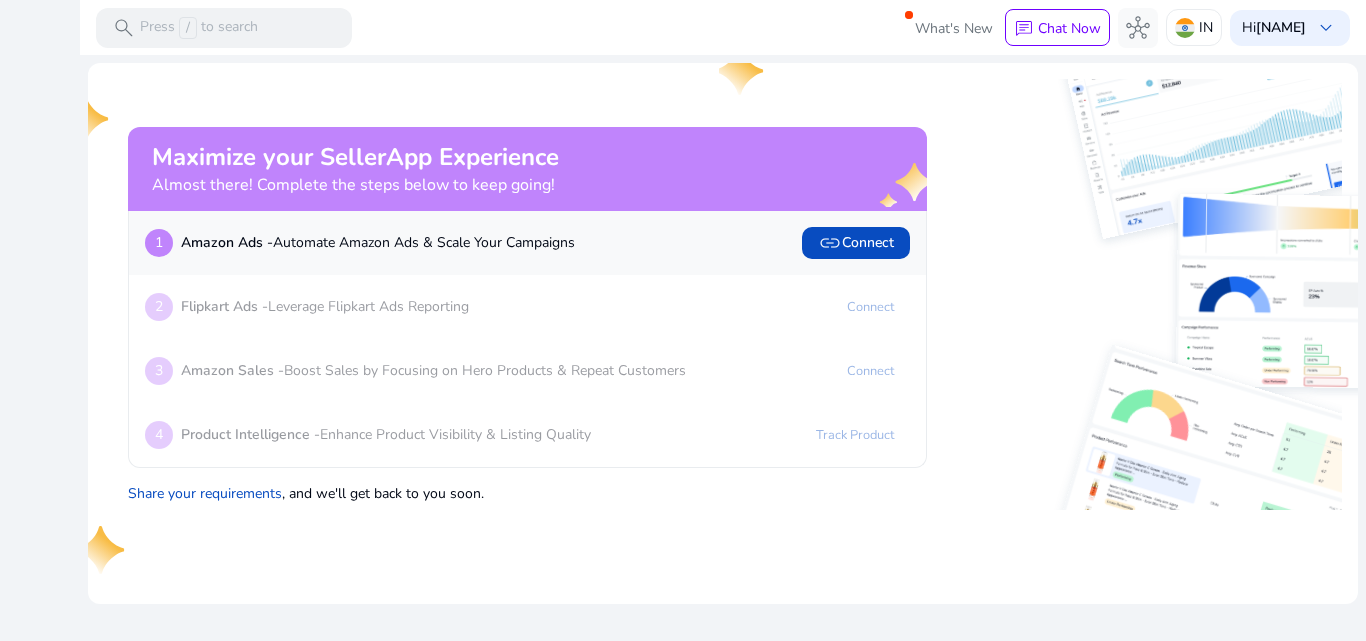scroll, scrollTop: 0, scrollLeft: 0, axis: both 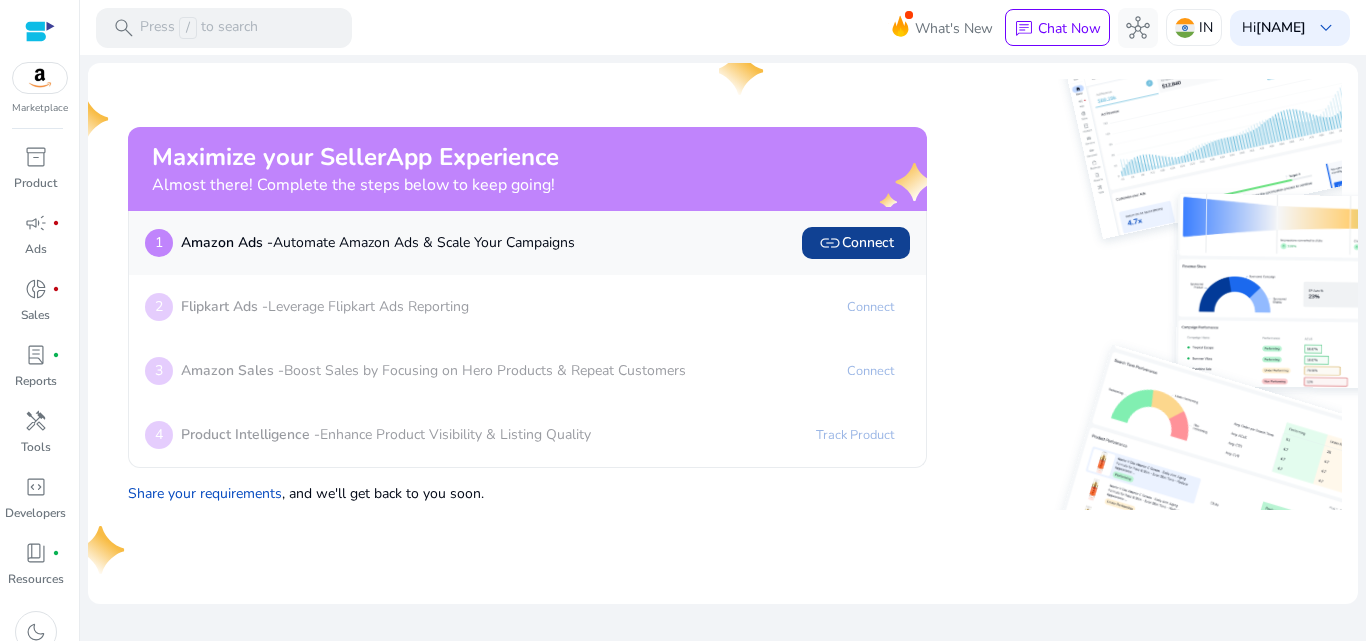 click on "link   Connect" 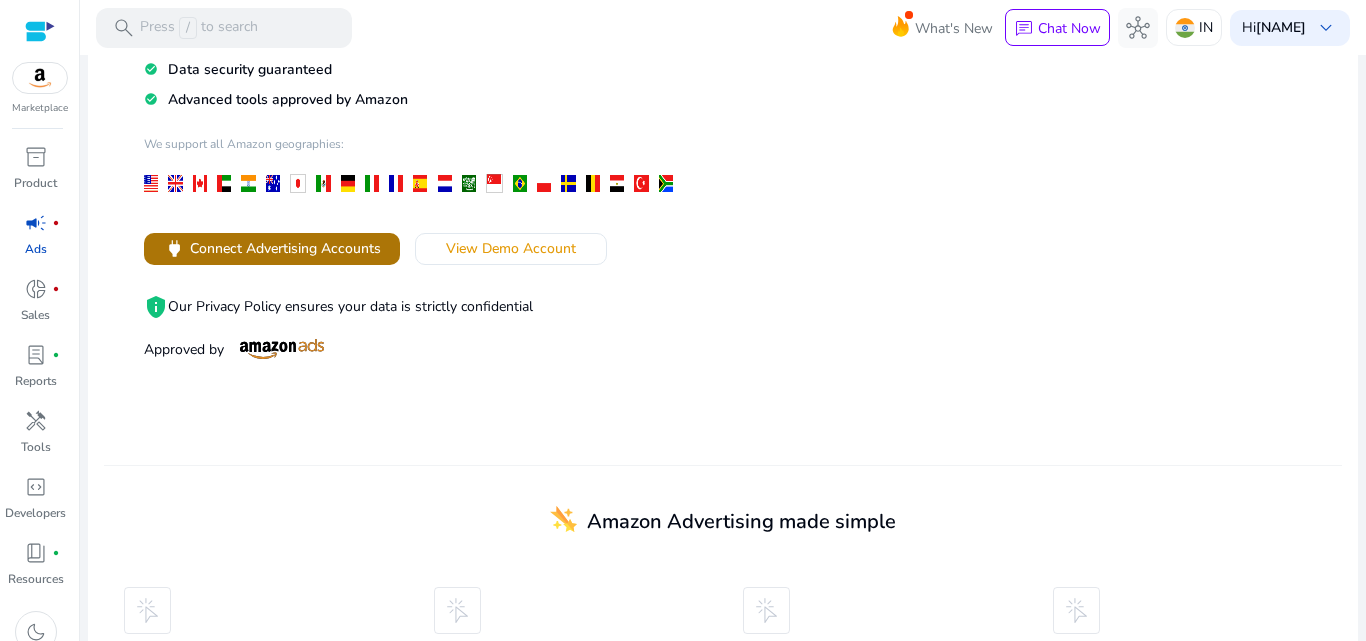scroll, scrollTop: 360, scrollLeft: 0, axis: vertical 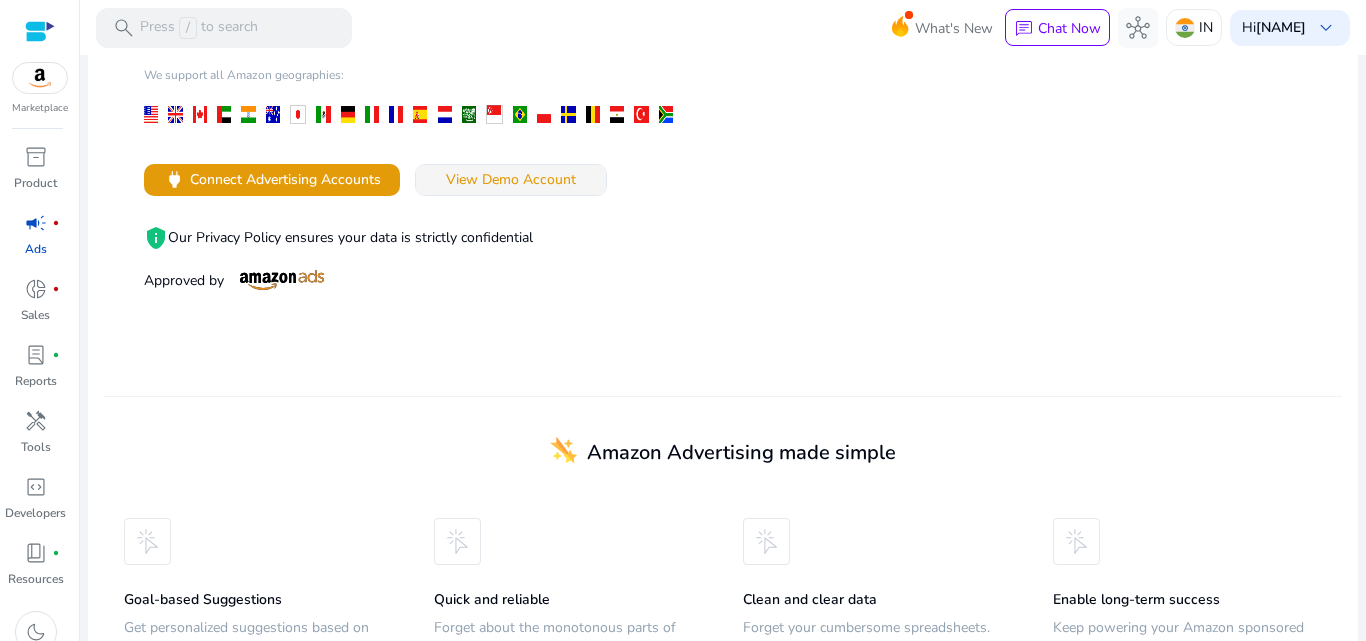 click on "View Demo Account" 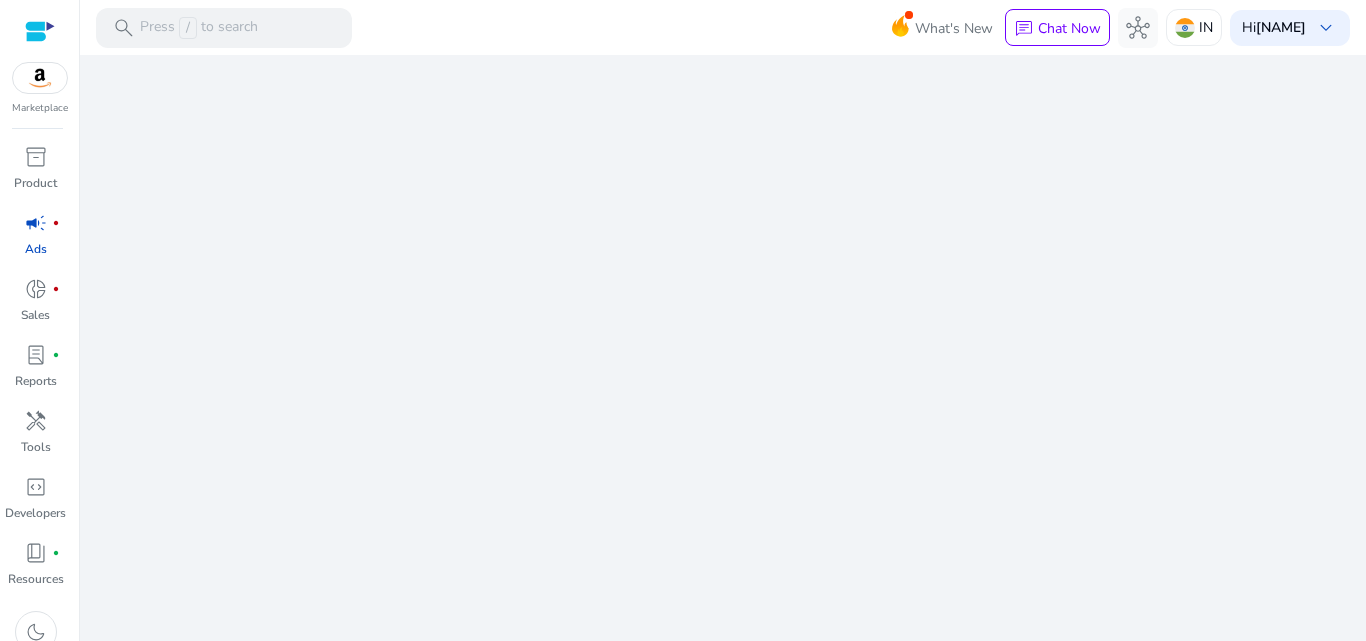 scroll, scrollTop: 0, scrollLeft: 0, axis: both 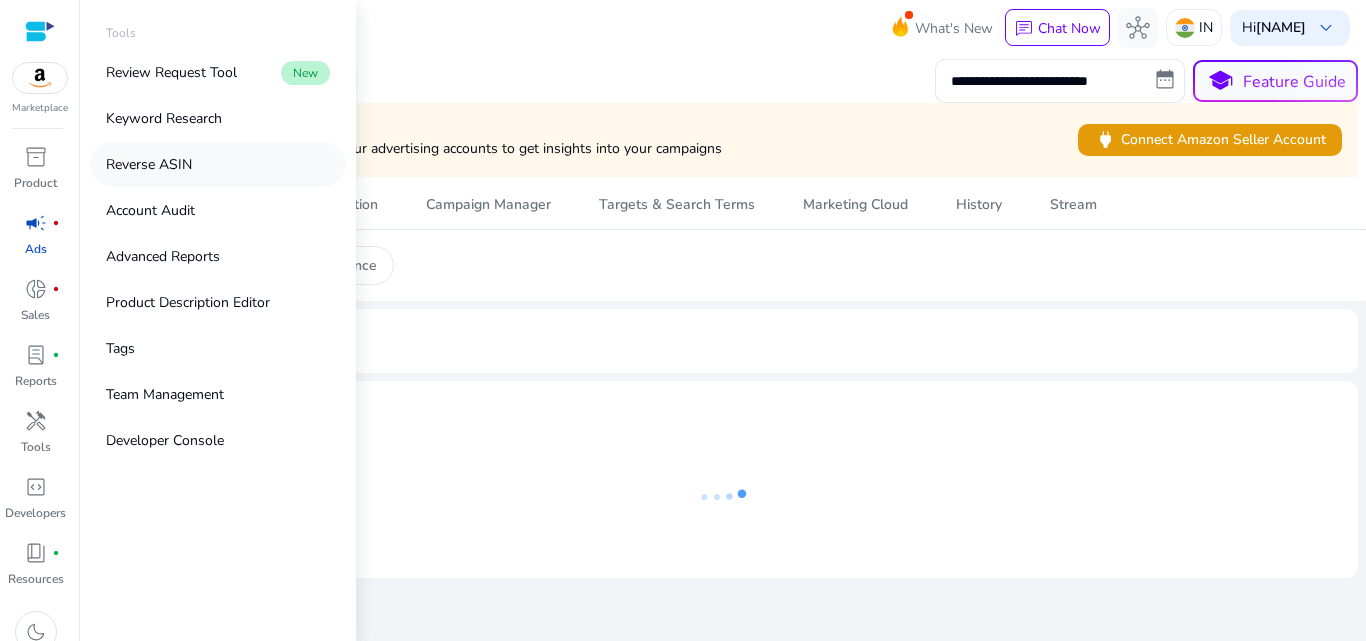 click on "Reverse ASIN" at bounding box center [149, 164] 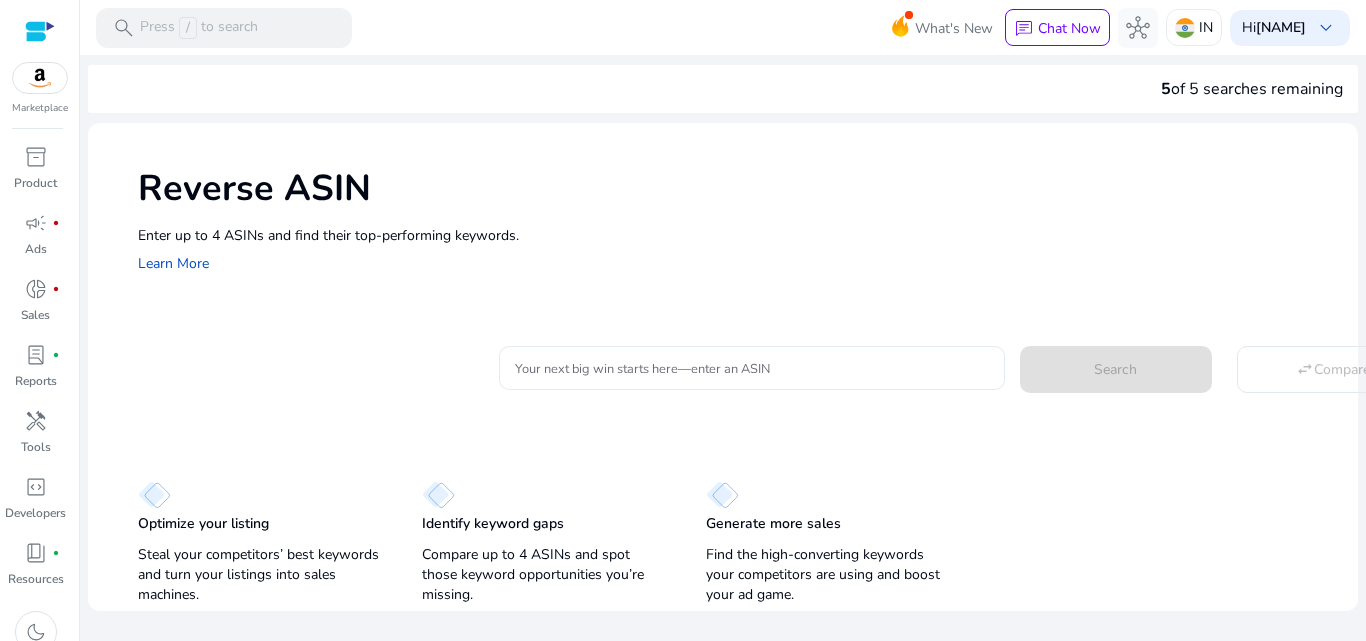 click on "Your next big win starts here—enter an ASIN" at bounding box center [752, 368] 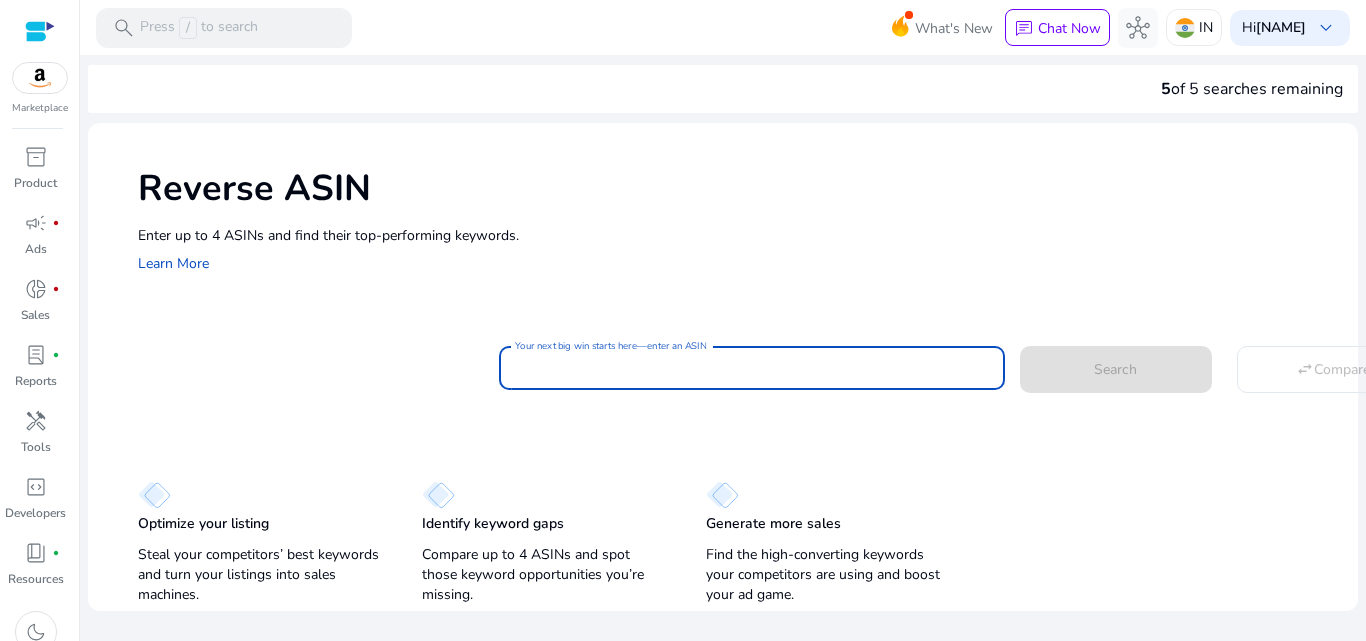 paste on "**********" 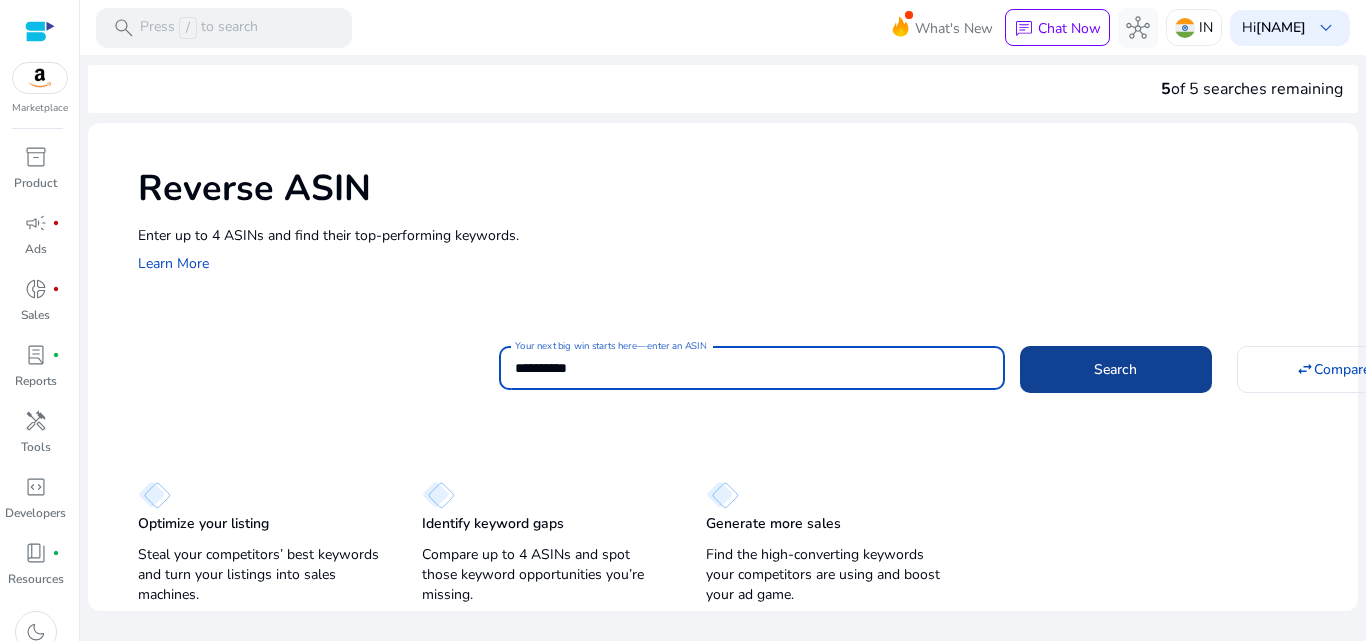 type on "**********" 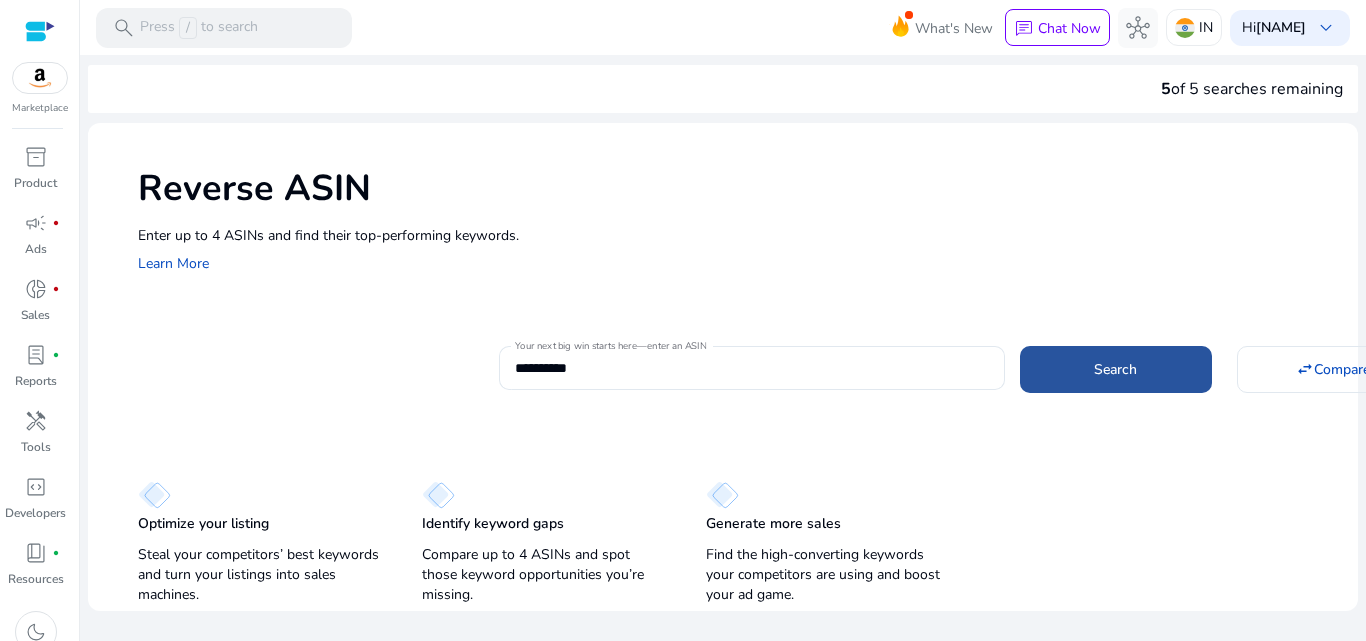 click 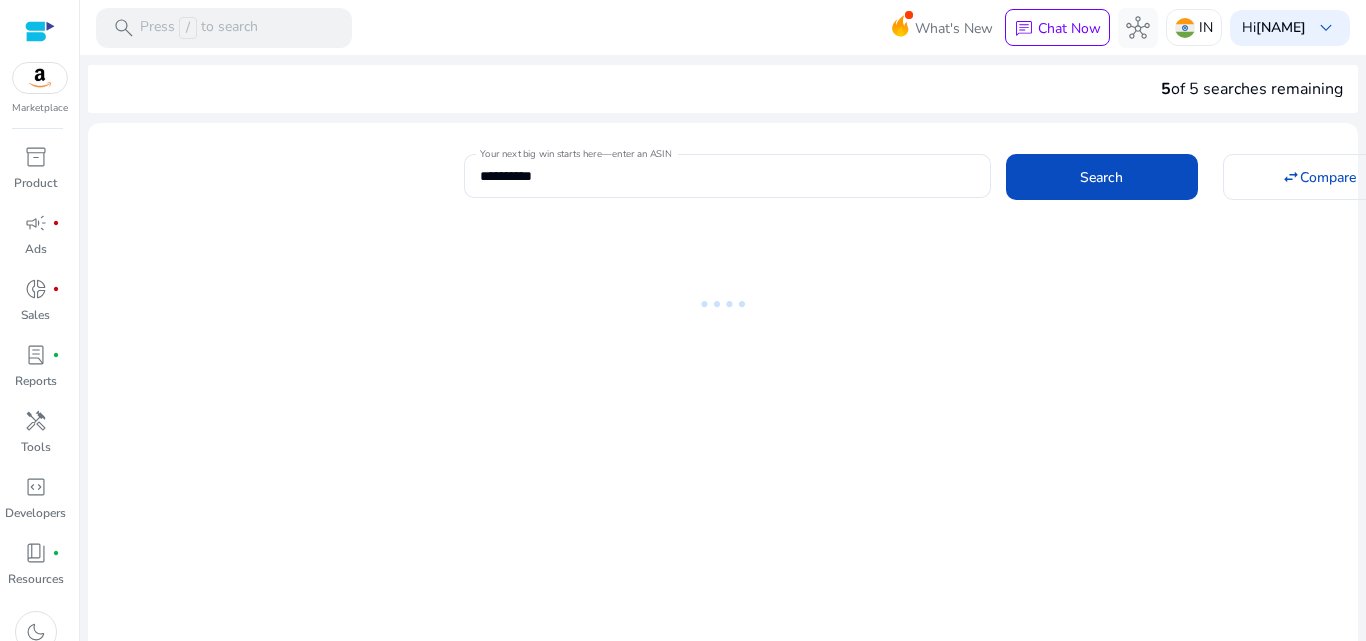 scroll, scrollTop: 0, scrollLeft: 0, axis: both 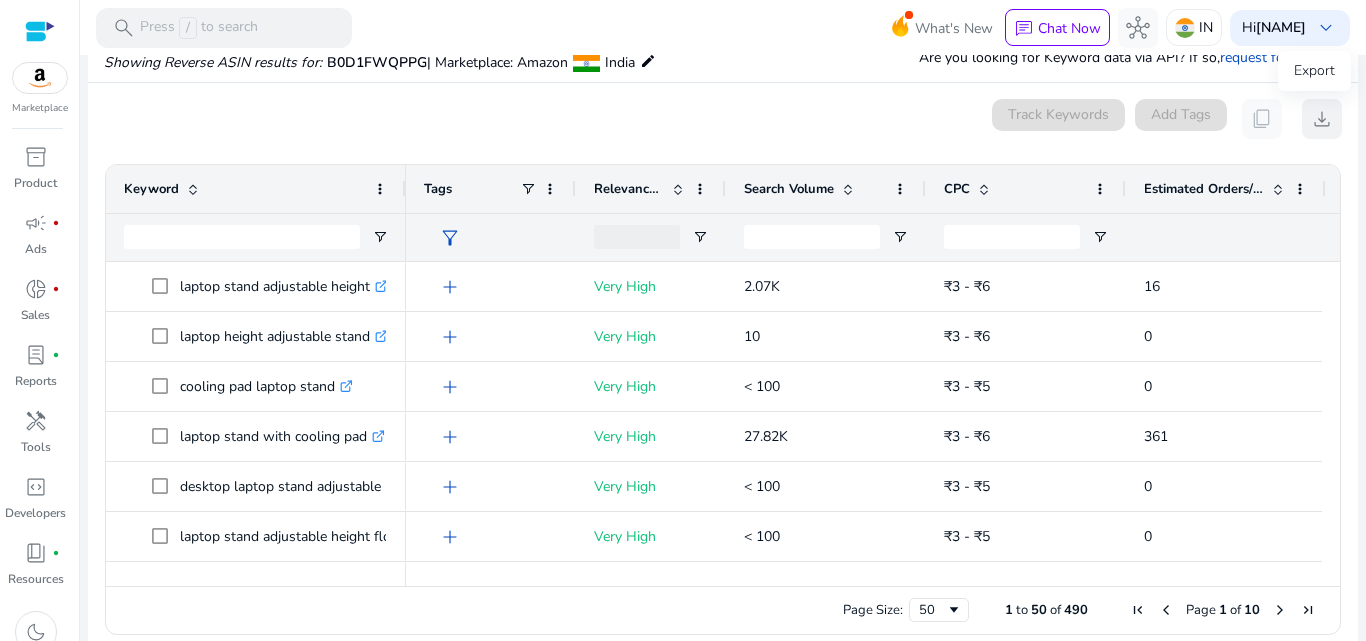 click on "download" 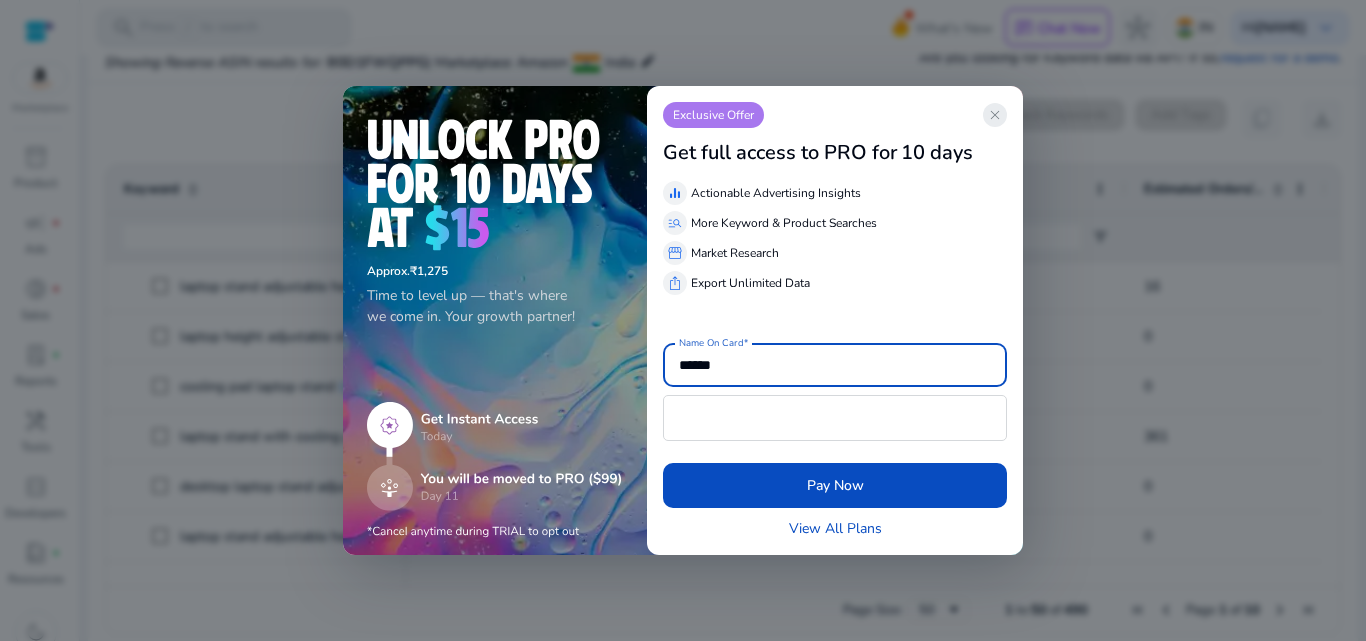 click on "close" at bounding box center [995, 115] 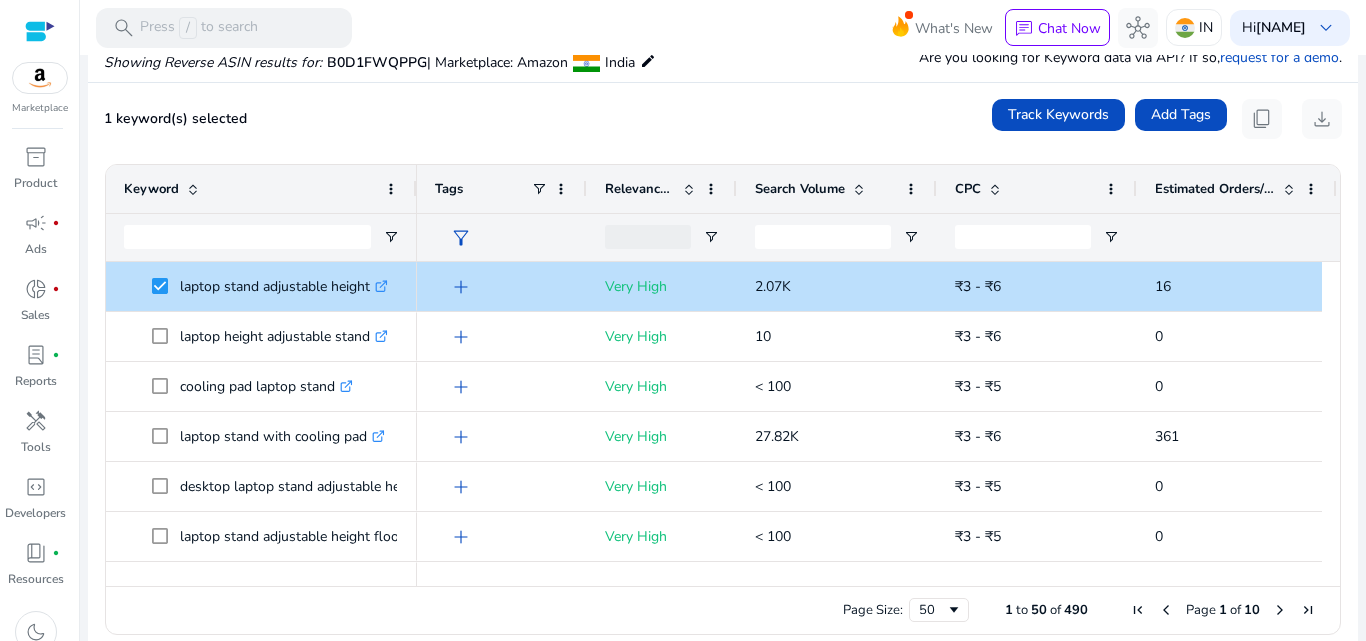 drag, startPoint x: 402, startPoint y: 202, endPoint x: 424, endPoint y: 202, distance: 22 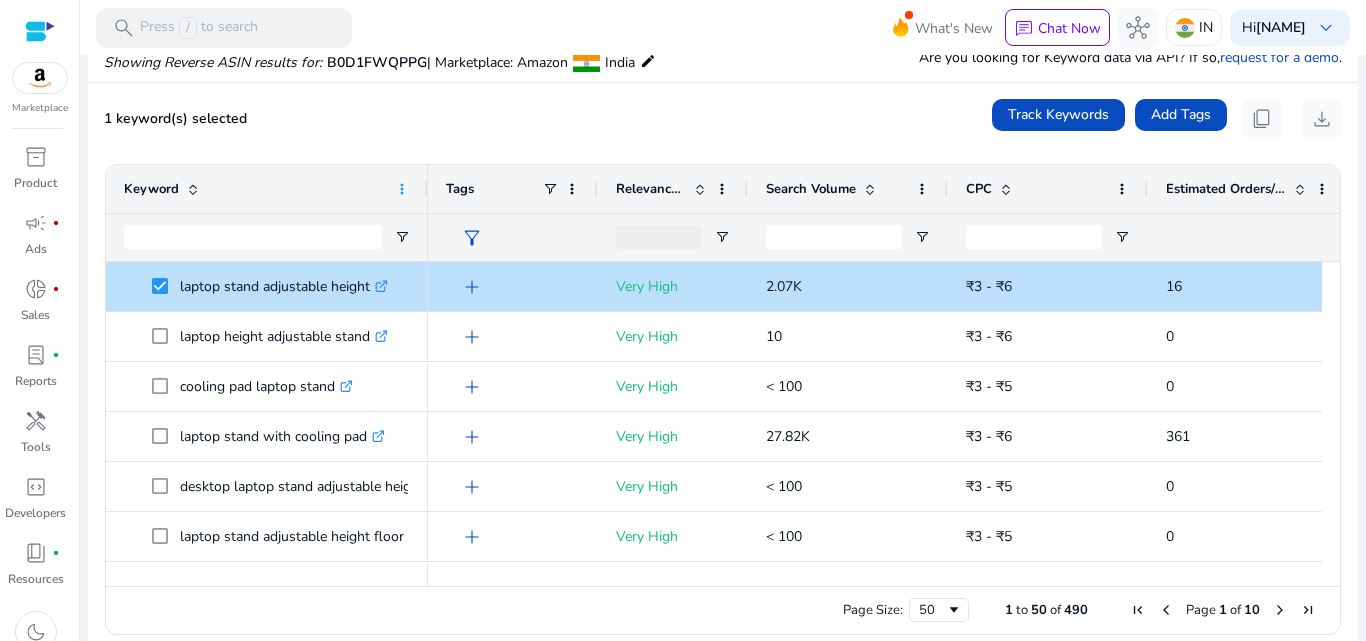 click 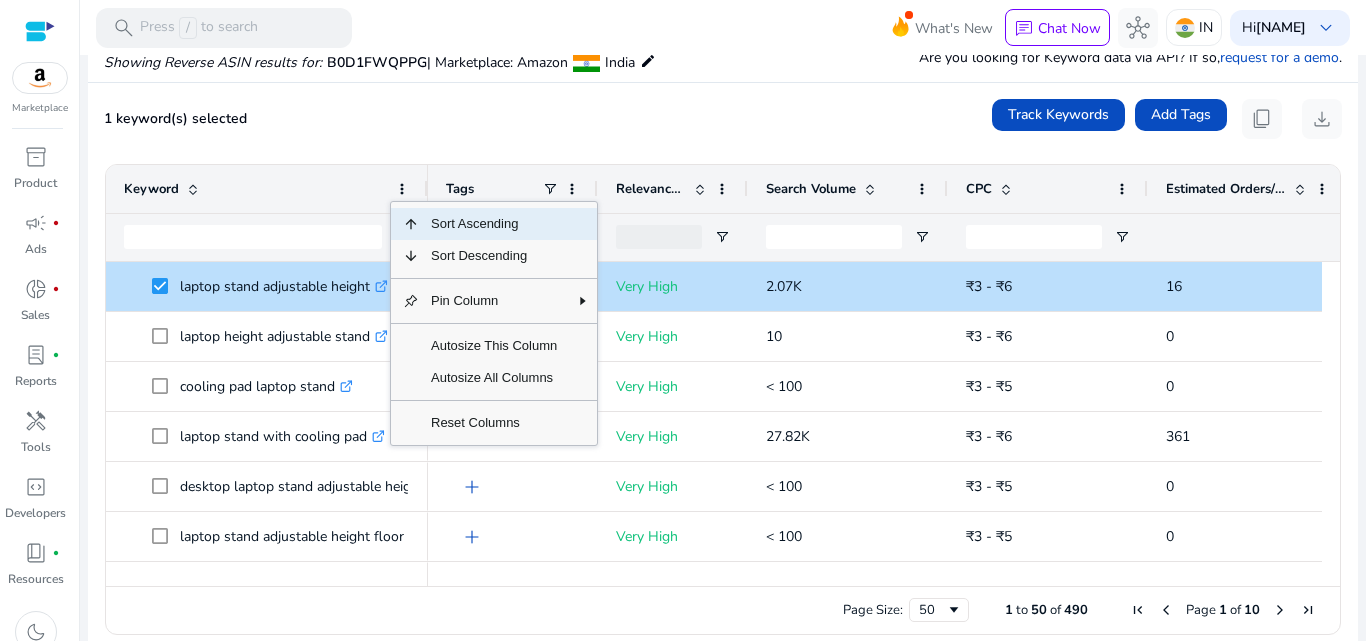 click on "1 keyword(s) selected   Track Keywords   Add Tags   content_copy   download  Press ENTER to sort. Press ALT DOWN to open column menu. Press CTRL ENTER to open filter
Drag here to set row groups Drag here to set column labels
Keyword
Tags
CPC" 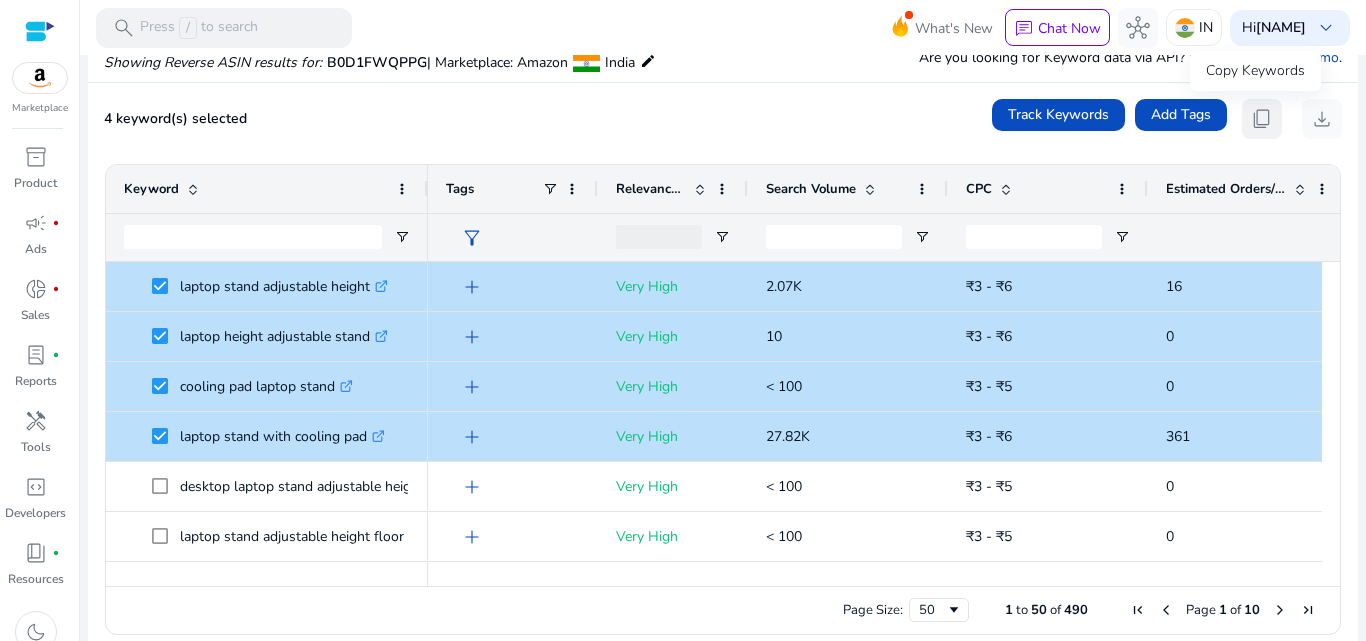 click on "content_copy" 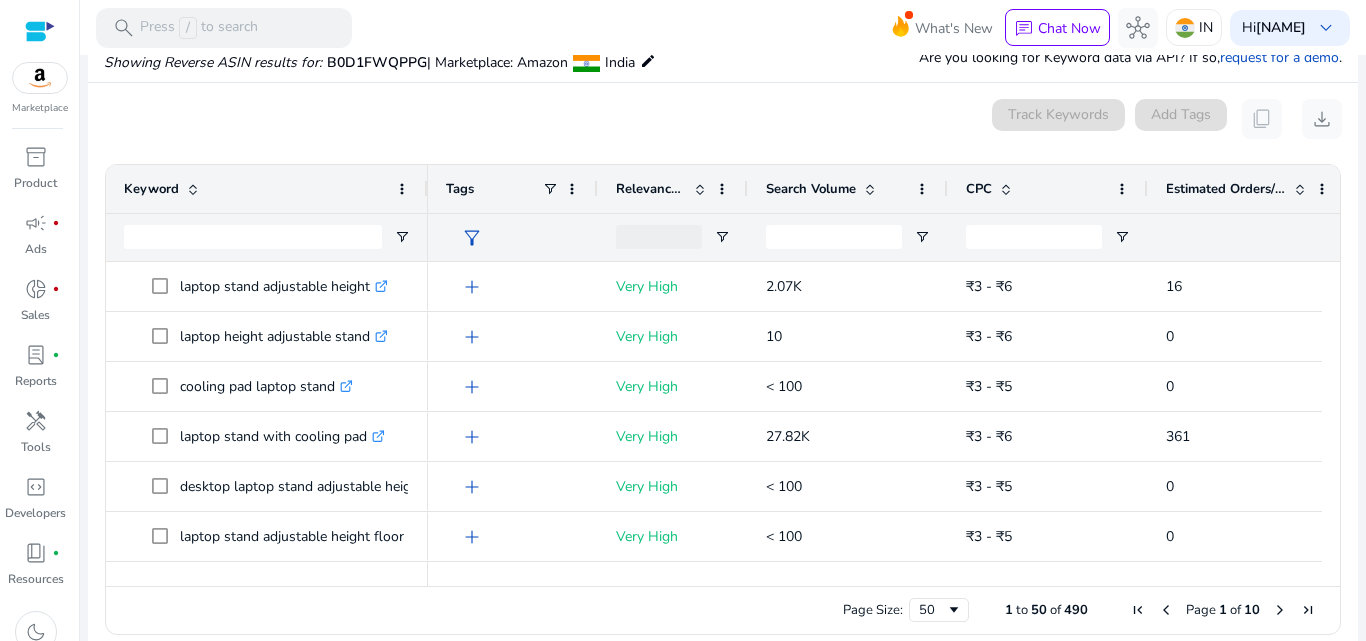 click on "content_copy" 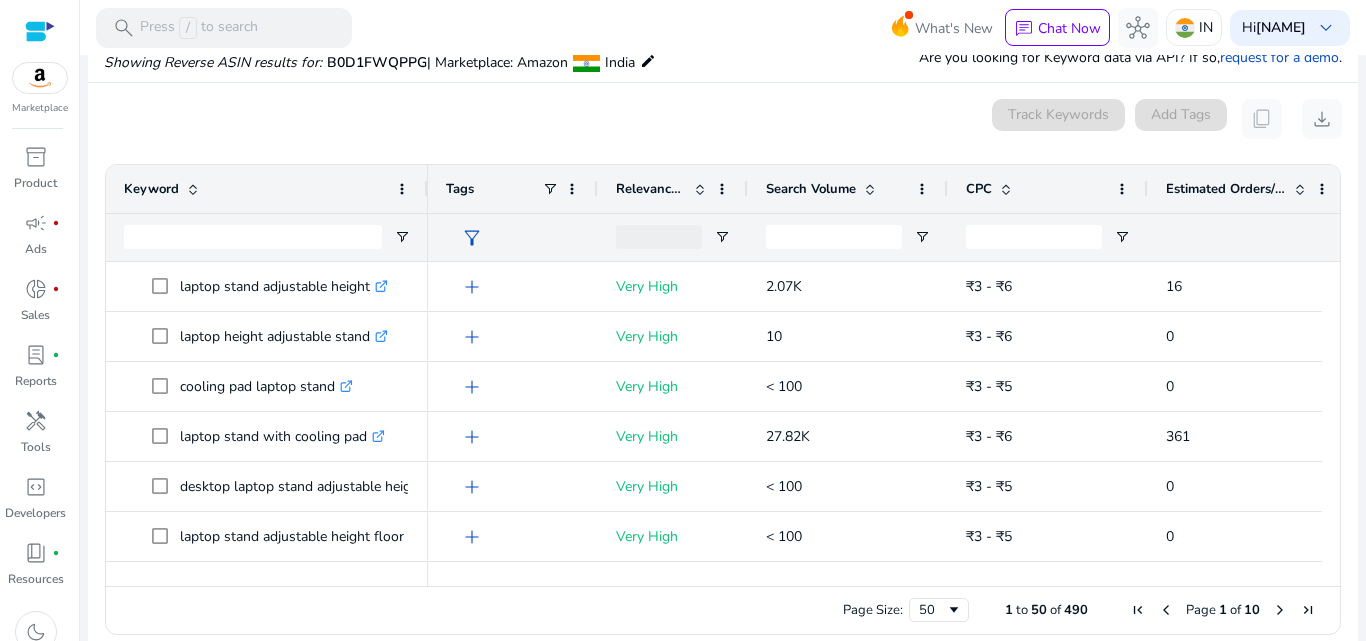 click on "content_copy" 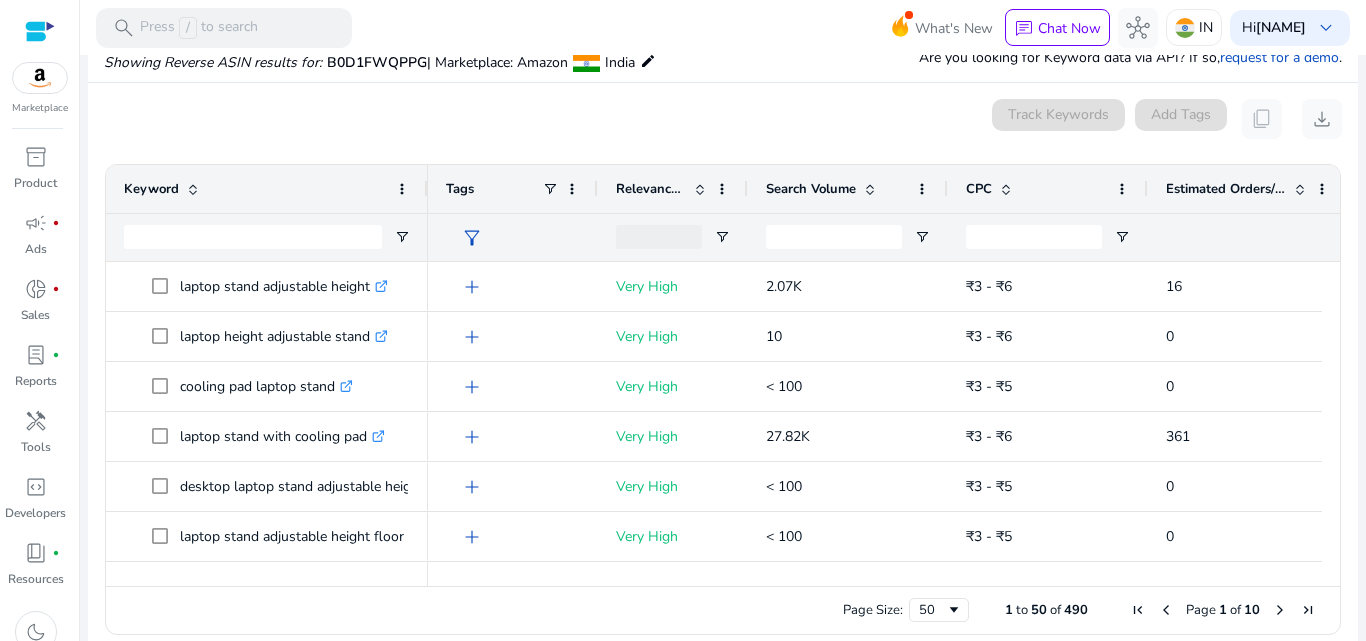 drag, startPoint x: 1051, startPoint y: 576, endPoint x: 1125, endPoint y: 575, distance: 74.00676 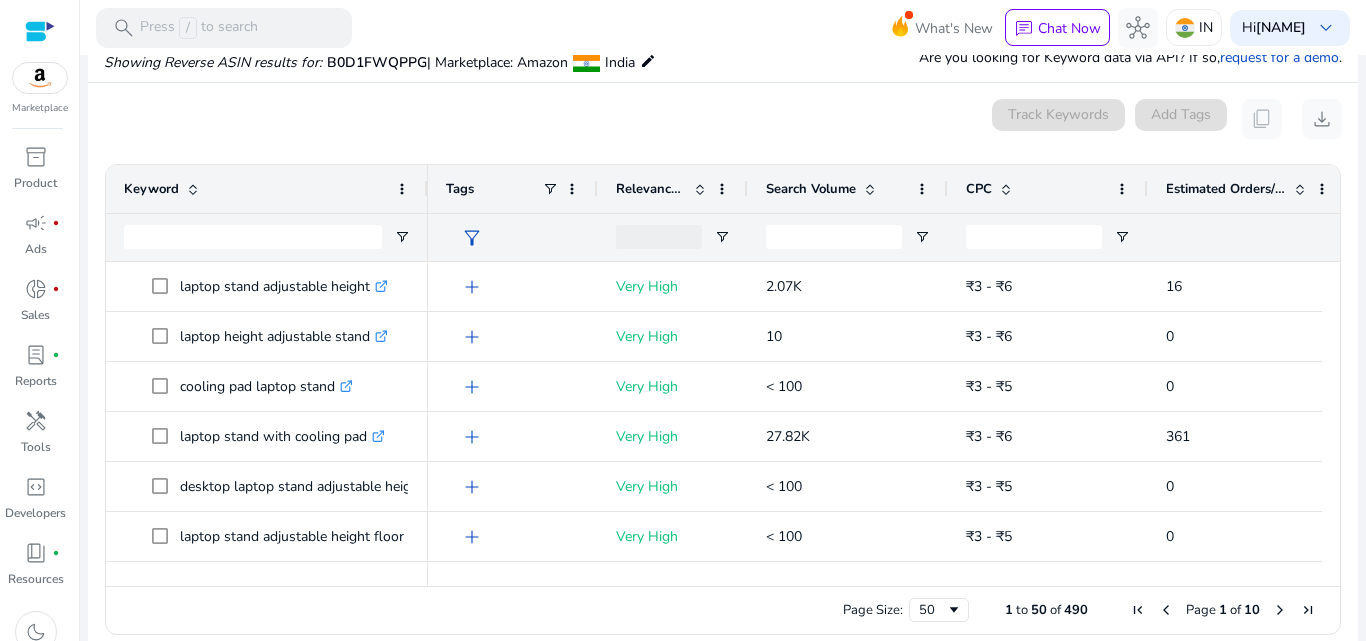 scroll, scrollTop: 0, scrollLeft: 67, axis: horizontal 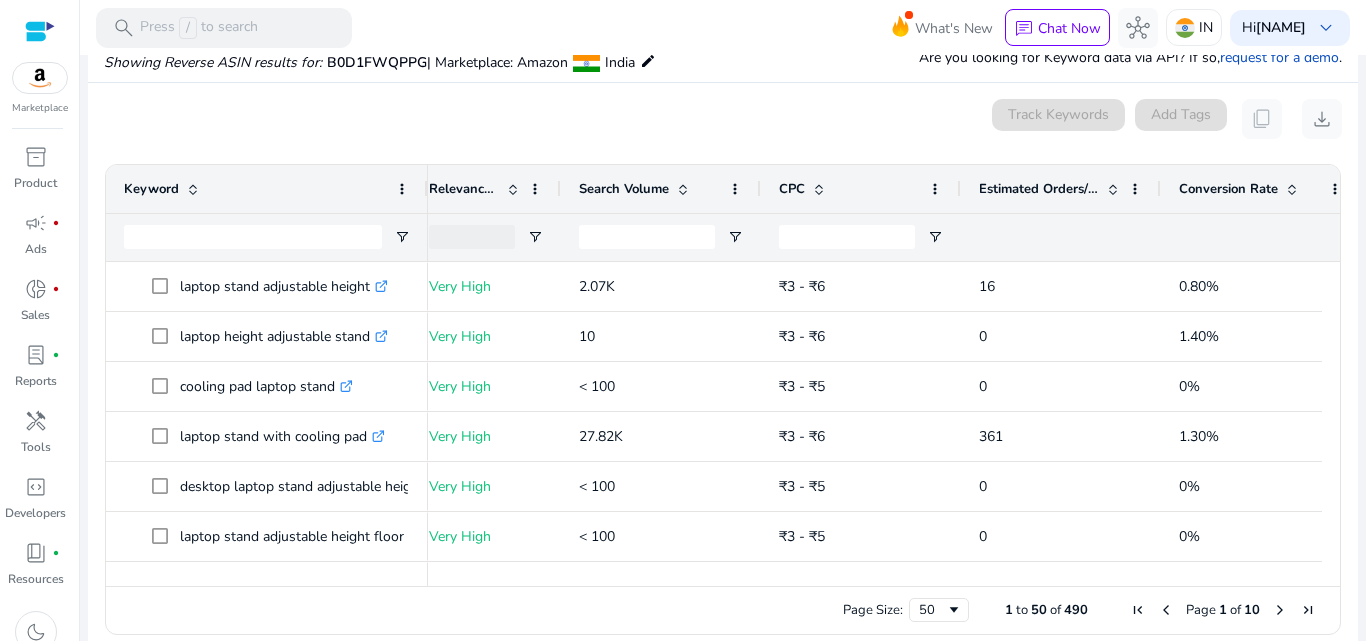 click 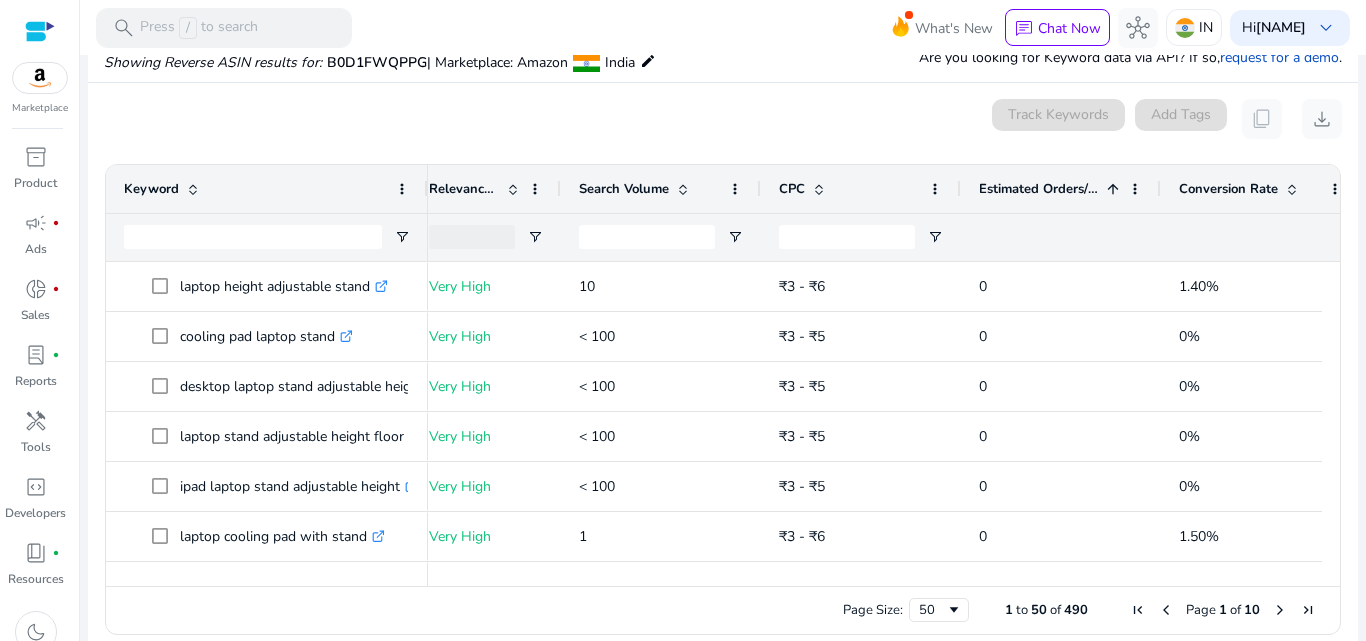 click 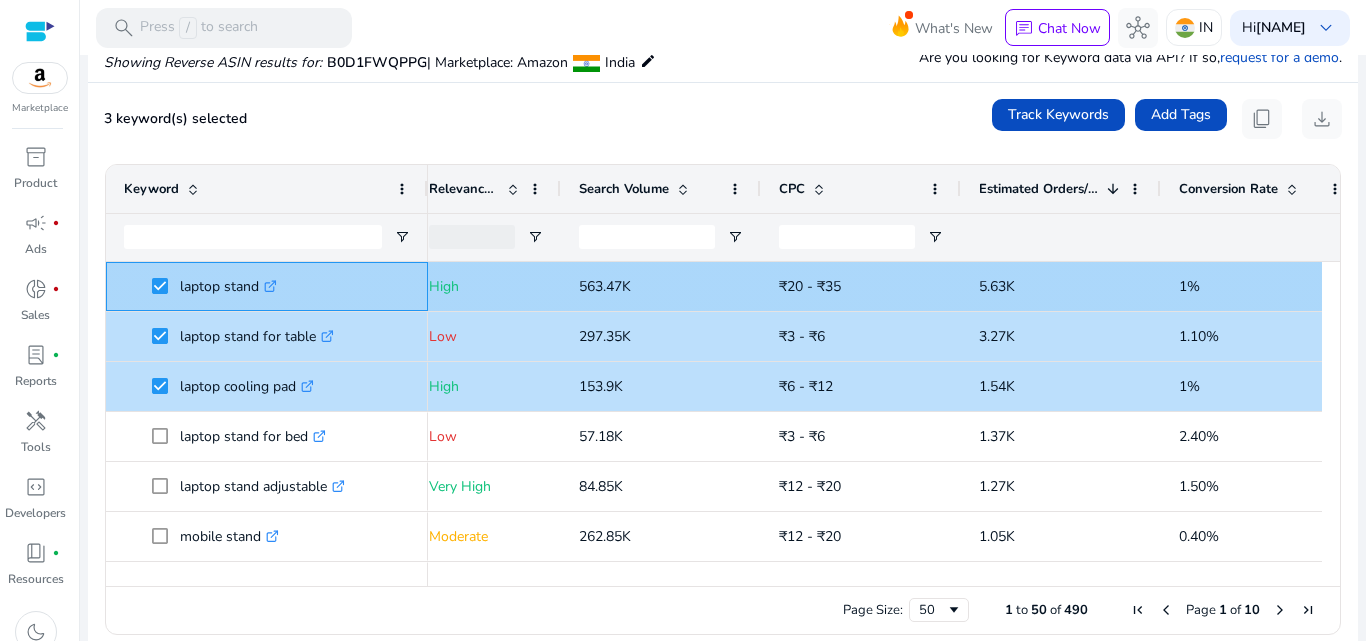 click on ".st0{fill:#2c8af8}" 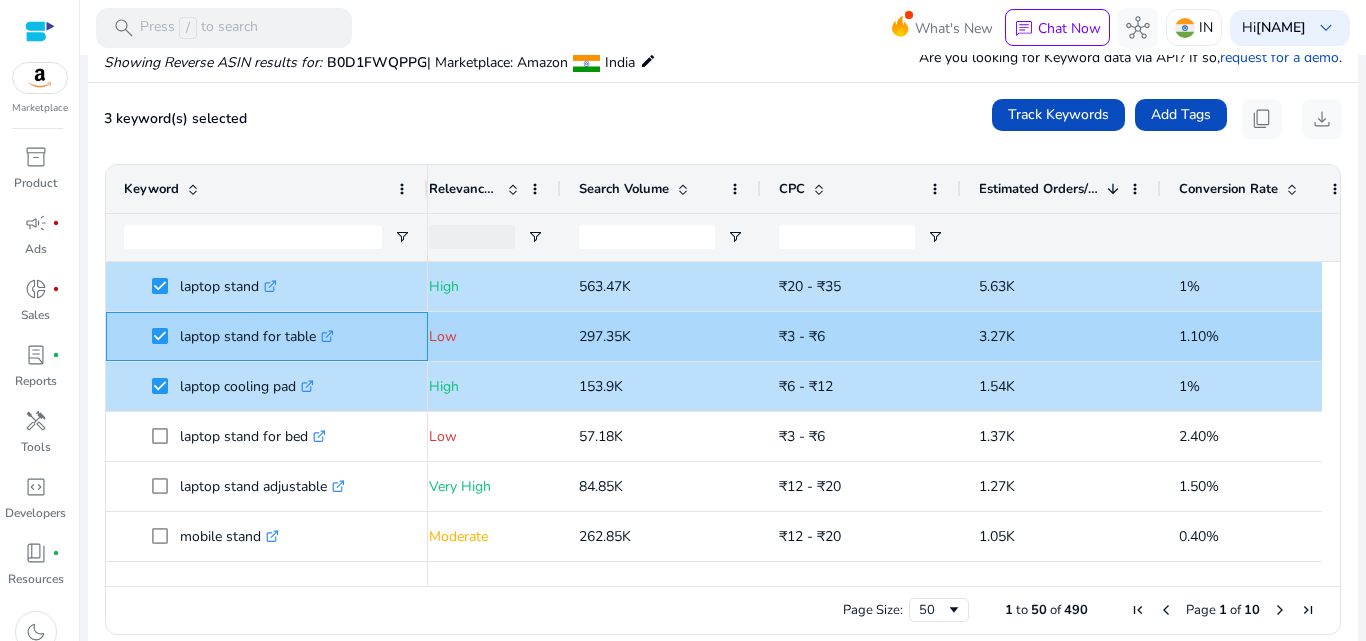 click on ".st0{fill:#2c8af8}" 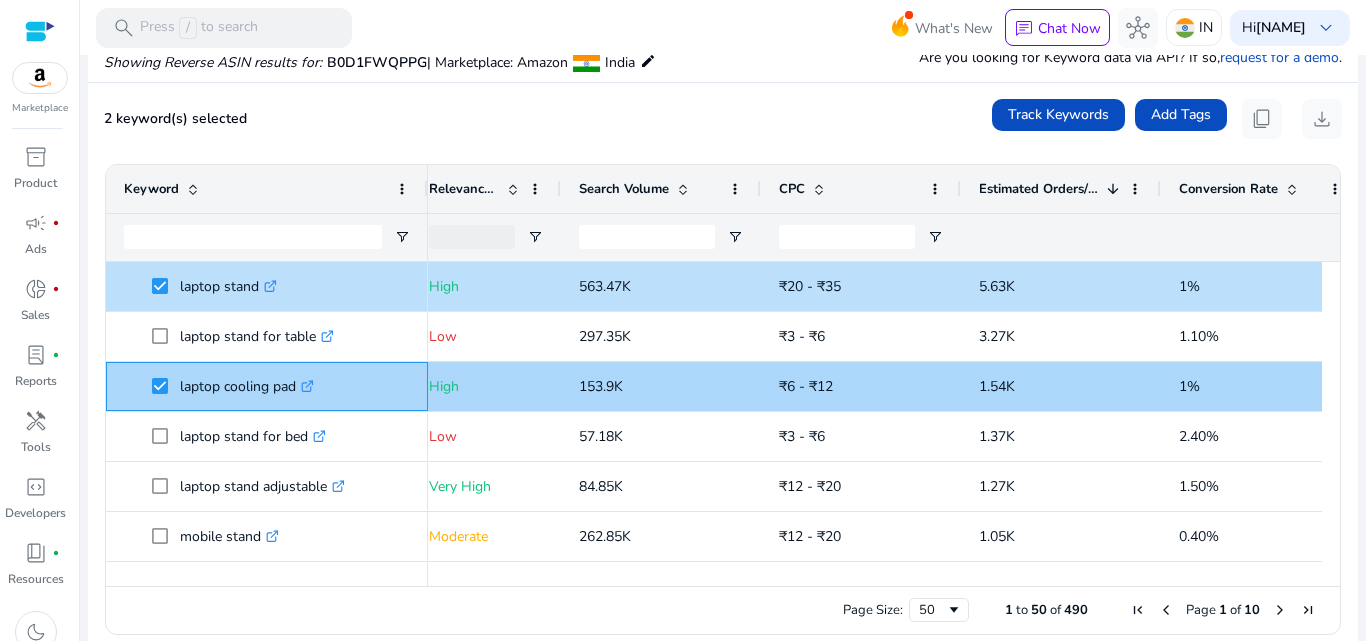 click on ".st0{fill:#2c8af8}" 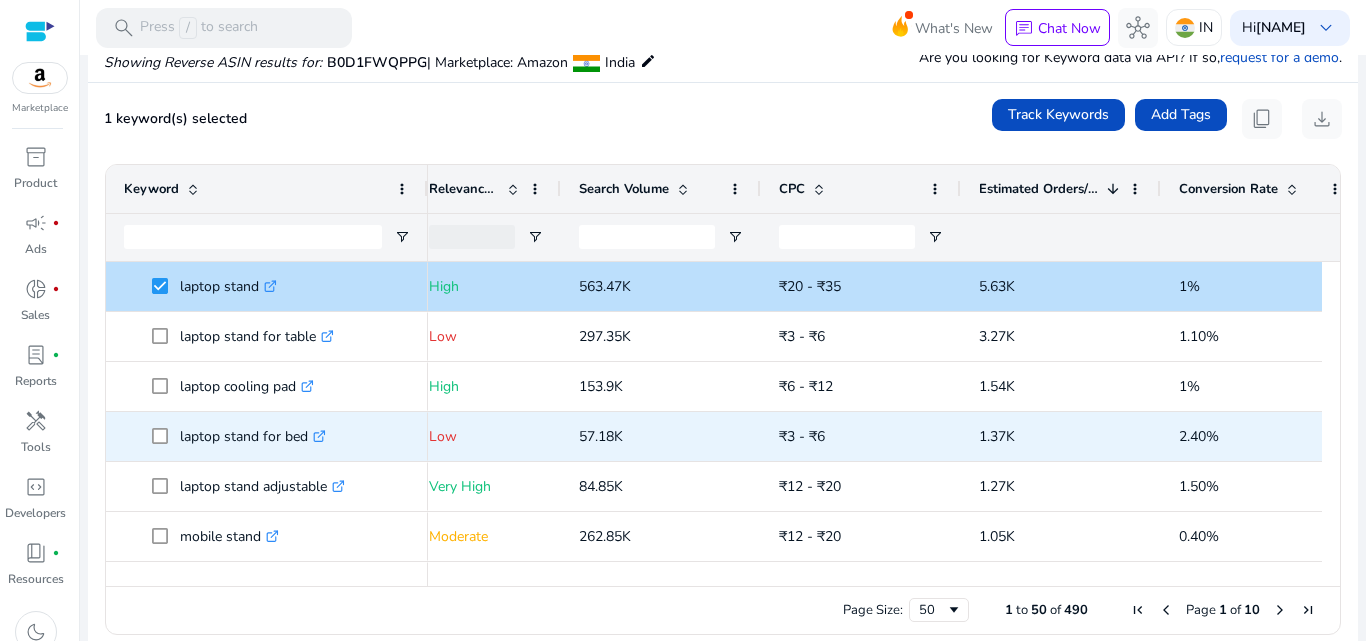 click on ".st0{fill:#2c8af8}" 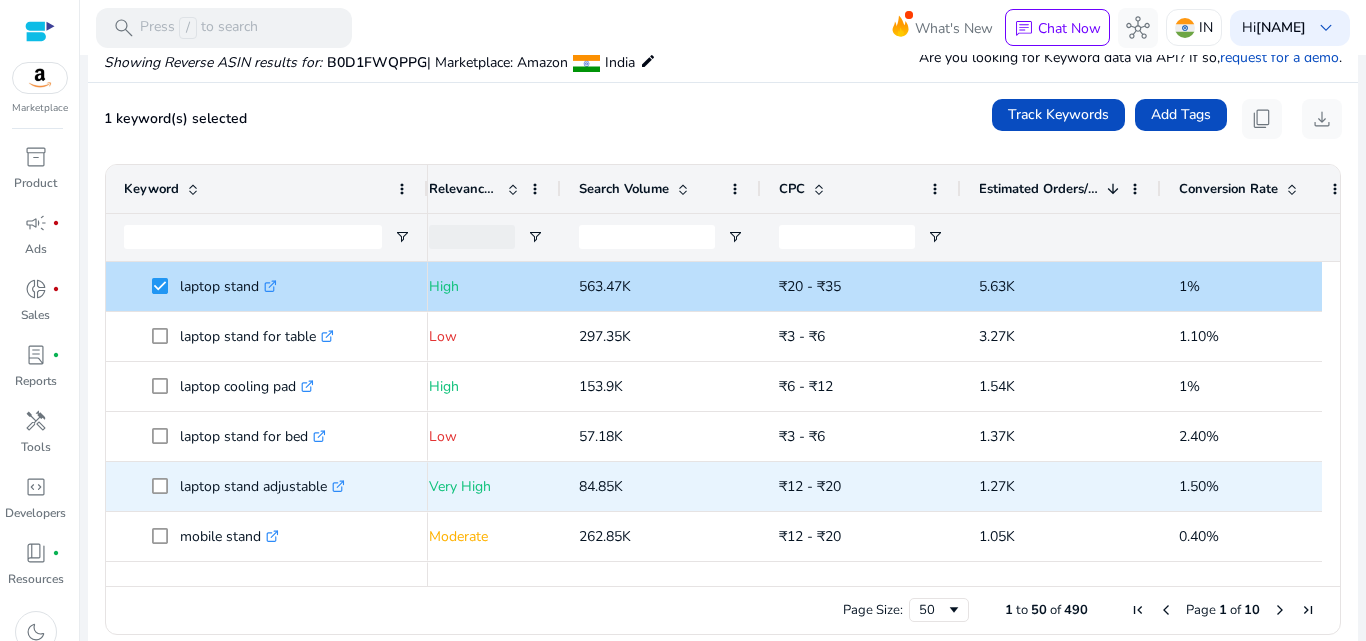 click on ".st0{fill:#2c8af8}" 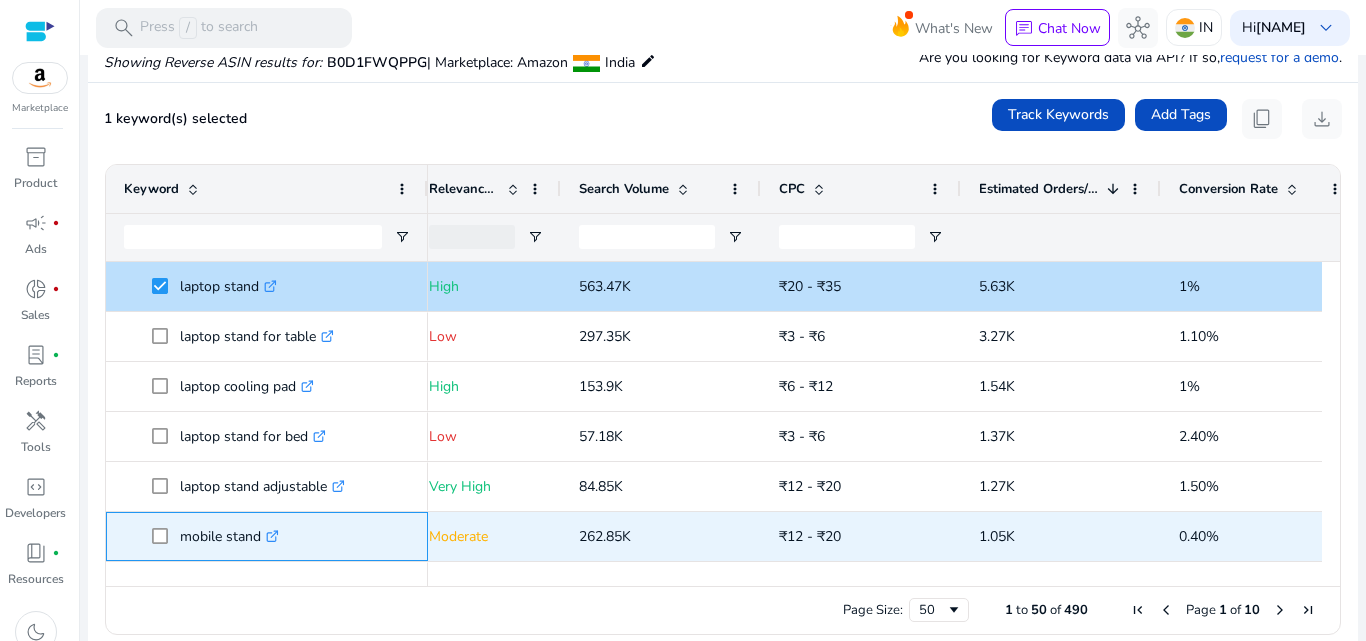 click on ".st0{fill:#2c8af8}" 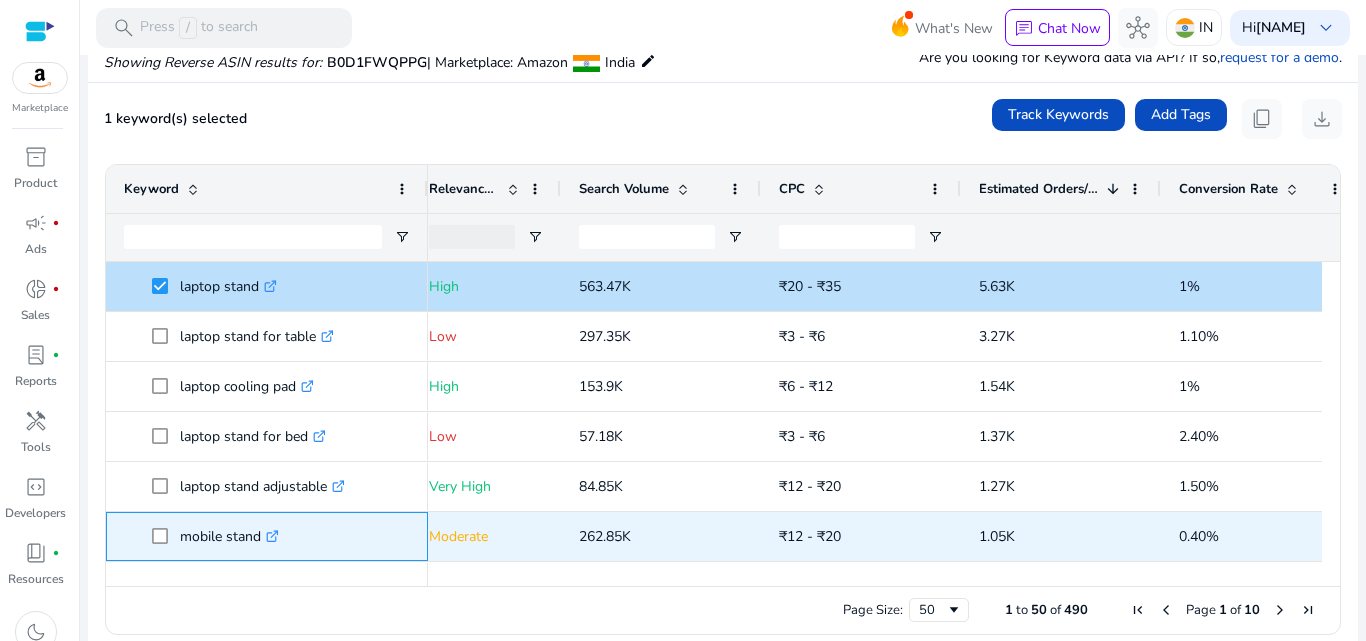 click on "mobile stand  .st0{fill:#2c8af8}" 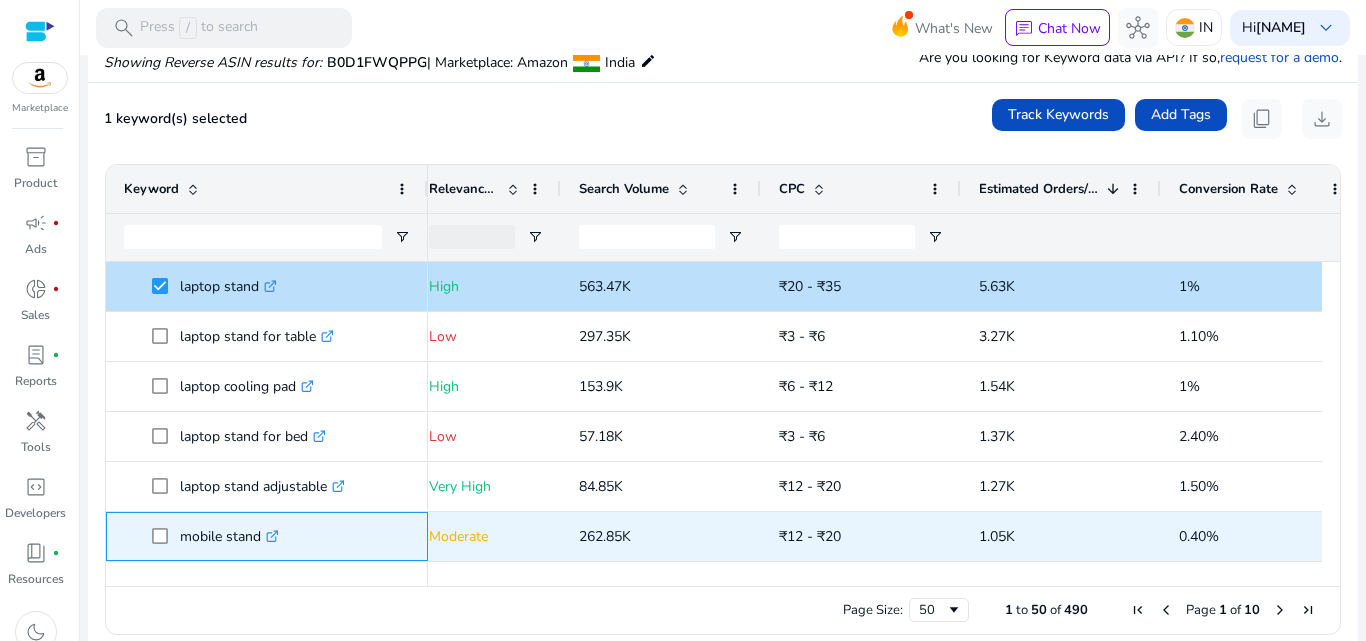 click on "mobile stand  .st0{fill:#2c8af8}" 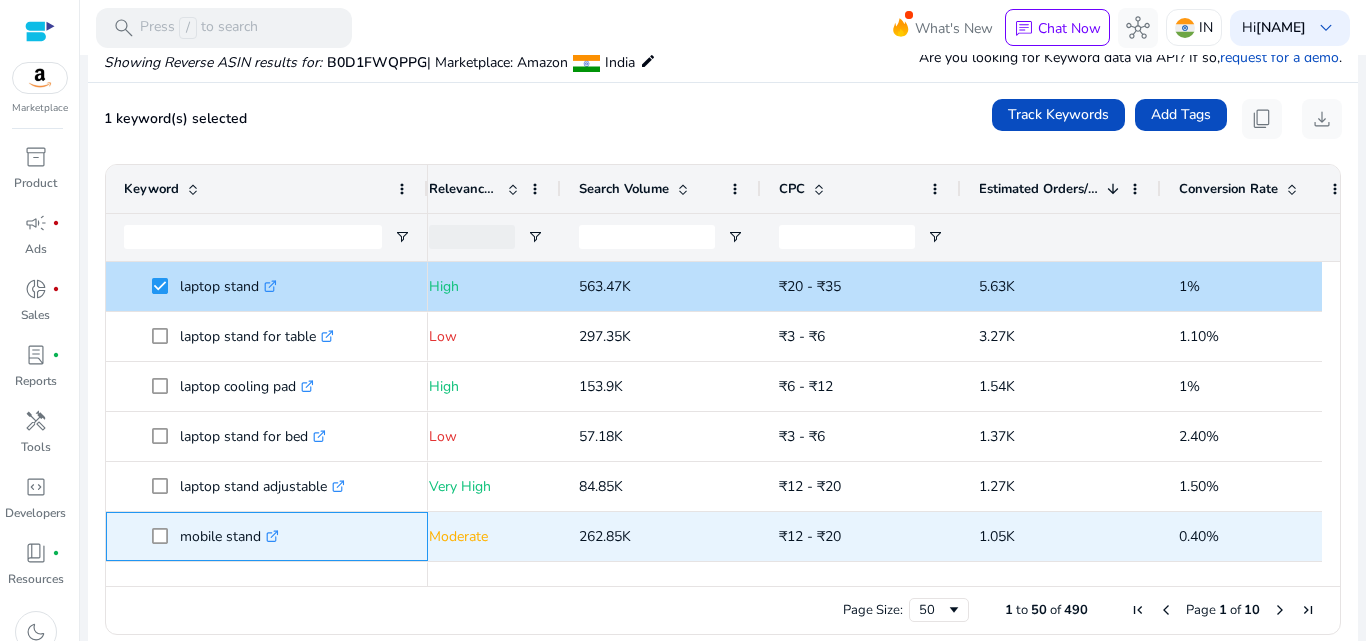 click on "mobile stand  .st0{fill:#2c8af8}" 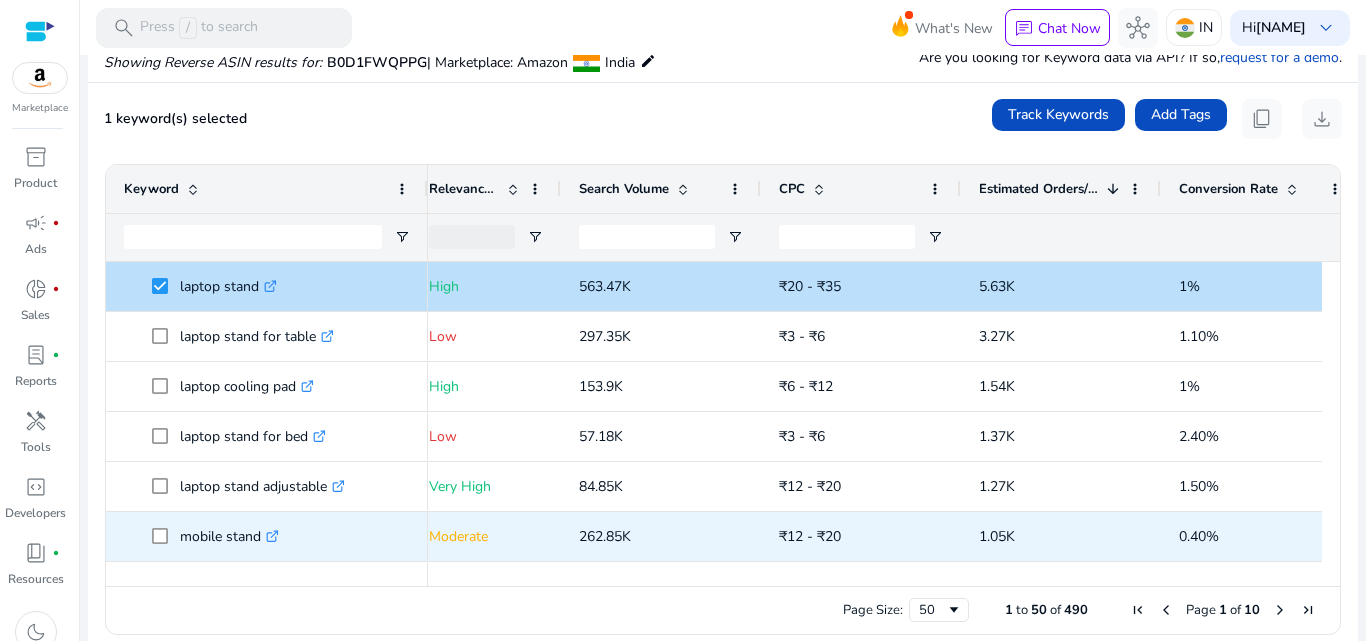 scroll, scrollTop: 44, scrollLeft: 0, axis: vertical 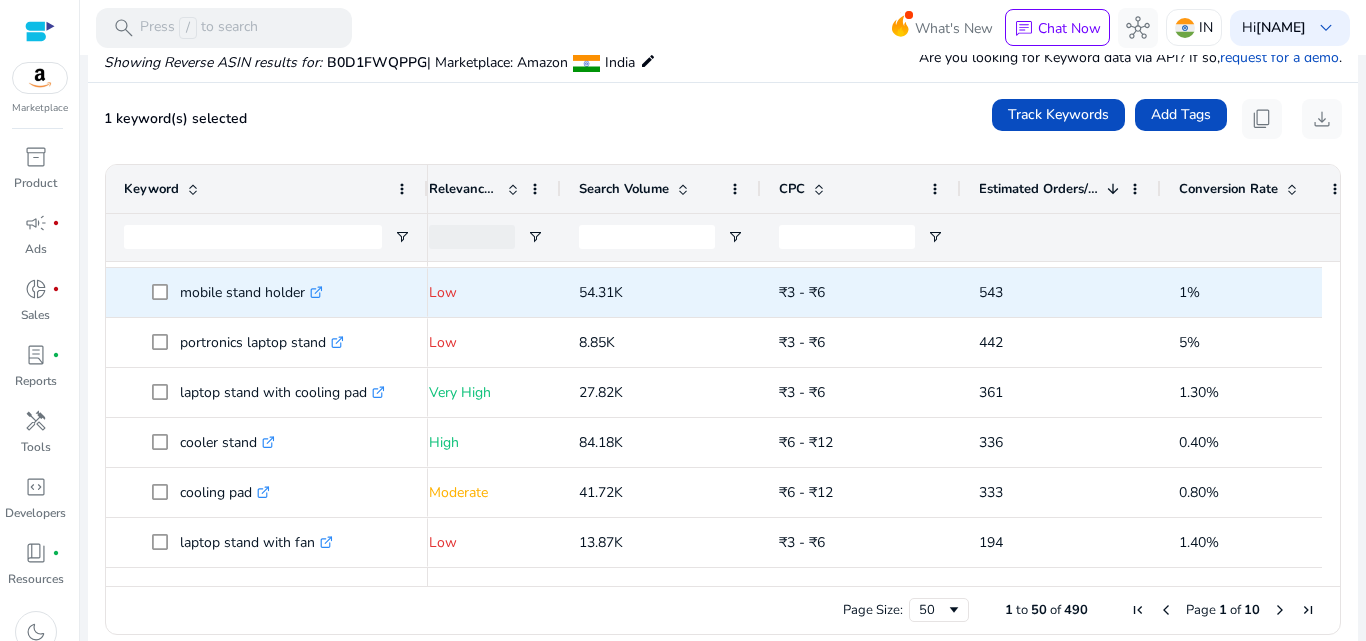 click on ".st0{fill:#2c8af8}" 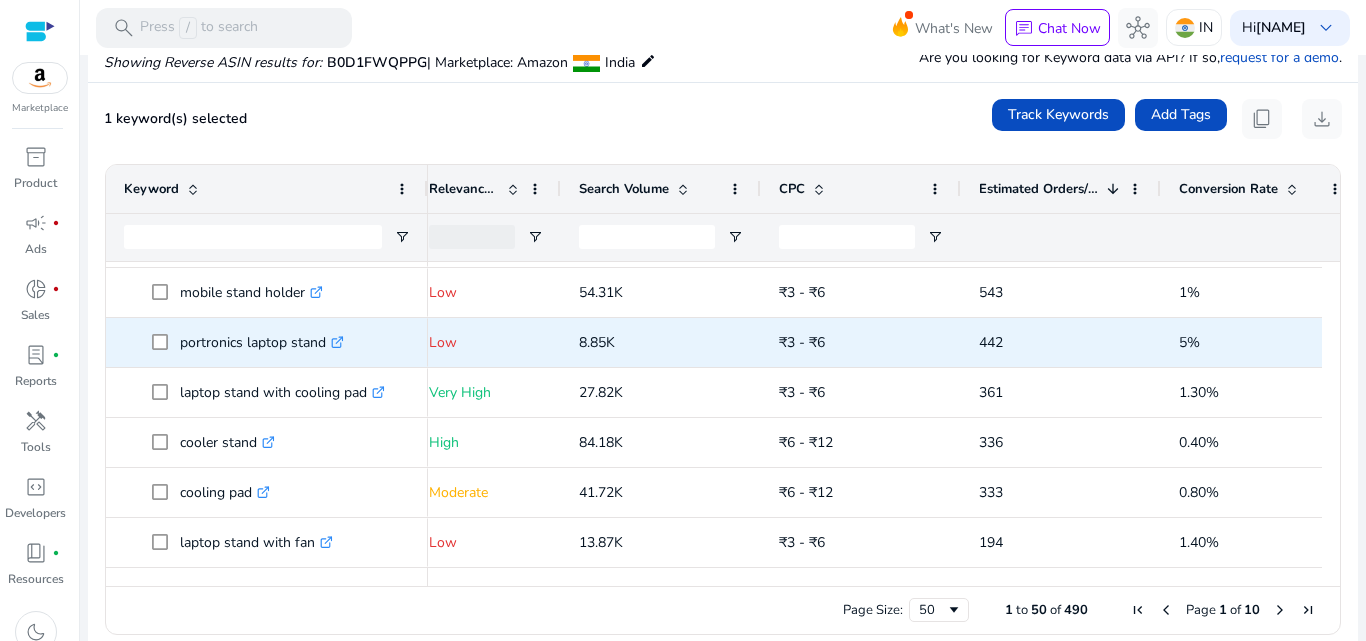click on ".st0{fill:#2c8af8}" 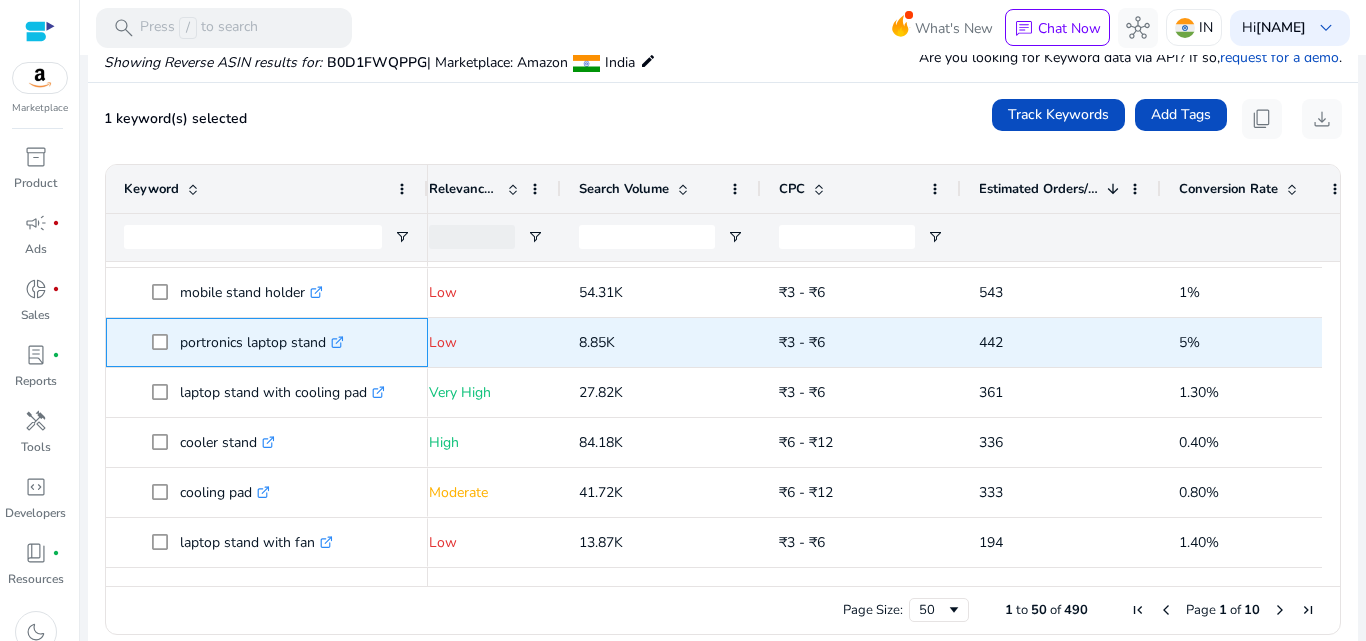 click on "portronics laptop stand  .st0{fill:#2c8af8}" 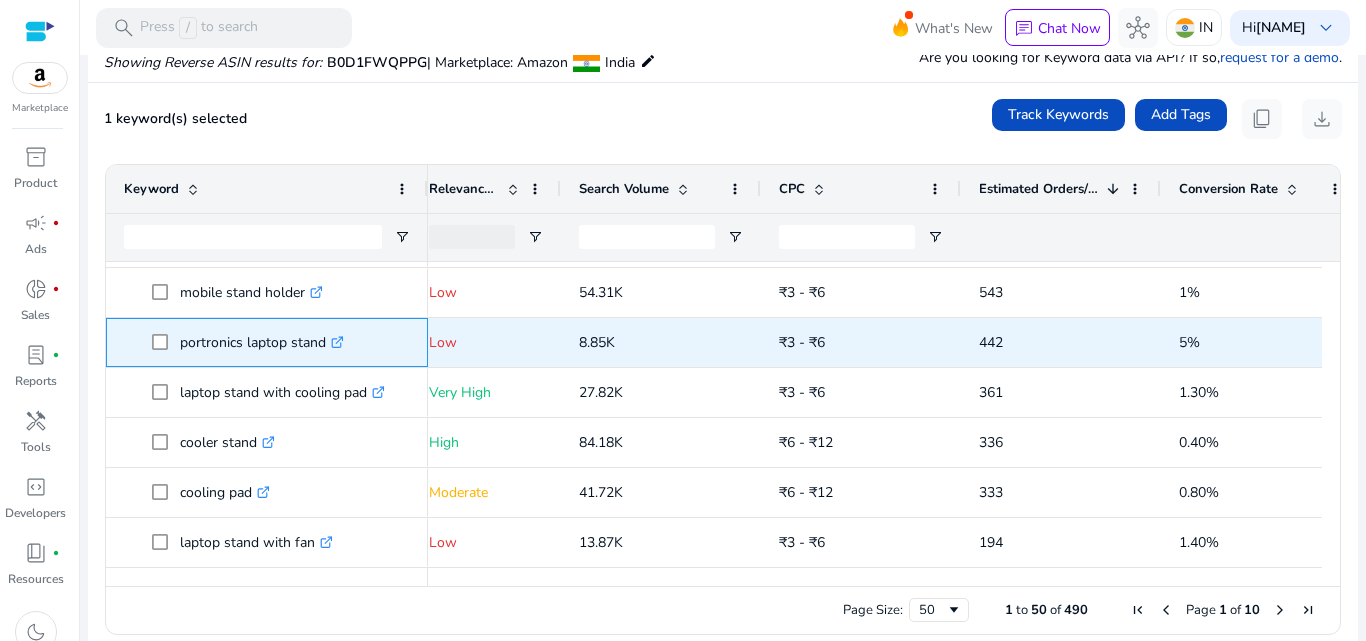 click on "portronics laptop stand  .st0{fill:#2c8af8}" 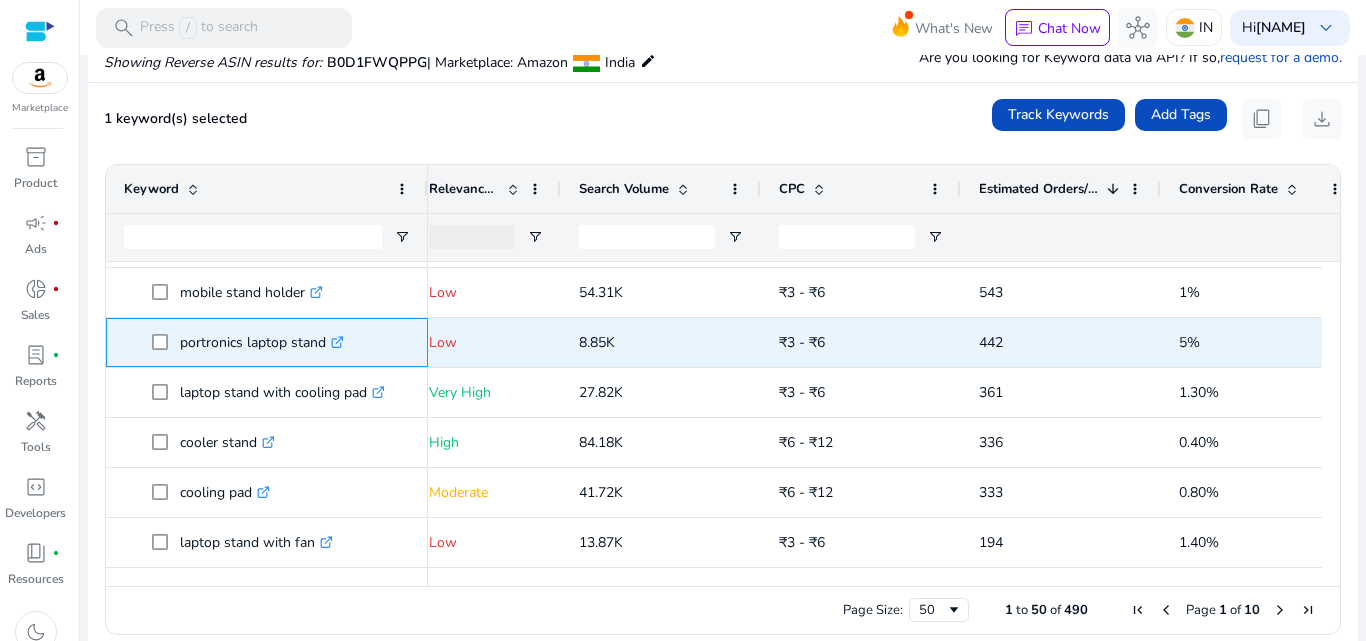 click on "portronics laptop stand  .st0{fill:#2c8af8}" 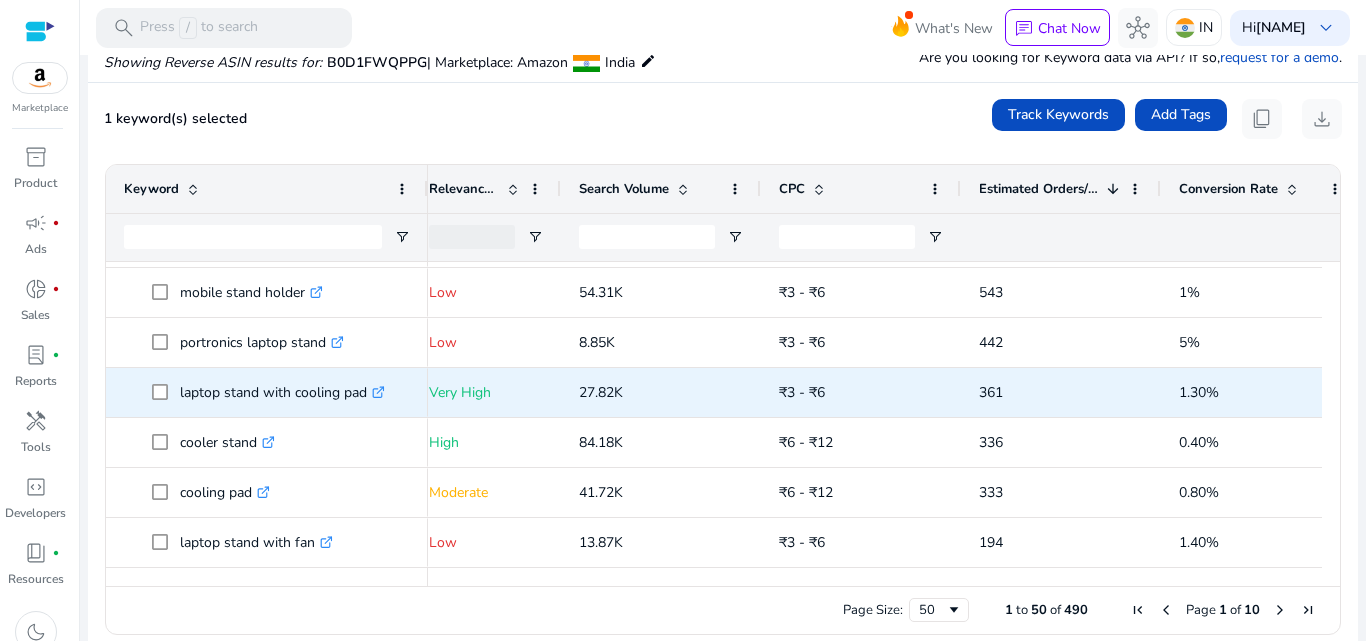 scroll, scrollTop: 394, scrollLeft: 0, axis: vertical 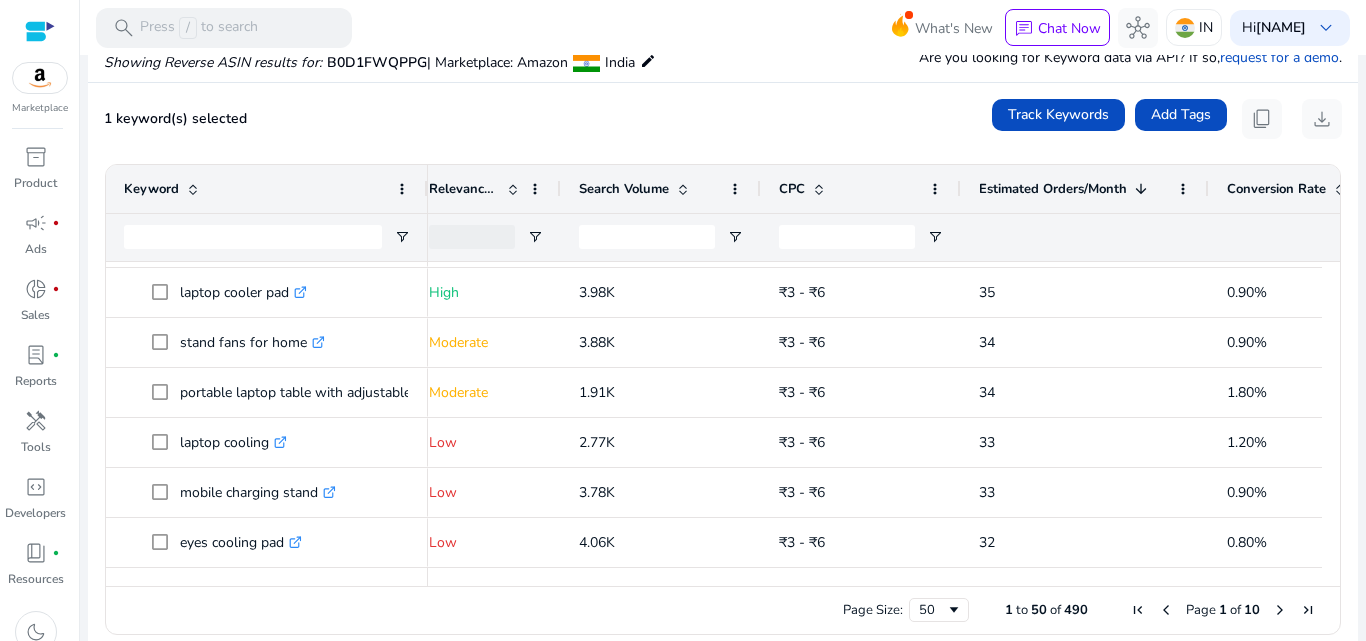 drag, startPoint x: 1158, startPoint y: 186, endPoint x: 1206, endPoint y: 186, distance: 48 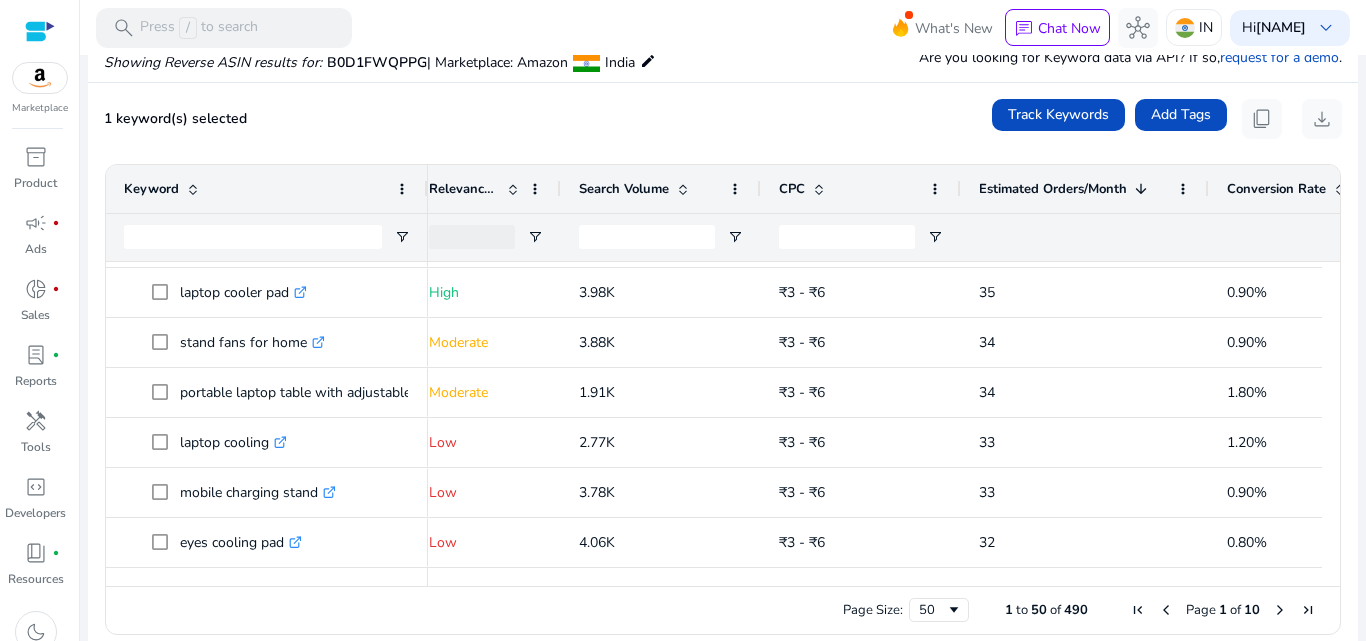 click on "1 keyword(s) selected   Track Keywords   Add Tags   content_copy   download" 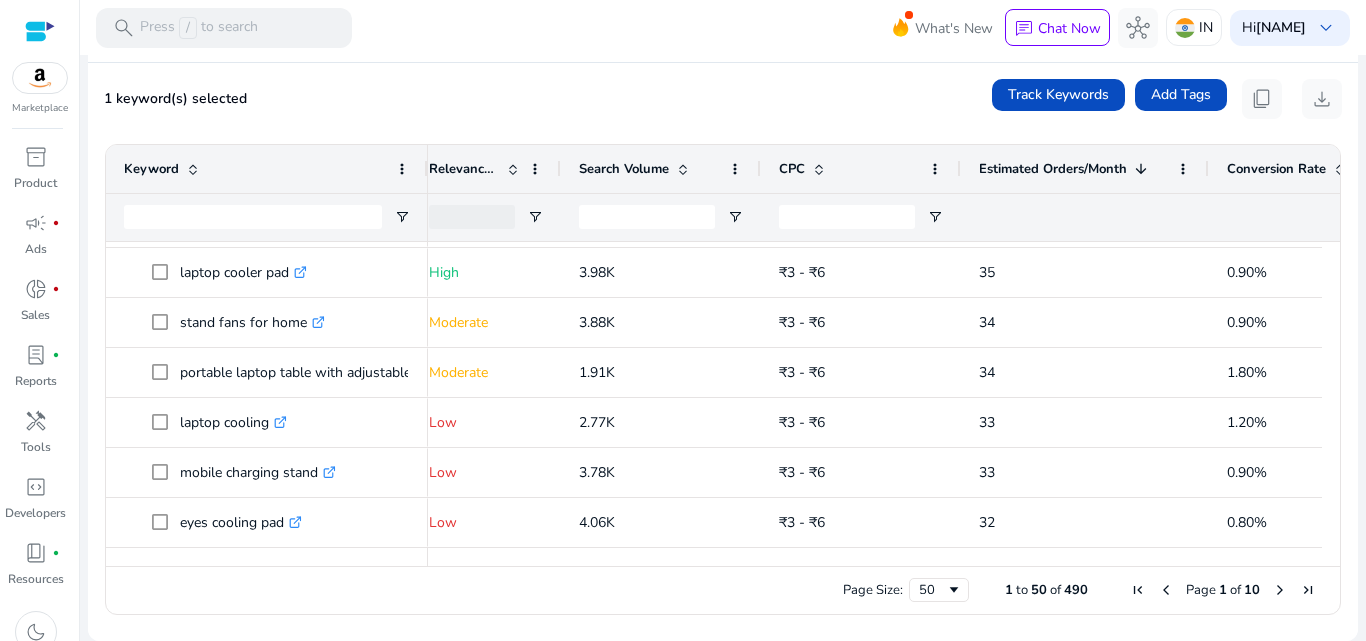 drag, startPoint x: 1332, startPoint y: 467, endPoint x: 1329, endPoint y: 498, distance: 31.144823 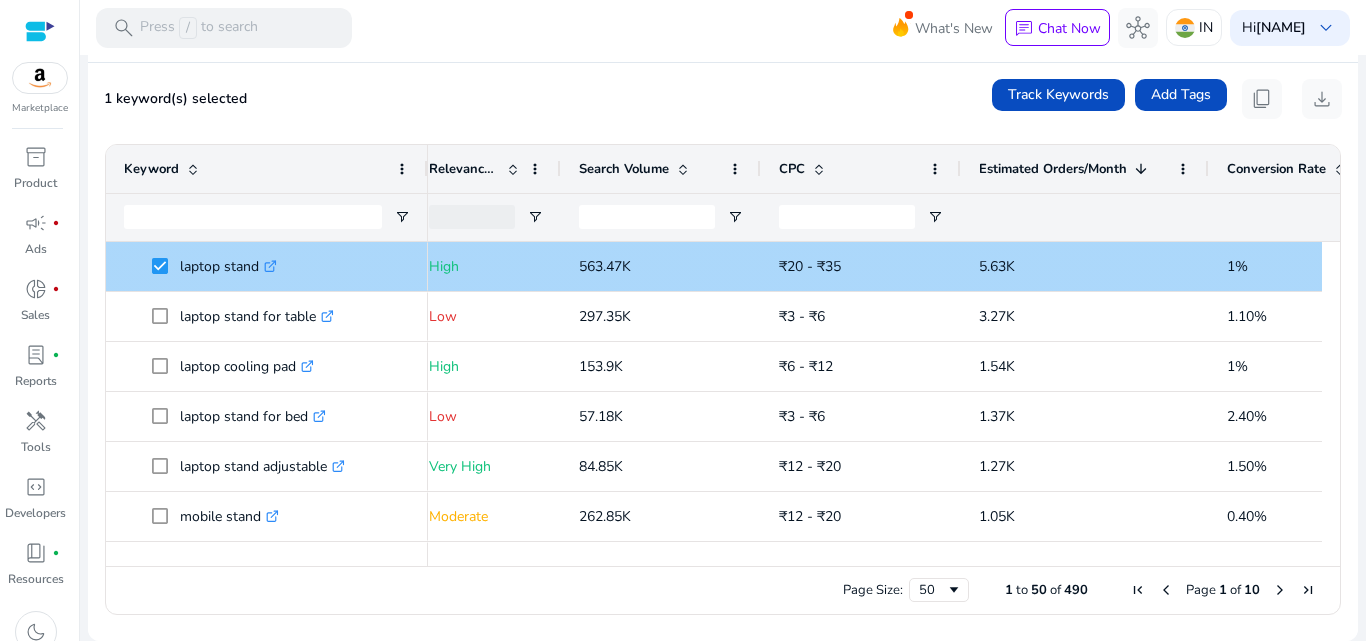 click on "laptop stand  .st0{fill:#2c8af8}" 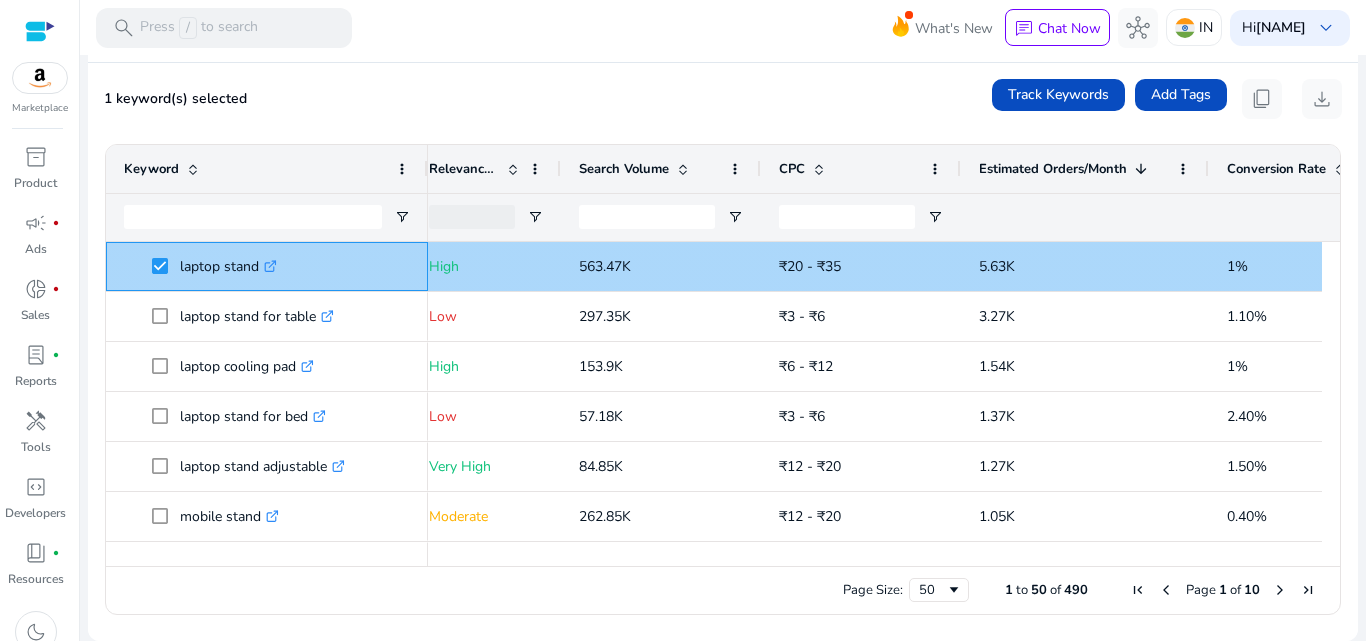 click on "laptop stand  .st0{fill:#2c8af8}" 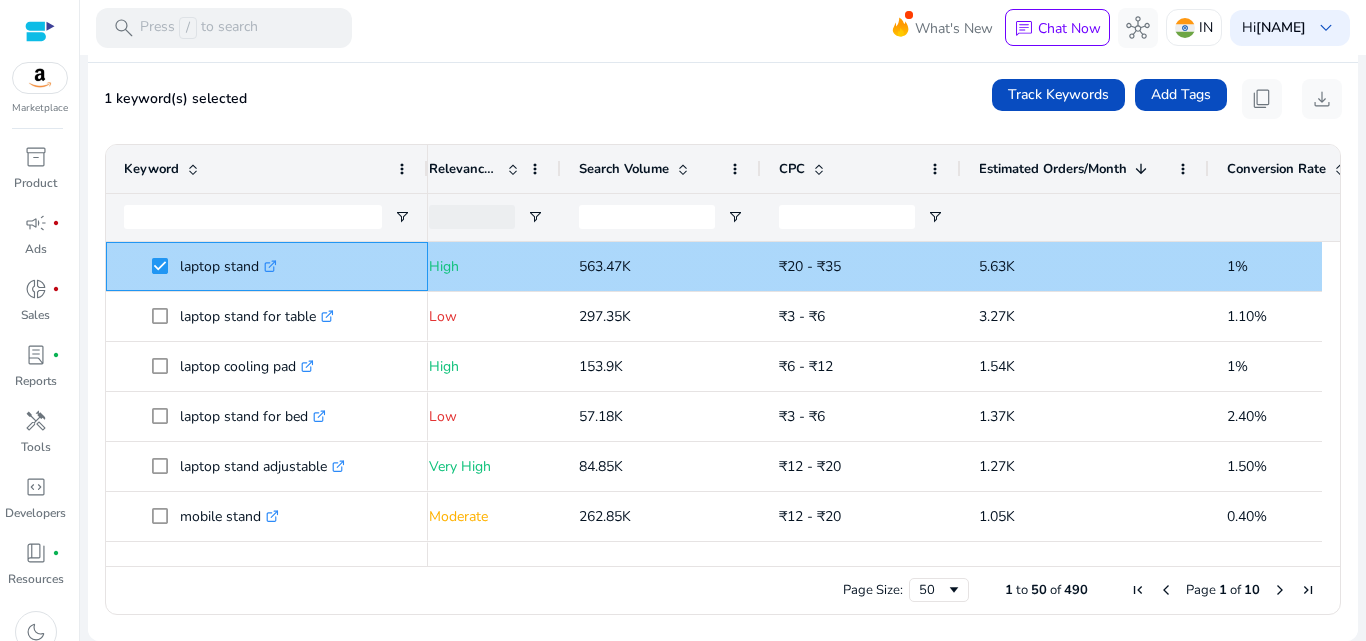 copy on "laptop stand" 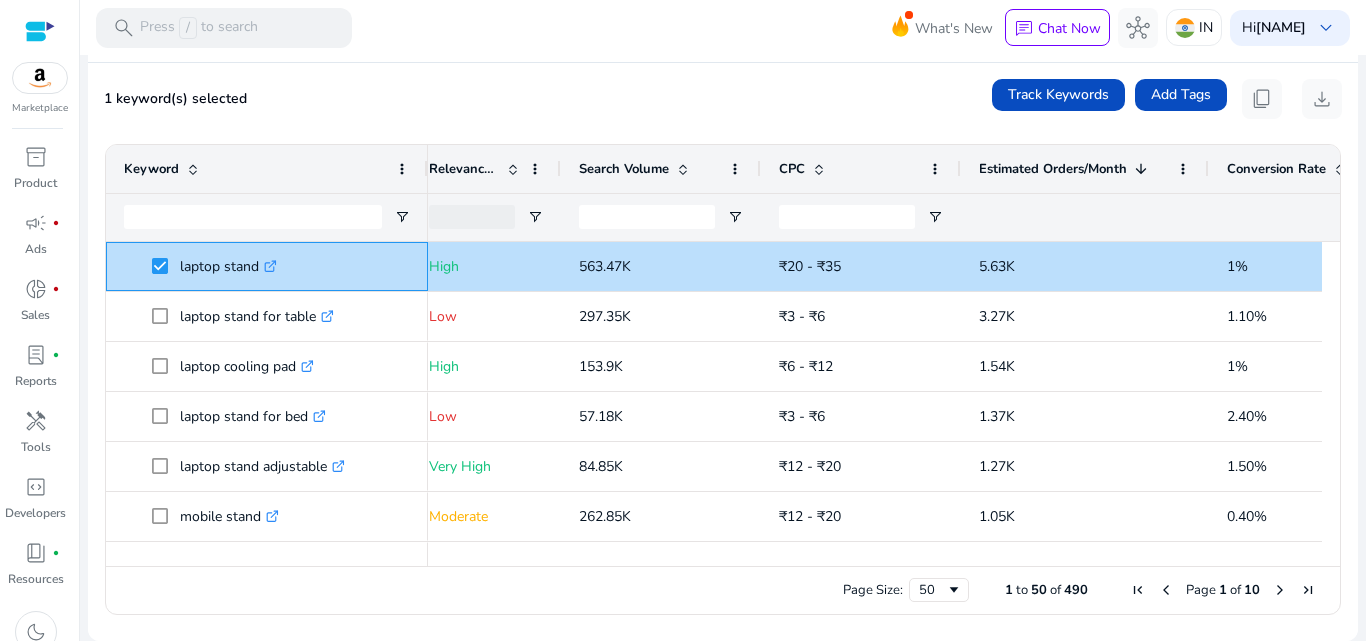 copy on "laptop stand" 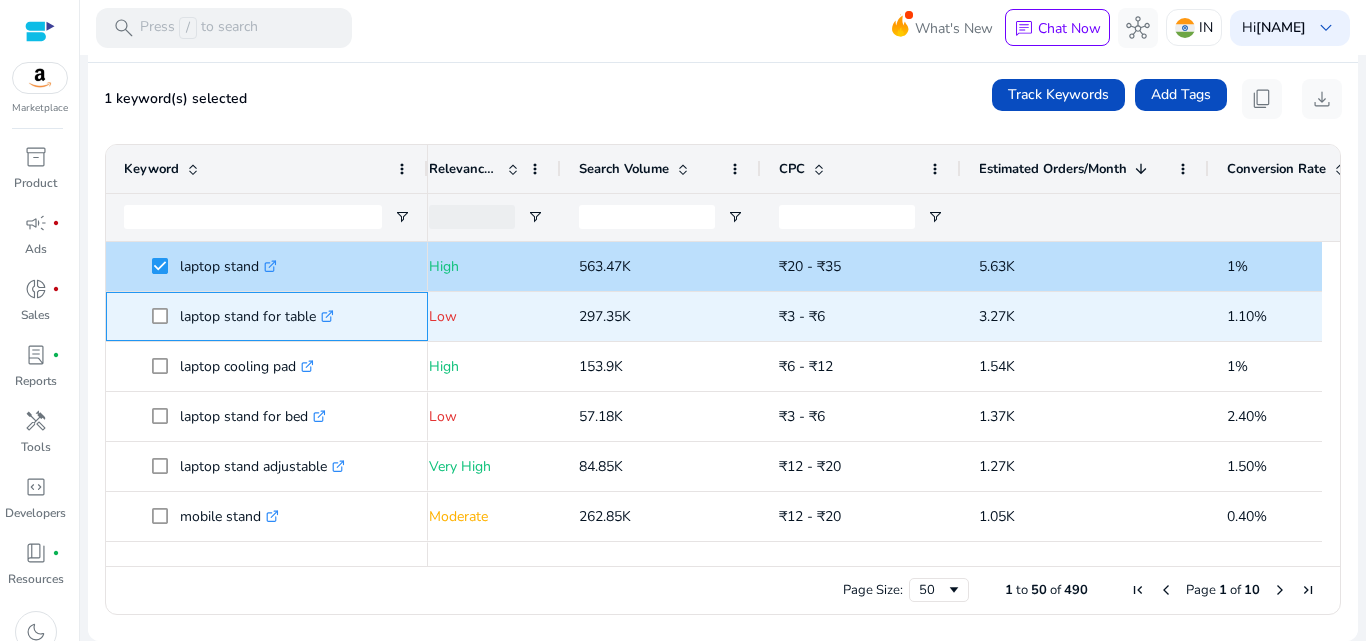 click on "laptop stand for table  .st0{fill:#2c8af8}" 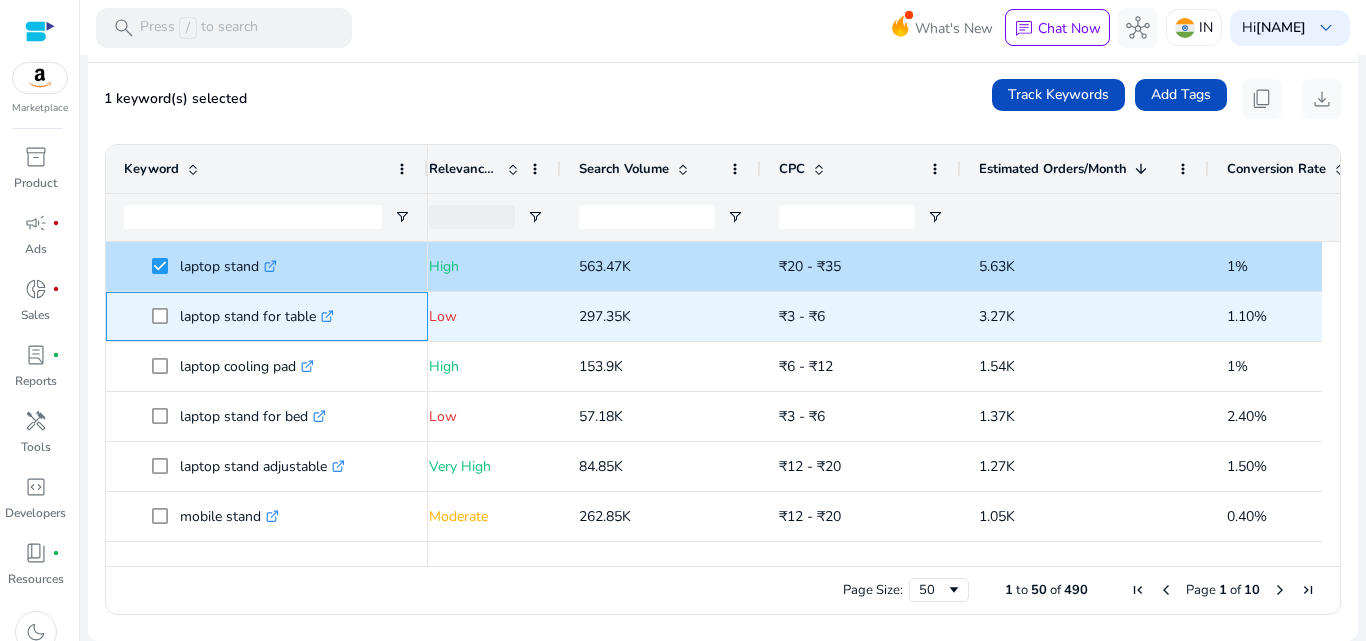 click on "laptop stand for table  .st0{fill:#2c8af8}" 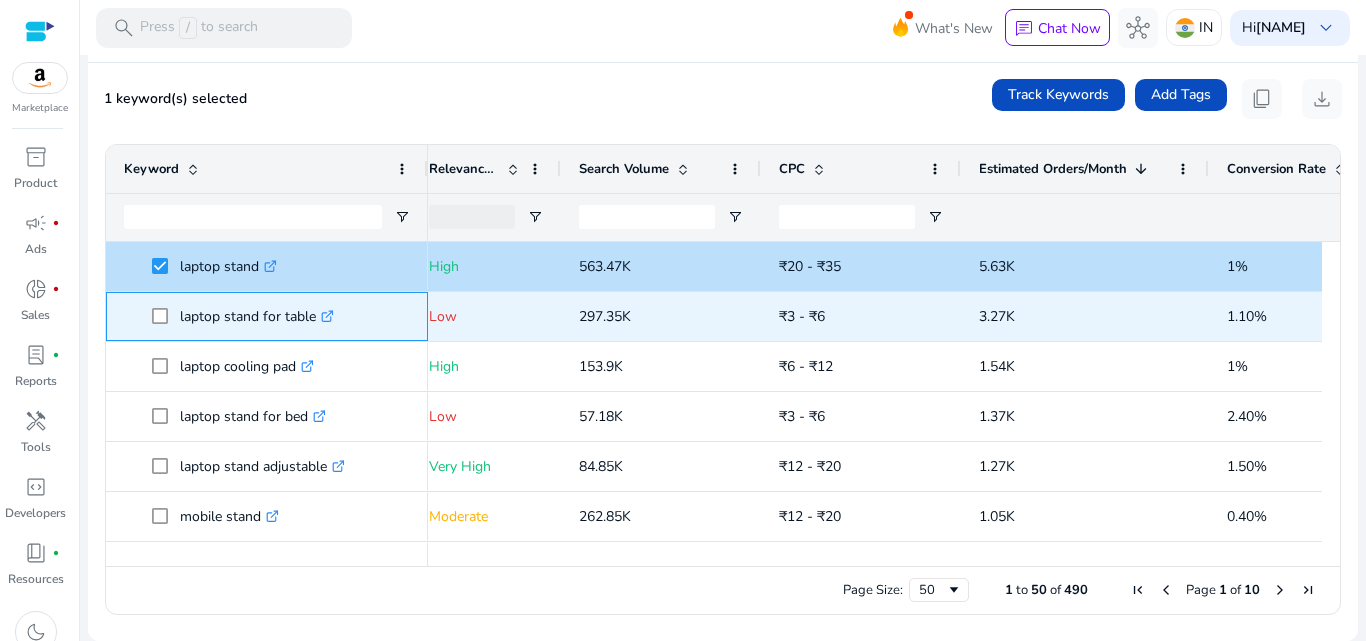 copy on "laptop stand for table" 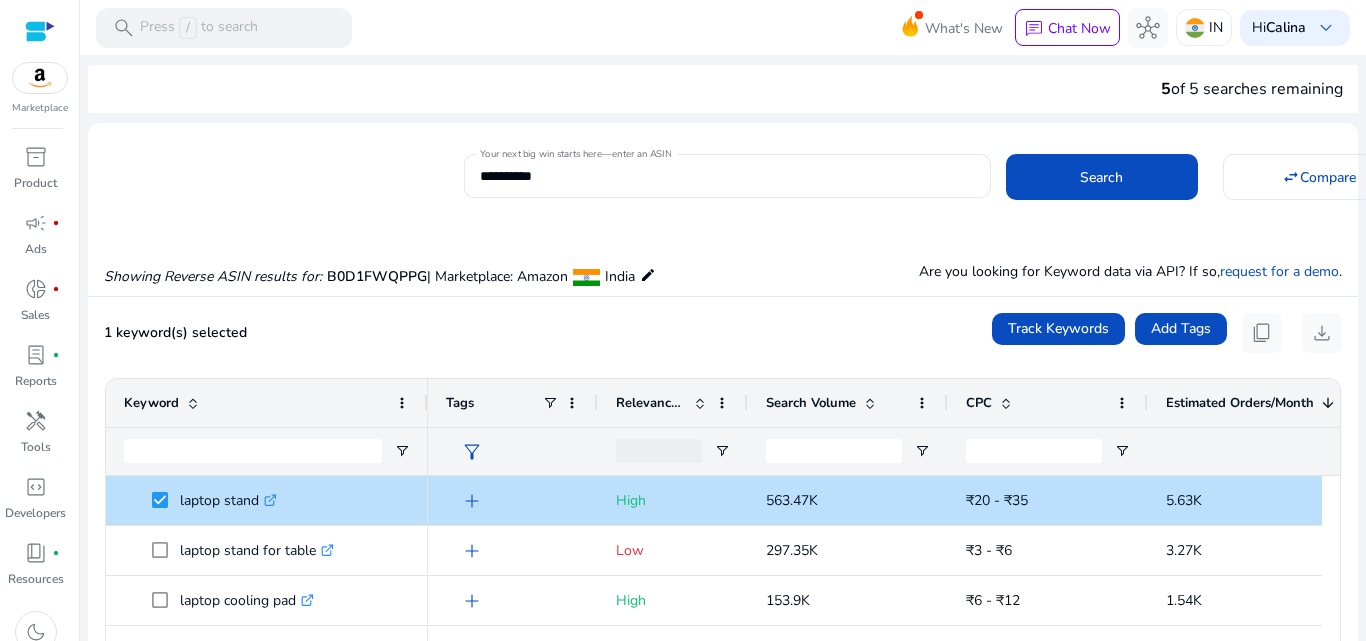 scroll, scrollTop: 0, scrollLeft: 0, axis: both 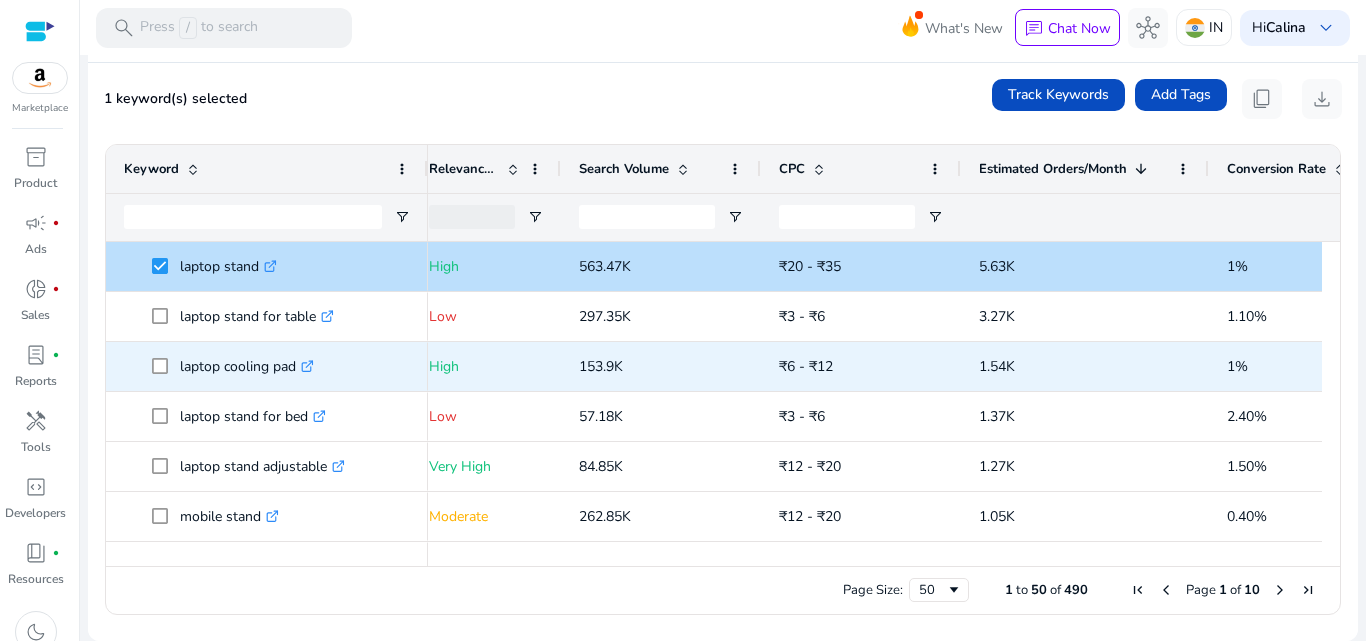 click on "laptop cooling pad  .st0{fill:#2c8af8}" 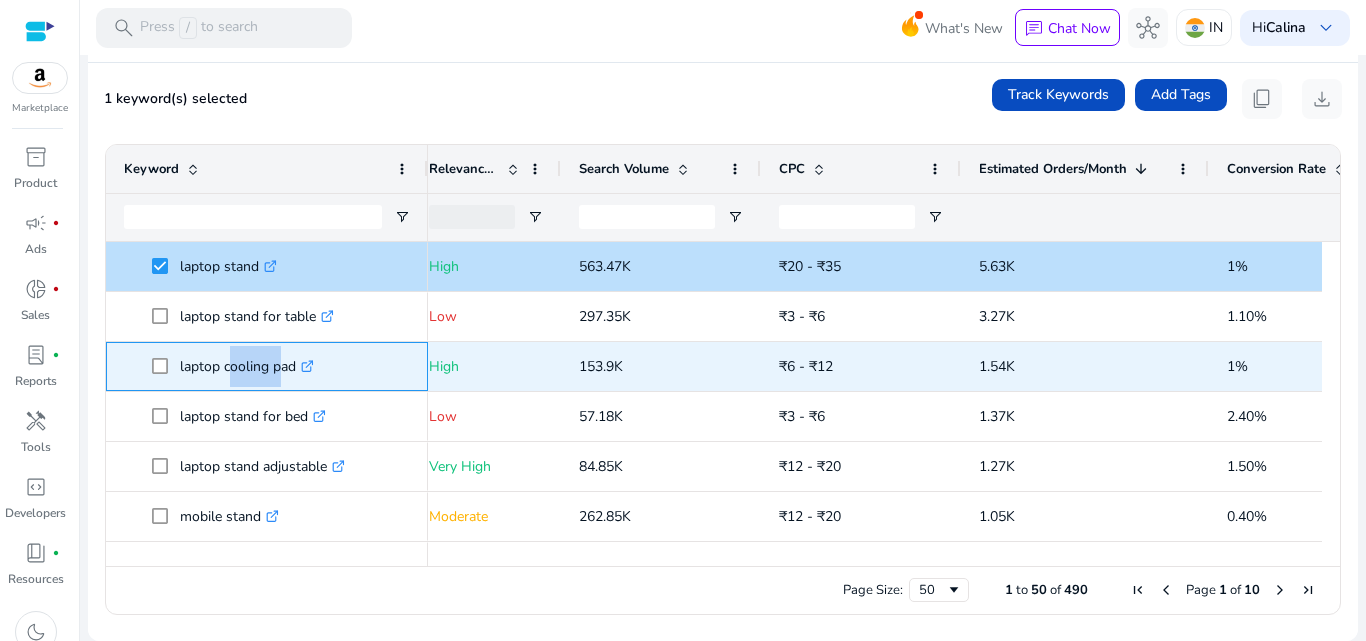 click on "laptop cooling pad  .st0{fill:#2c8af8}" 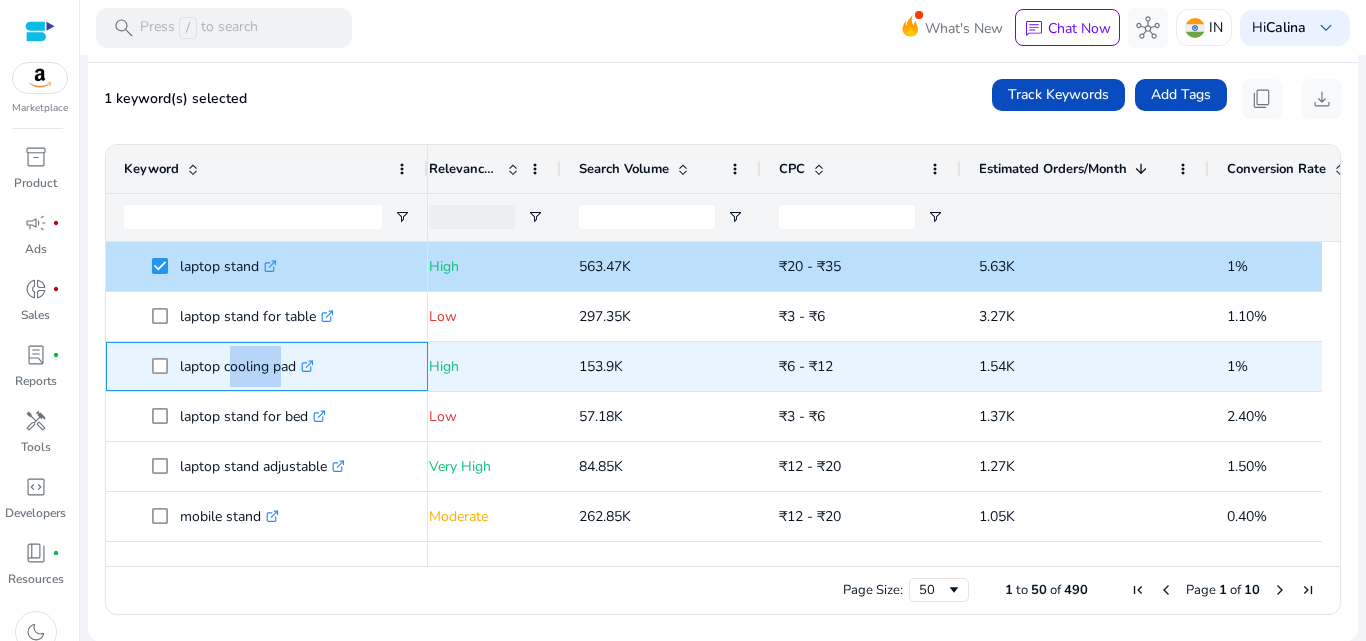 copy on "cooling" 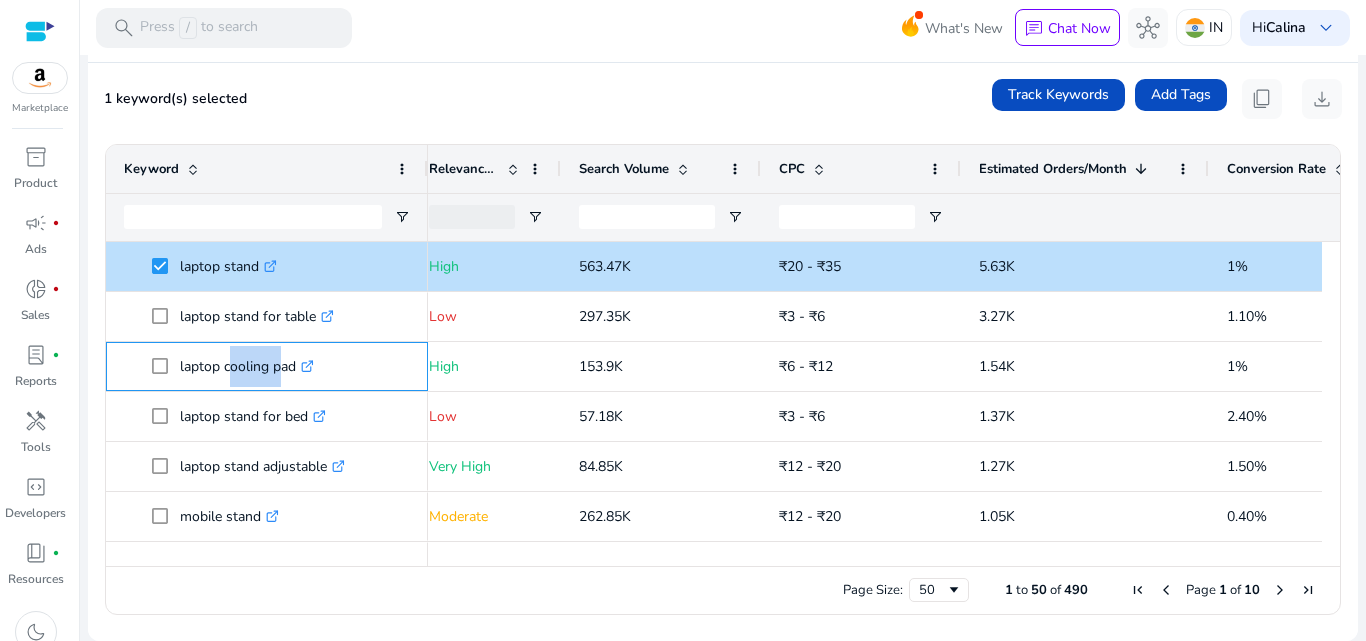 click on "laptop cooling pad  .st0{fill:#2c8af8}" 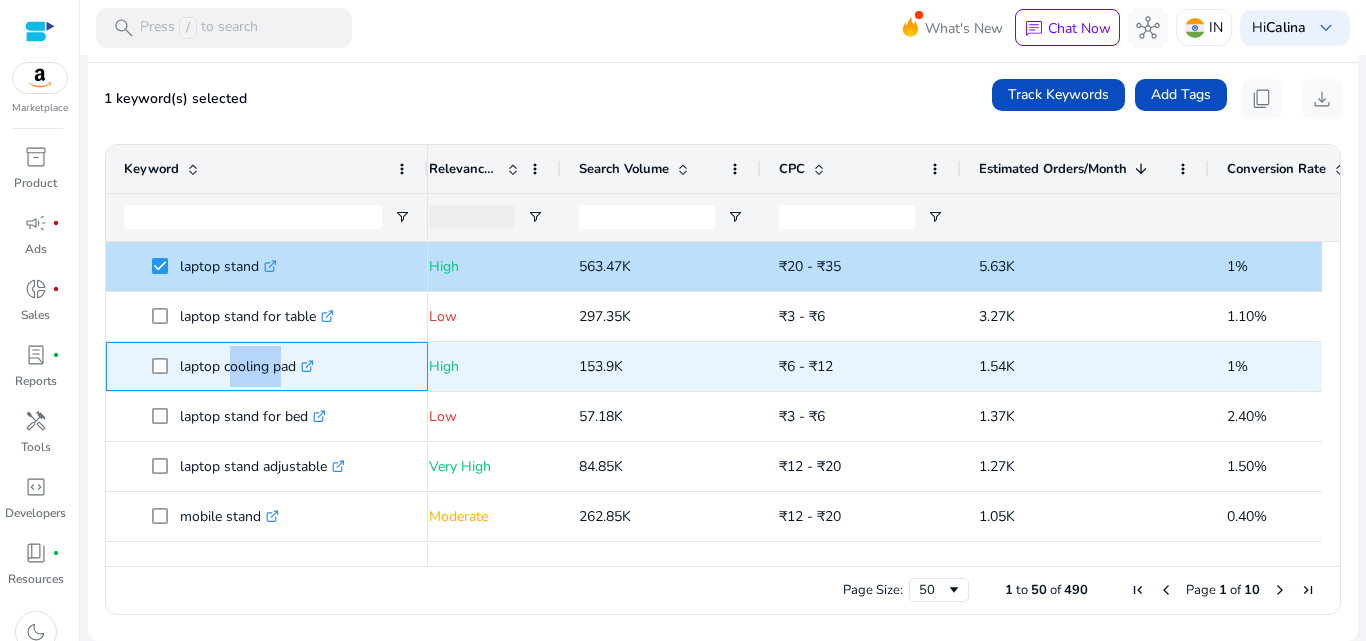 click on "laptop cooling pad  .st0{fill:#2c8af8}" 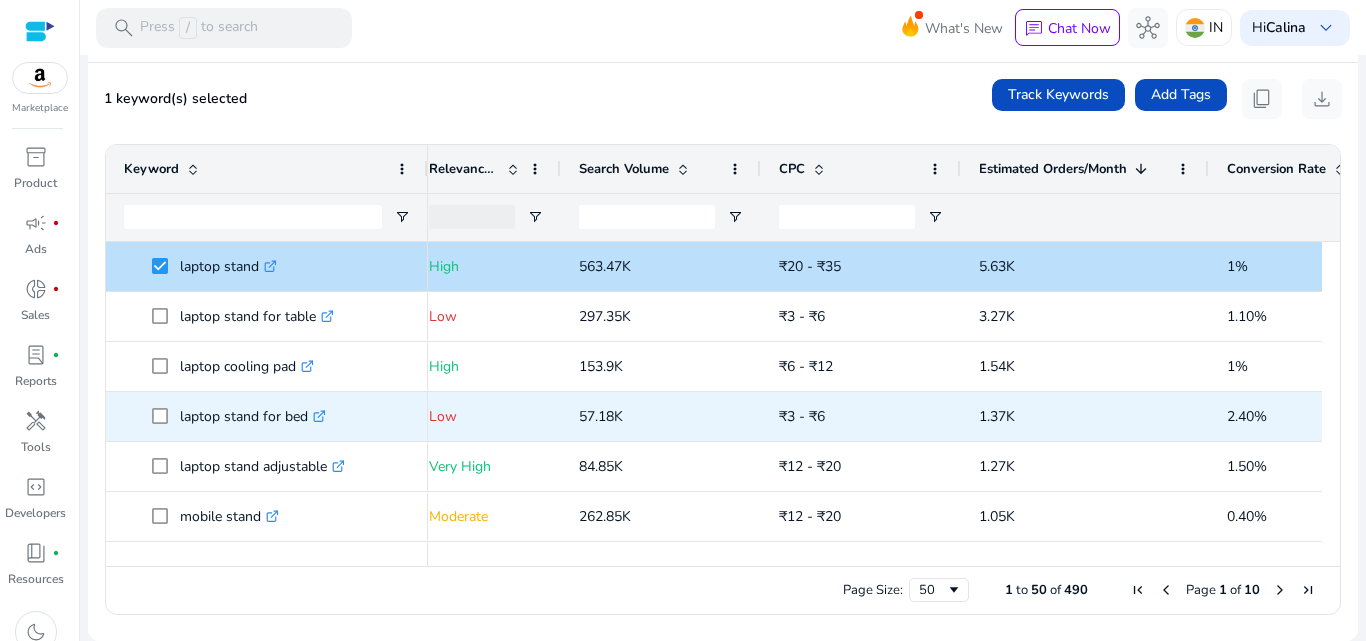 click on "laptop stand for bed  .st0{fill:#2c8af8}" 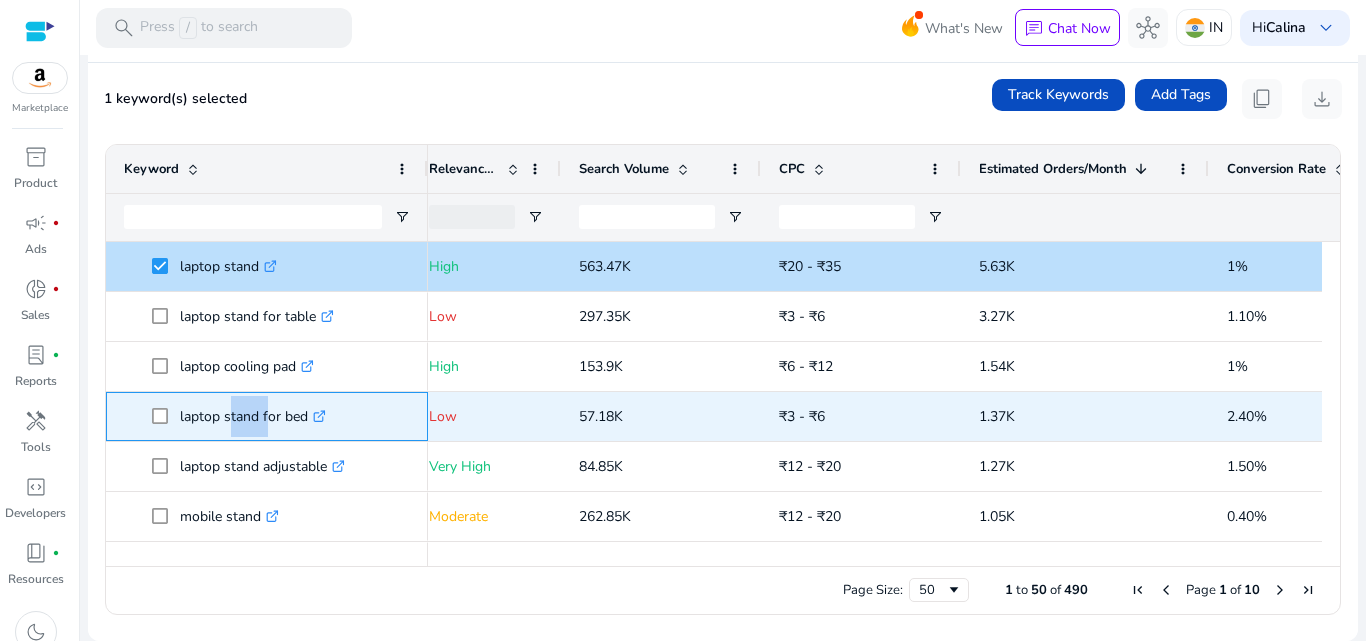 click on "laptop stand for bed  .st0{fill:#2c8af8}" 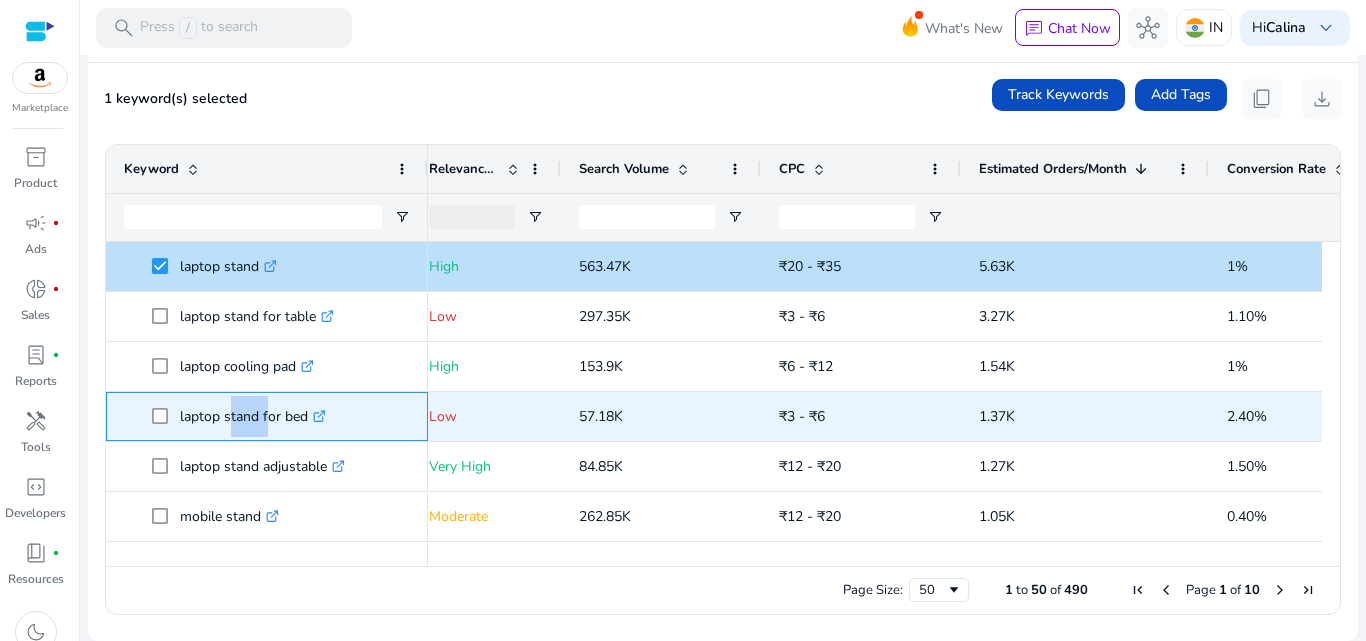 copy on "laptop stand for bed" 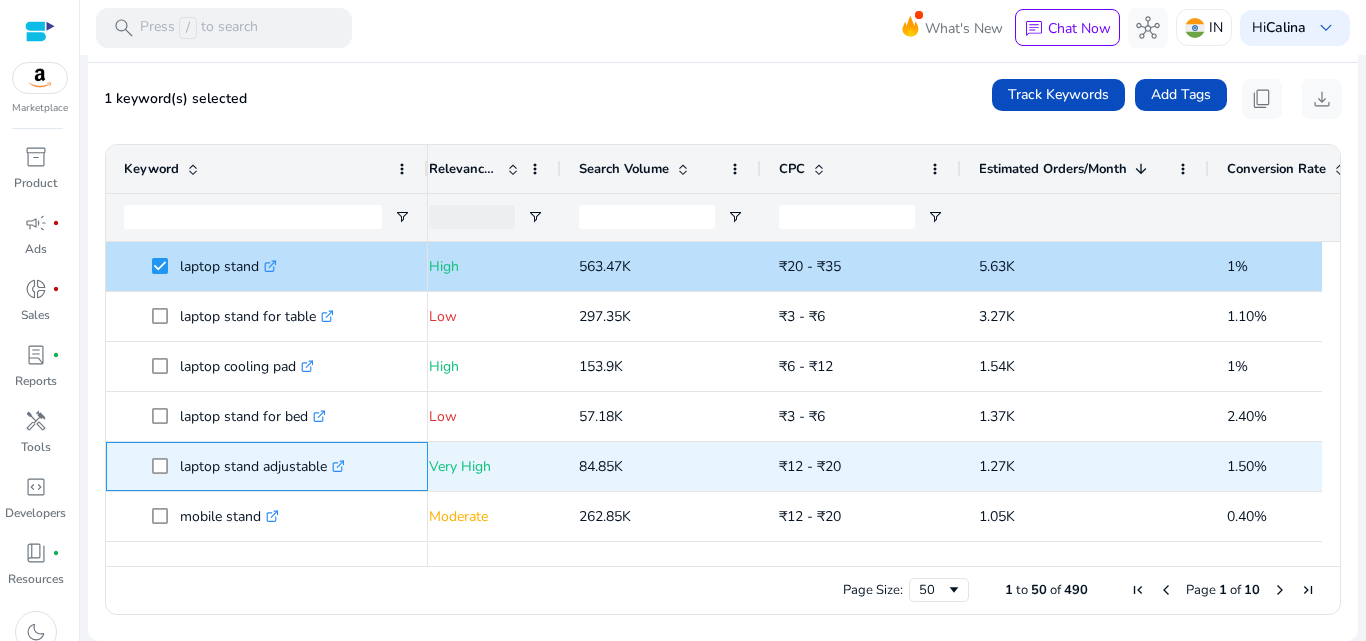 click on "laptop stand adjustable  .st0{fill:#2c8af8}" 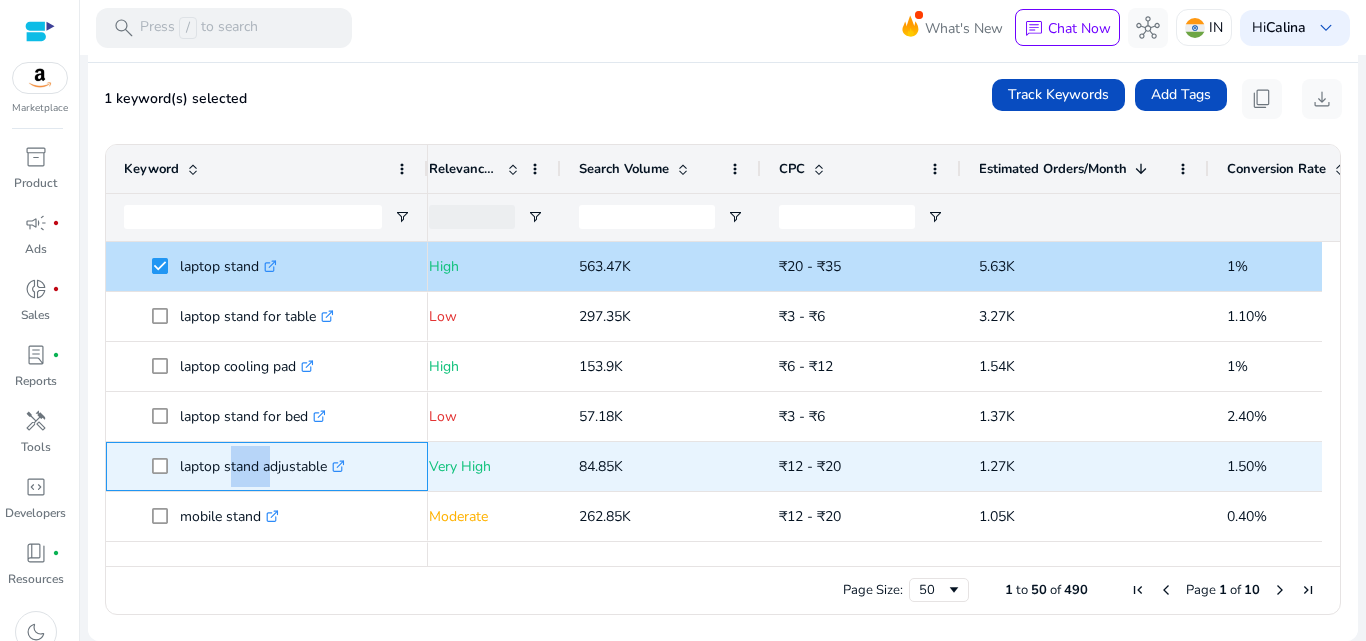 click on "laptop stand adjustable  .st0{fill:#2c8af8}" 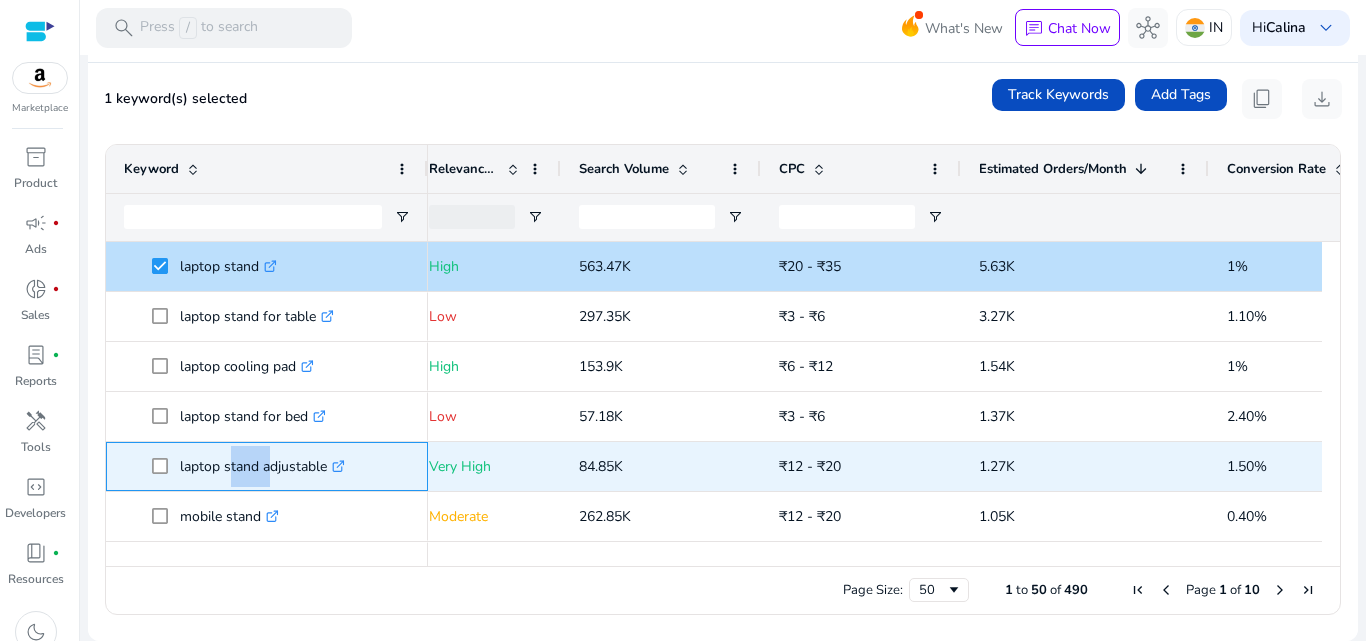click on "laptop stand adjustable  .st0{fill:#2c8af8}" 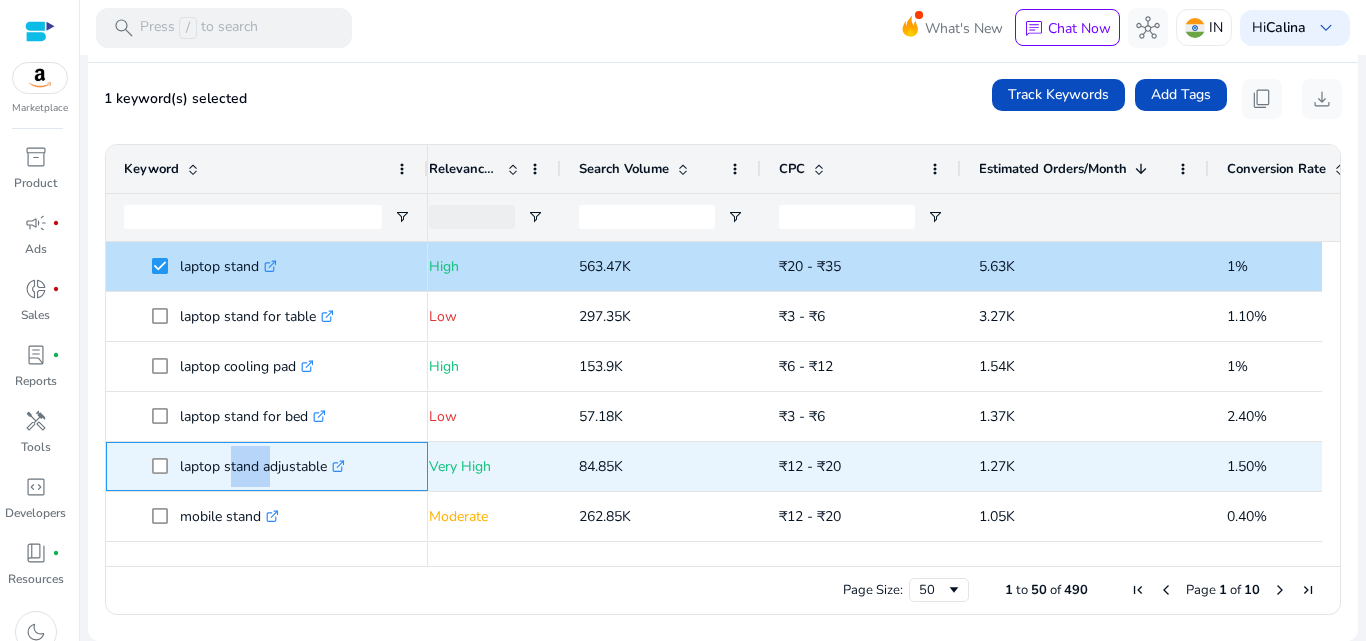 copy on "laptop stand adjustable" 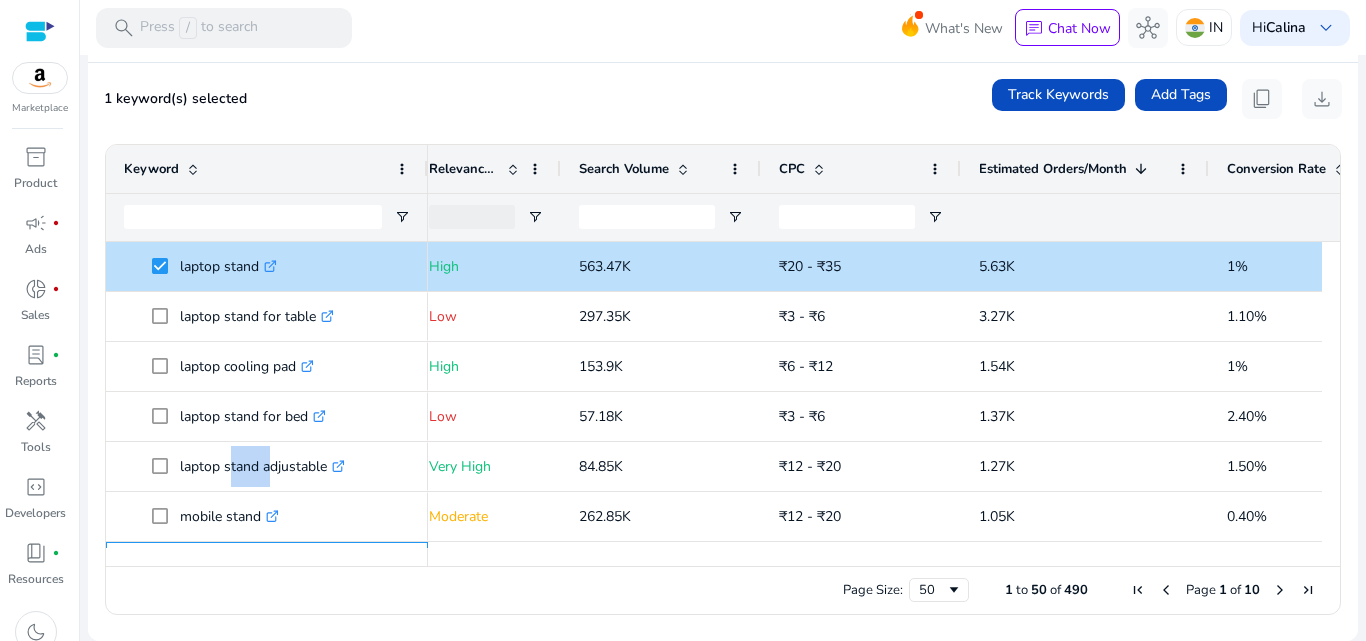scroll, scrollTop: 44, scrollLeft: 0, axis: vertical 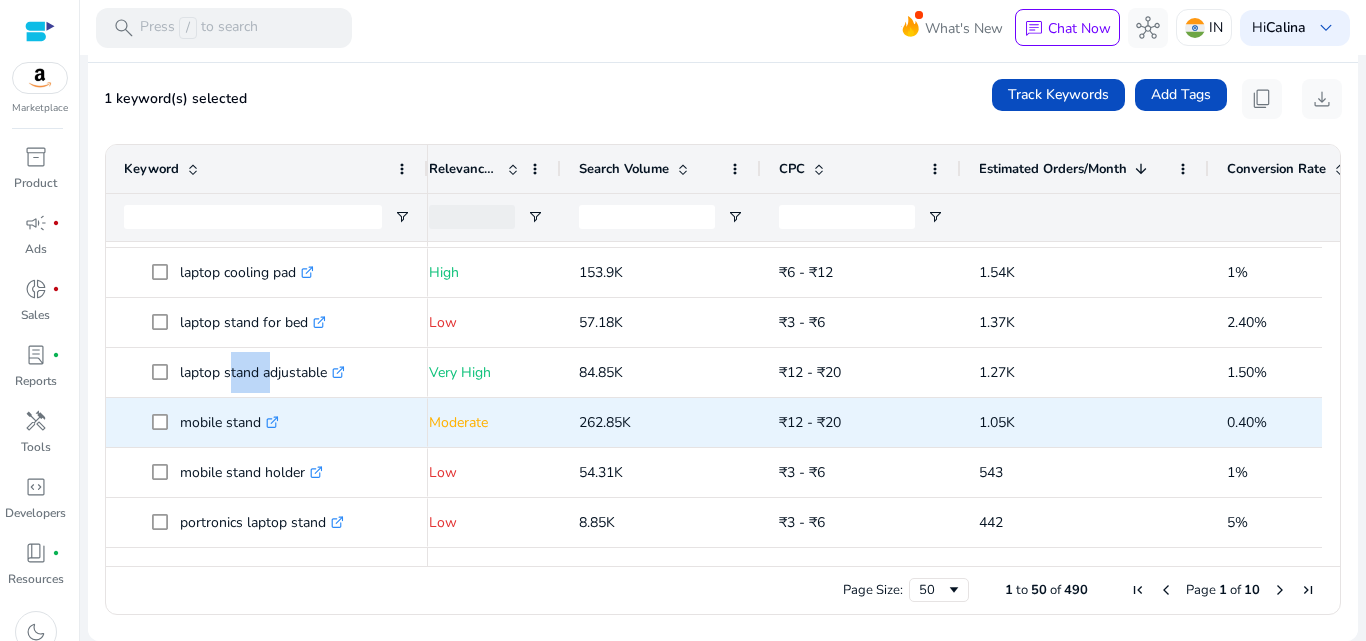 click on "mobile stand  .st0{fill:#2c8af8}" 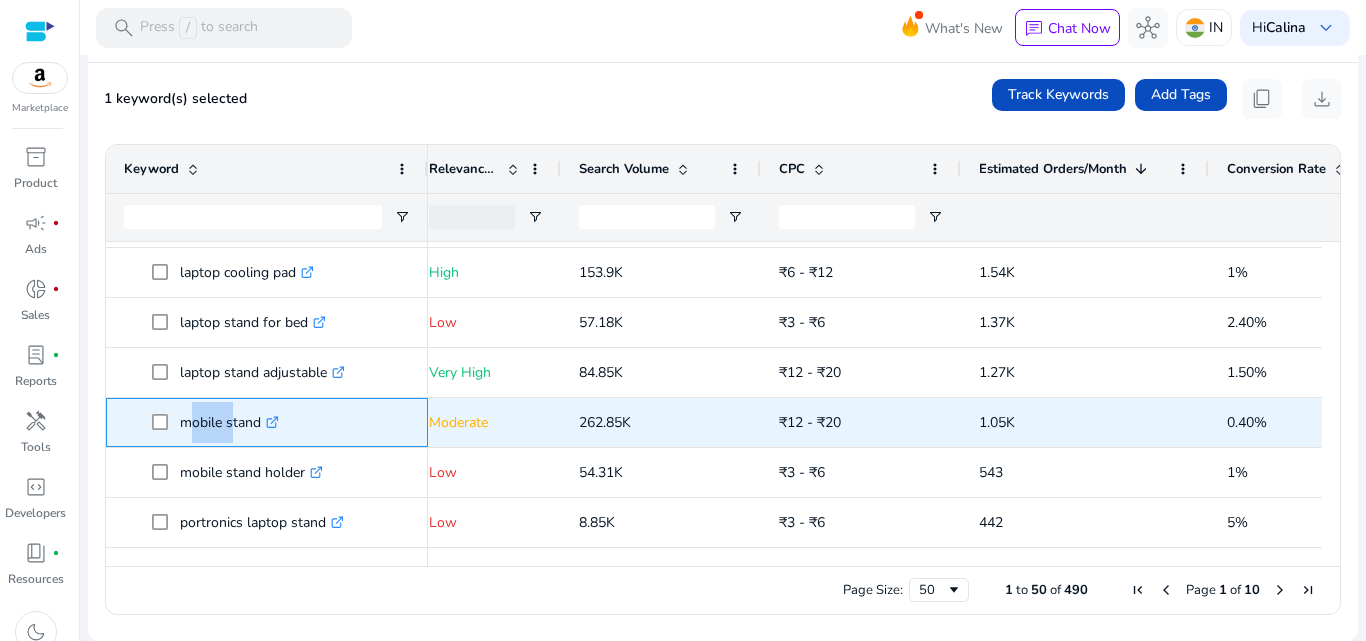 click on "mobile stand  .st0{fill:#2c8af8}" 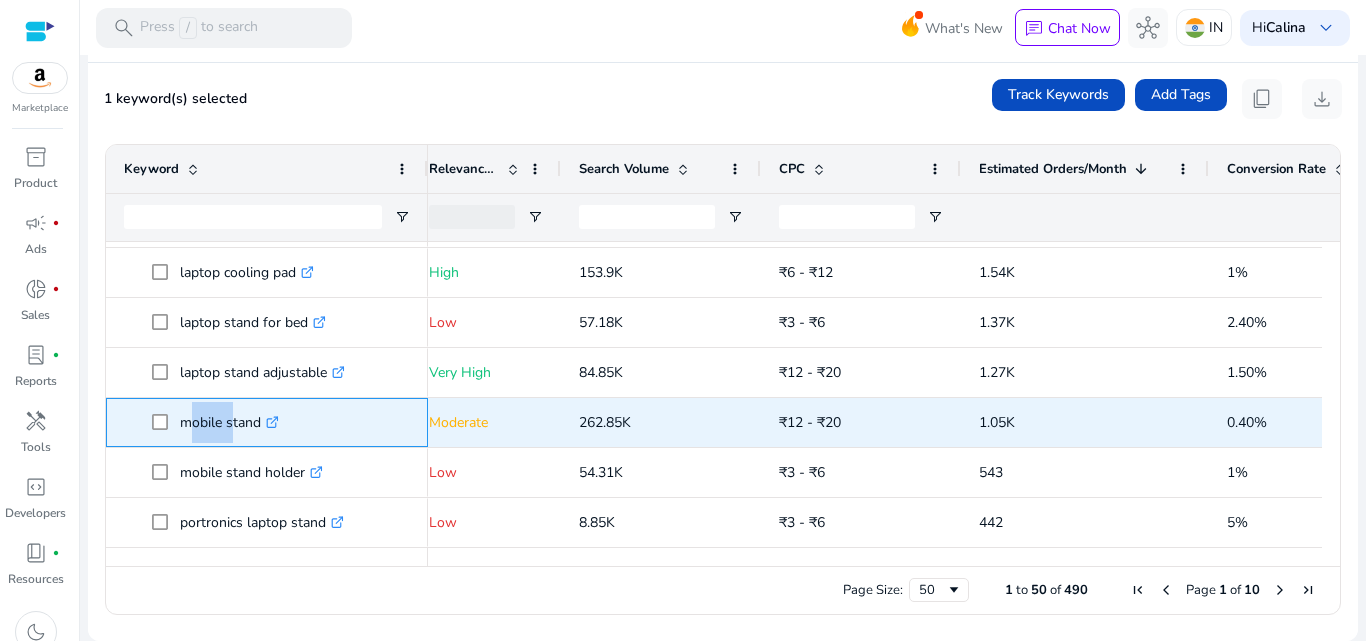 copy on "mobile stand" 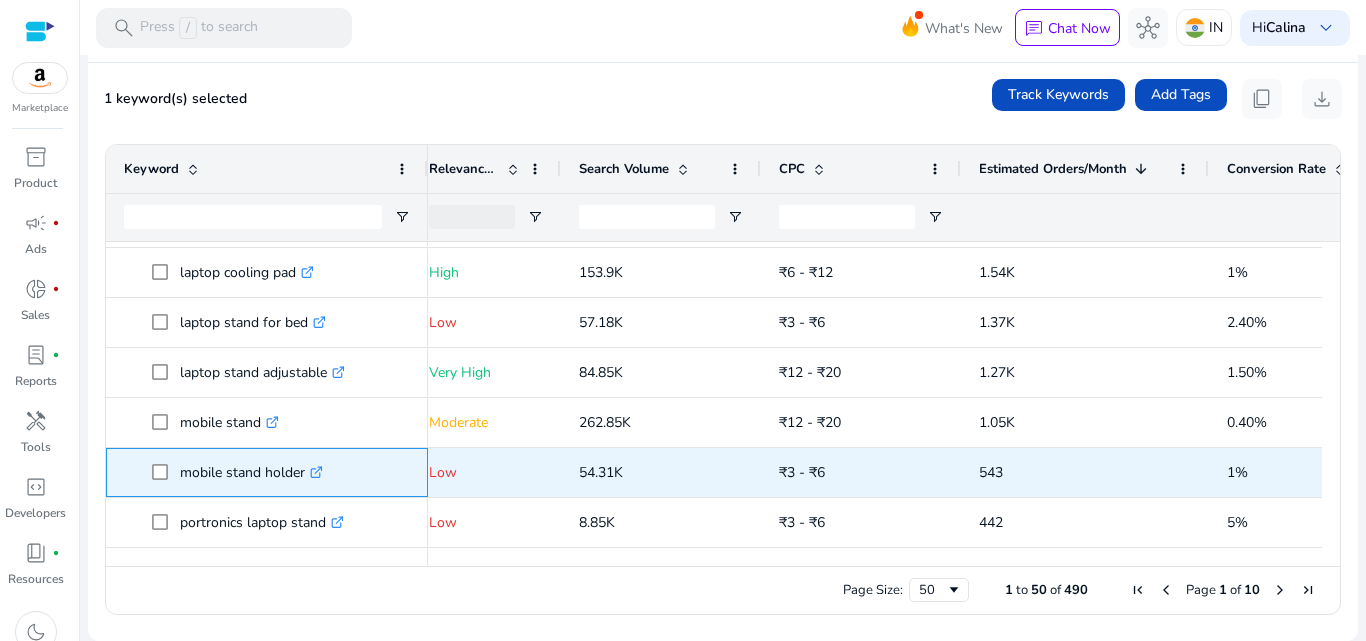 click on "mobile stand holder  .st0{fill:#2c8af8}" 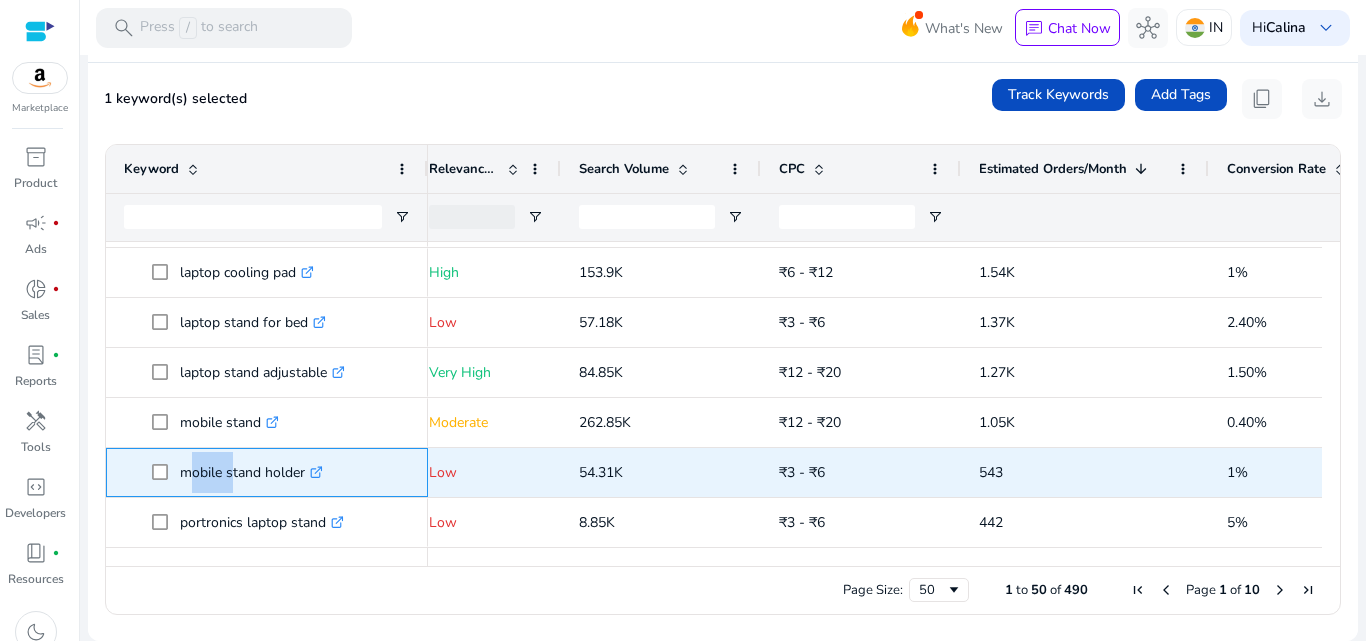click on "mobile stand holder  .st0{fill:#2c8af8}" 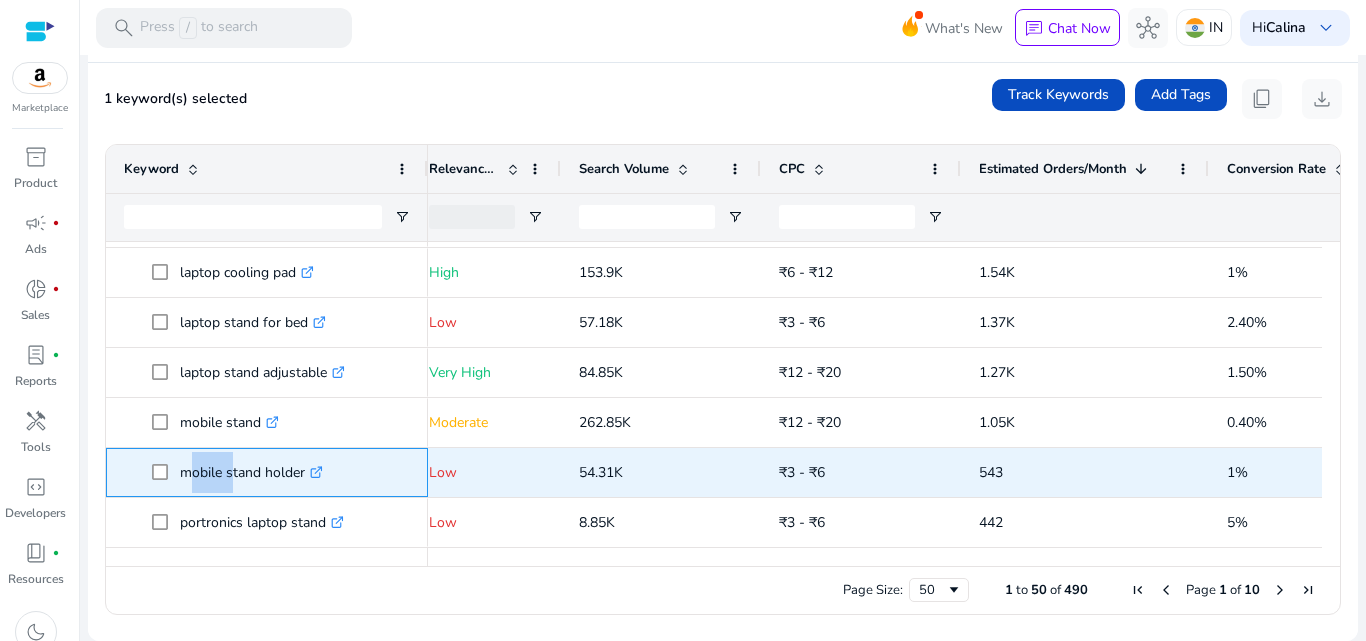 click on "mobile stand holder  .st0{fill:#2c8af8}" 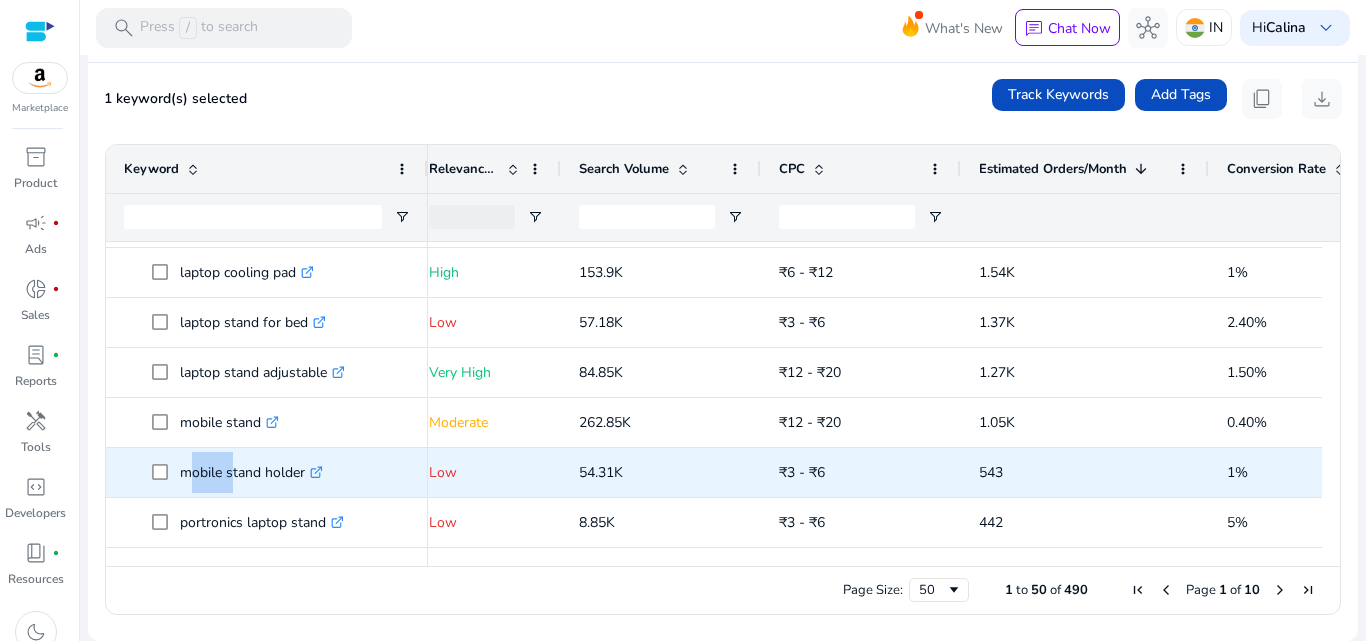 scroll, scrollTop: 144, scrollLeft: 0, axis: vertical 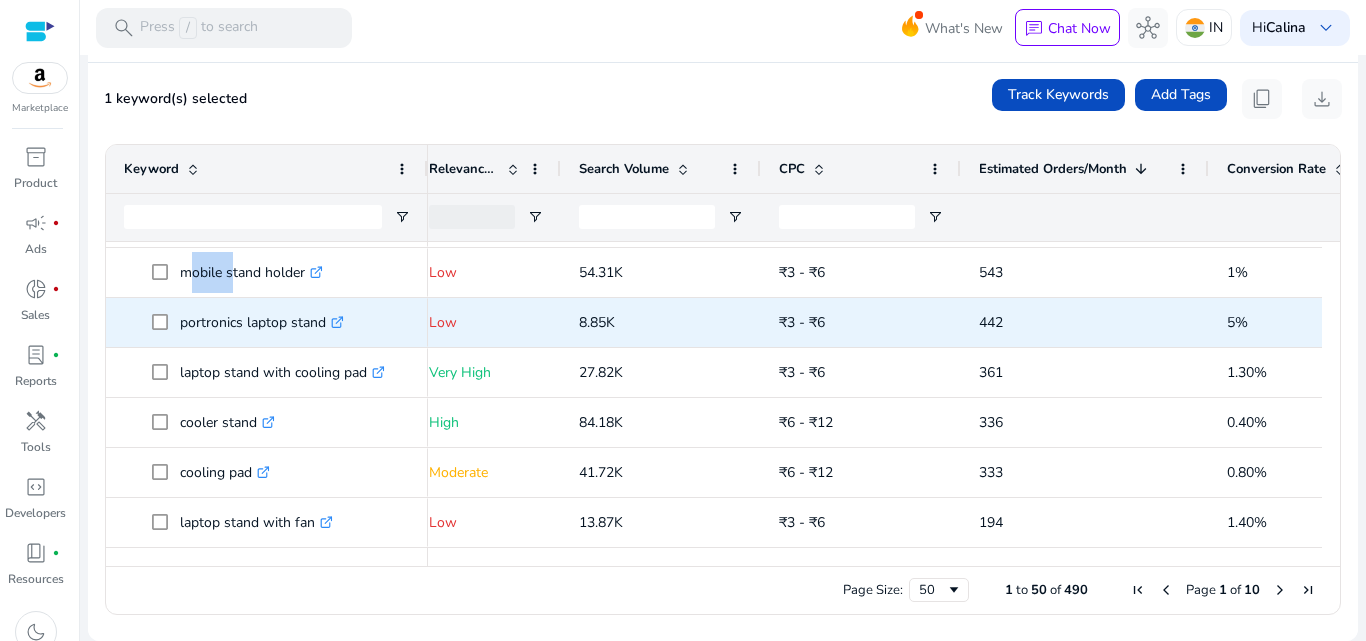 click on "portronics laptop stand  .st0{fill:#2c8af8}" 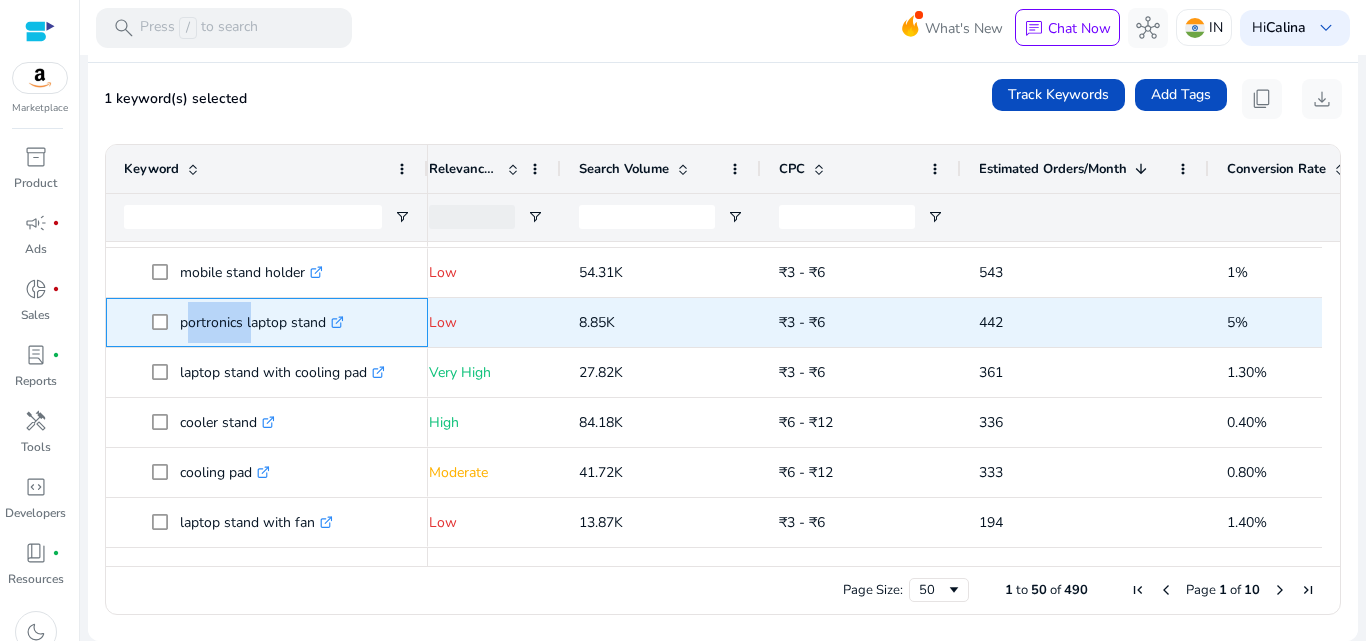 click on "portronics laptop stand  .st0{fill:#2c8af8}" 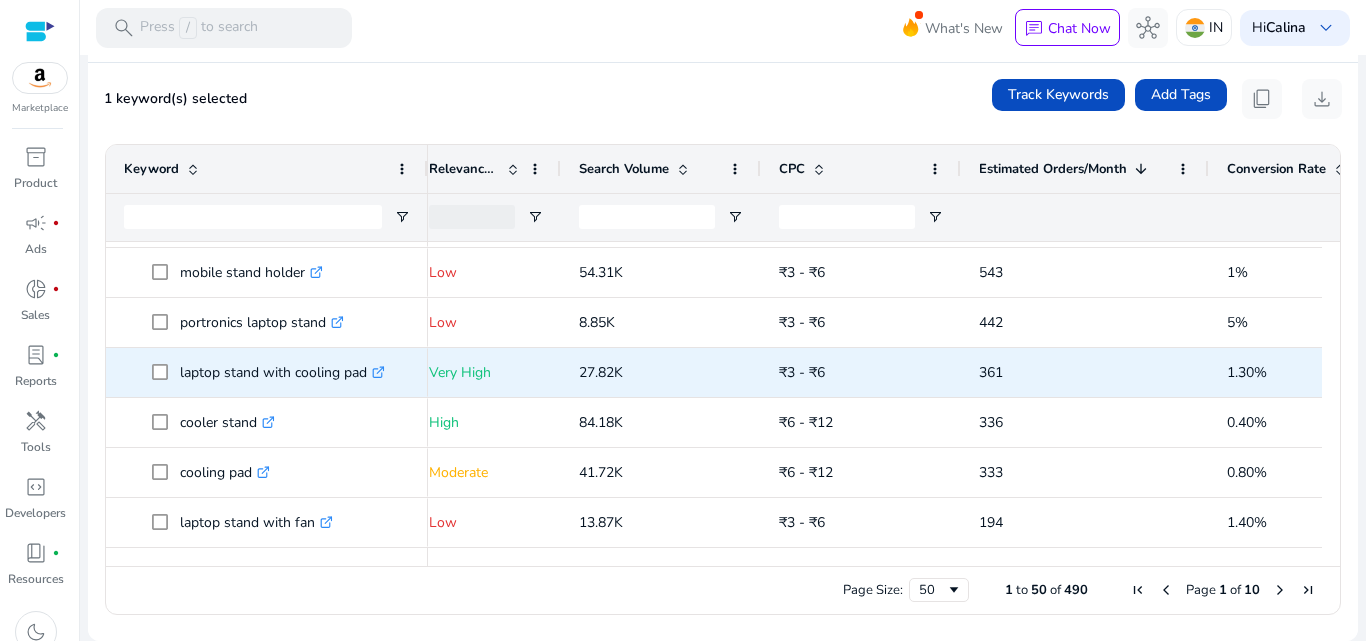 click on "laptop stand with cooling pad  .st0{fill:#2c8af8}" 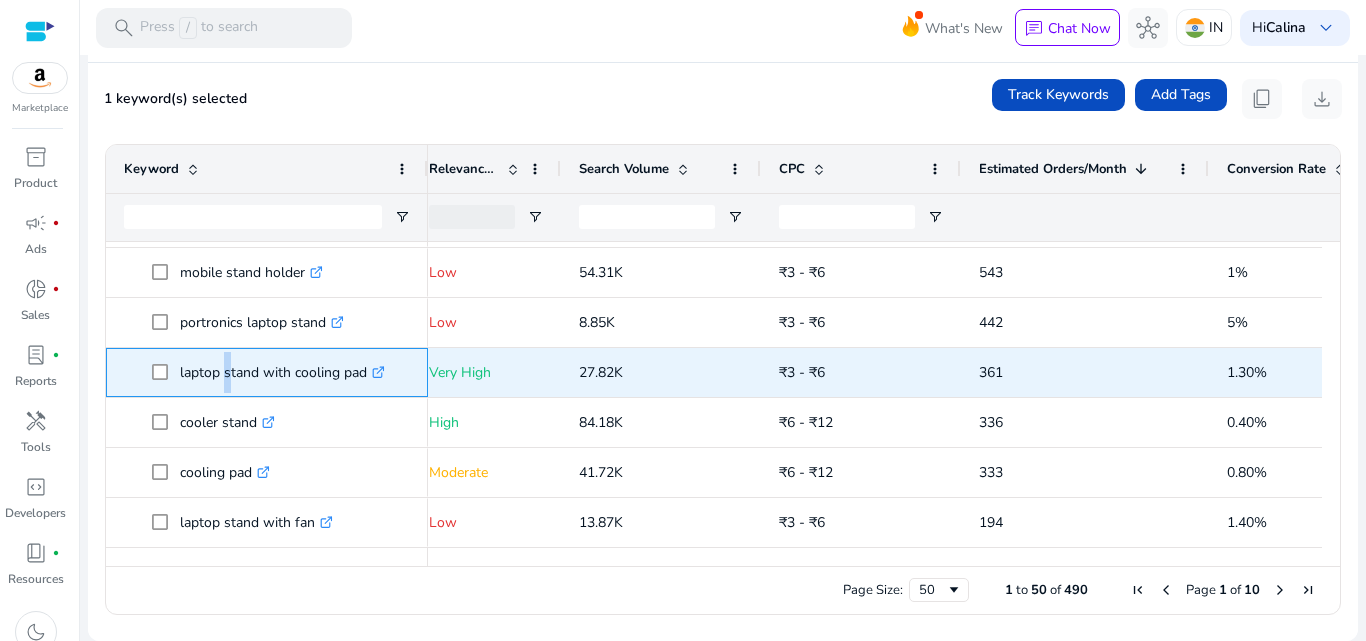 click on "laptop stand with cooling pad  .st0{fill:#2c8af8}" 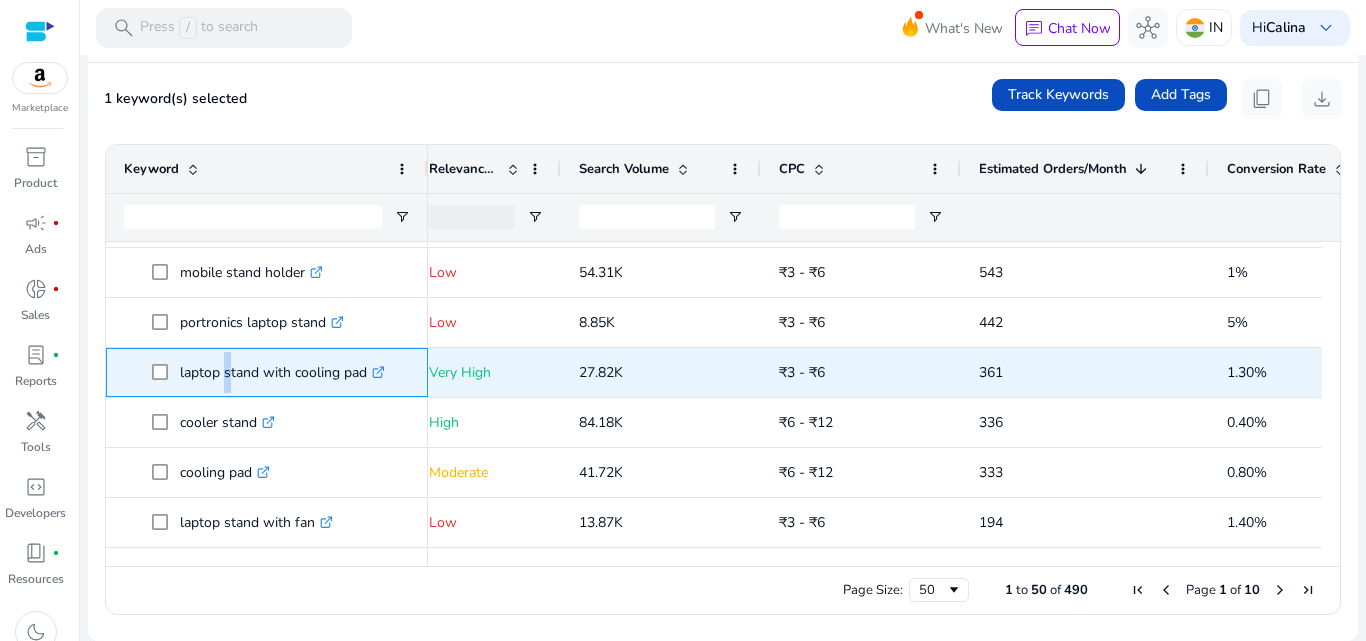 click on "laptop stand with cooling pad  .st0{fill:#2c8af8}" 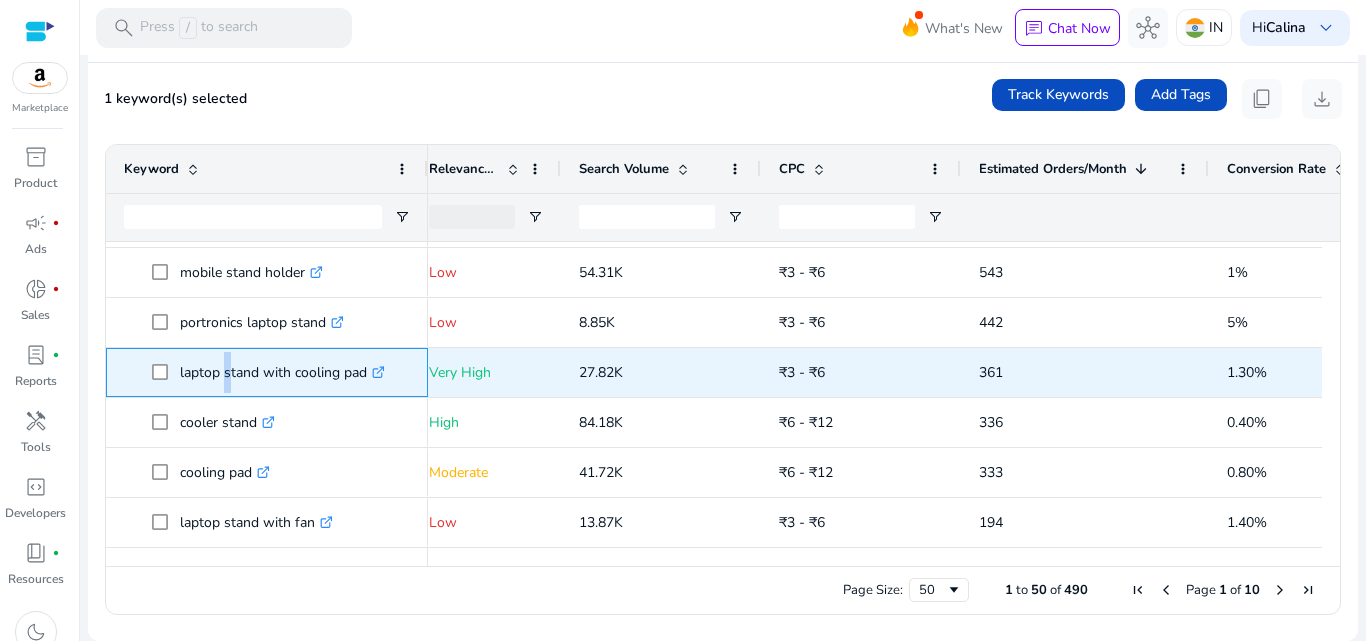 click on "laptop stand with cooling pad  .st0{fill:#2c8af8}" 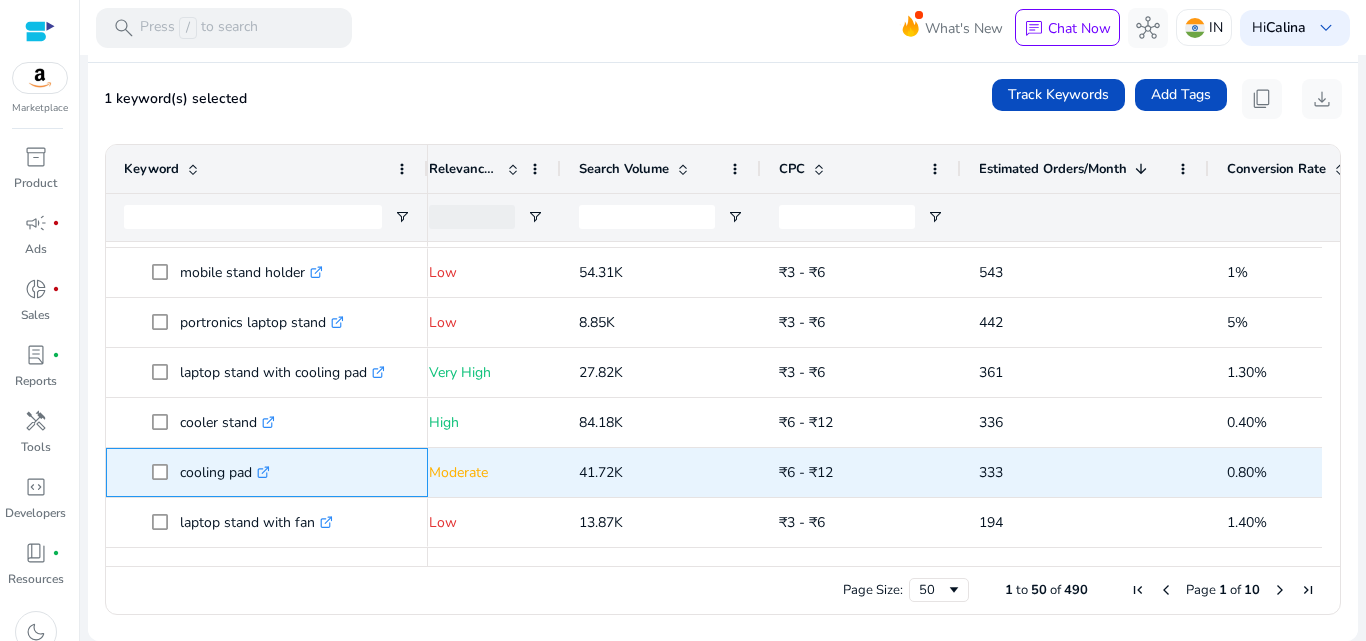 click on "cooling pad  .st0{fill:#2c8af8}" 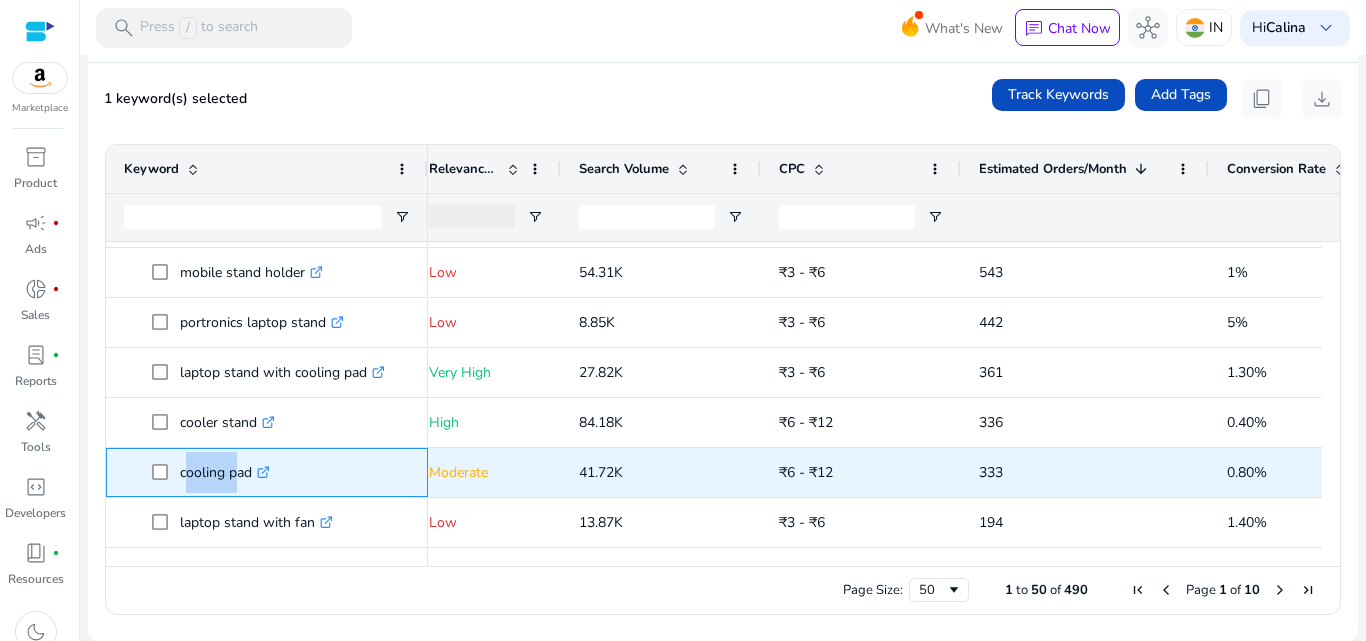 click on "cooling pad  .st0{fill:#2c8af8}" 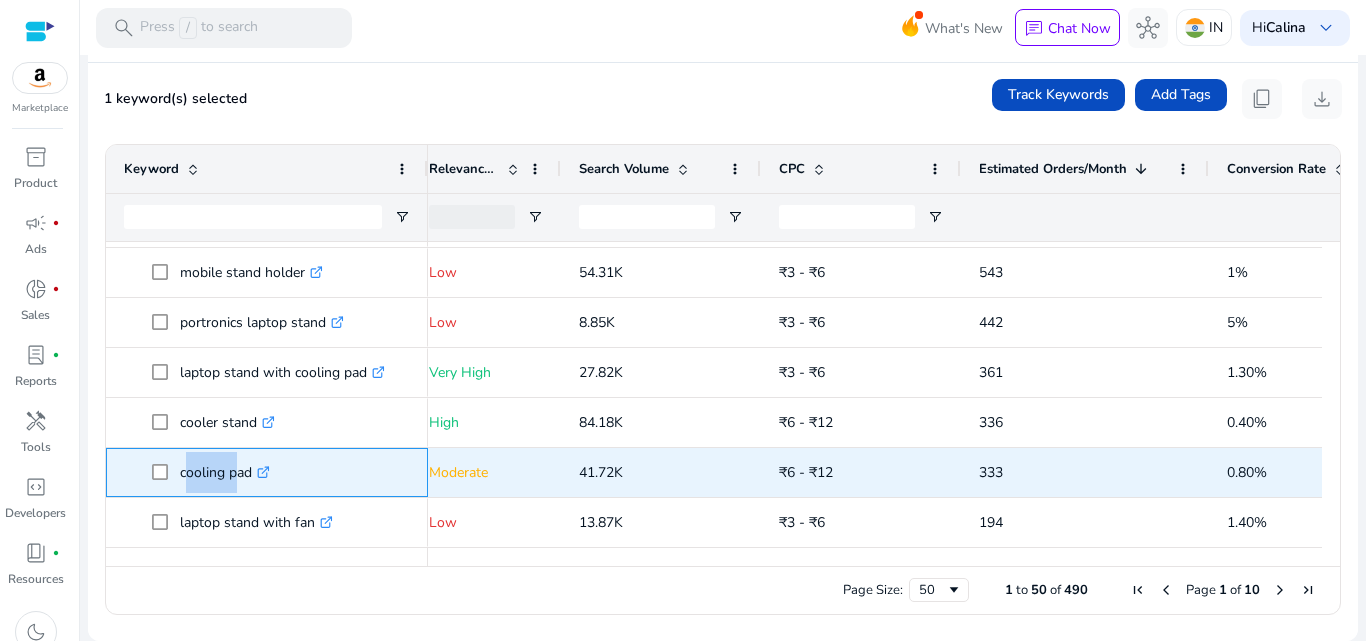 click on "cooling pad  .st0{fill:#2c8af8}" 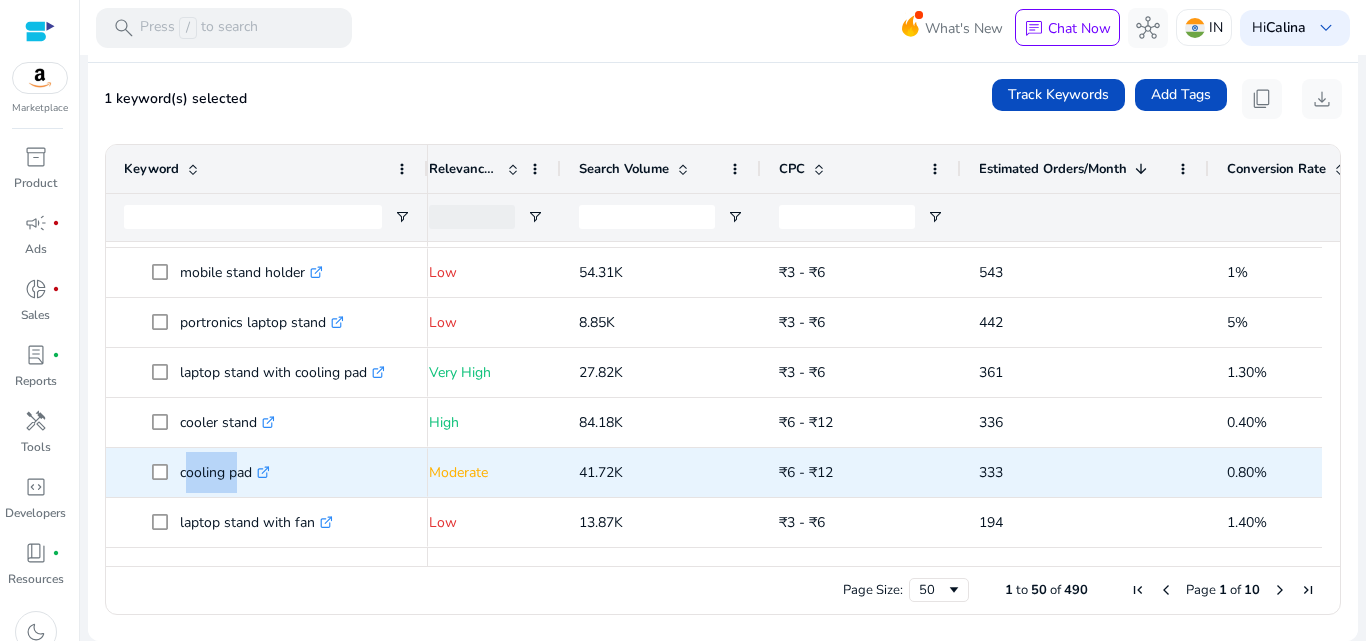 scroll, scrollTop: 344, scrollLeft: 0, axis: vertical 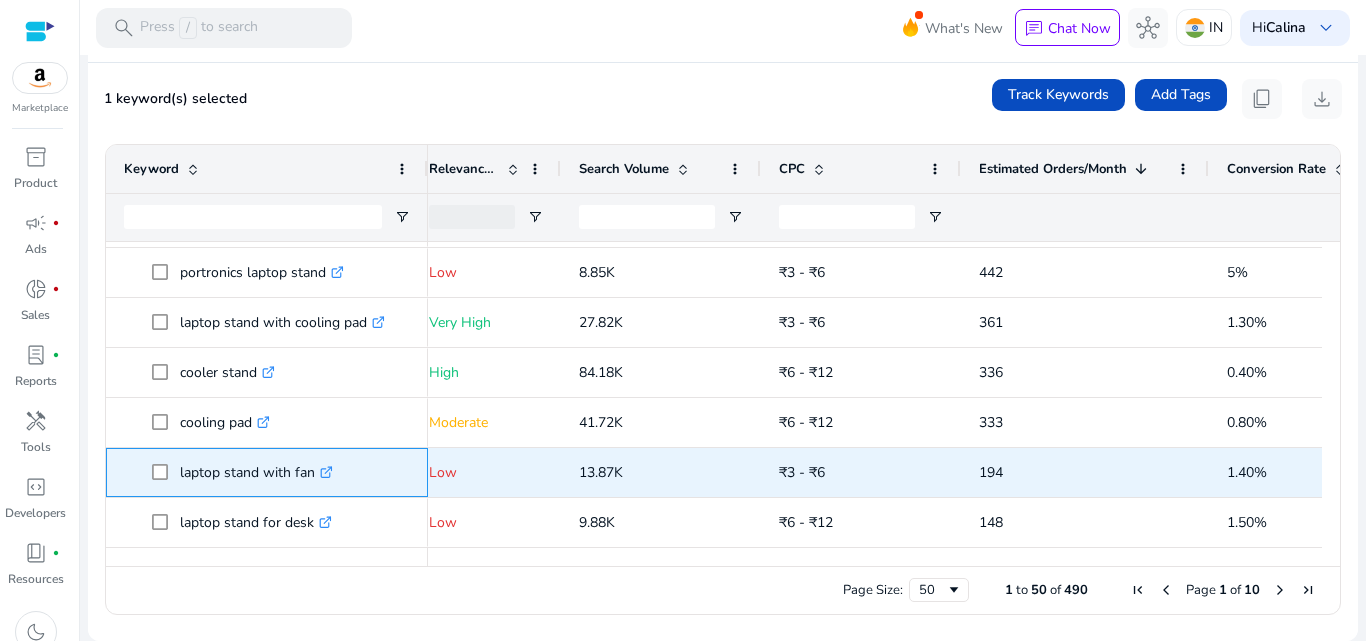 click on "laptop stand with fan  .st0{fill:#2c8af8}" 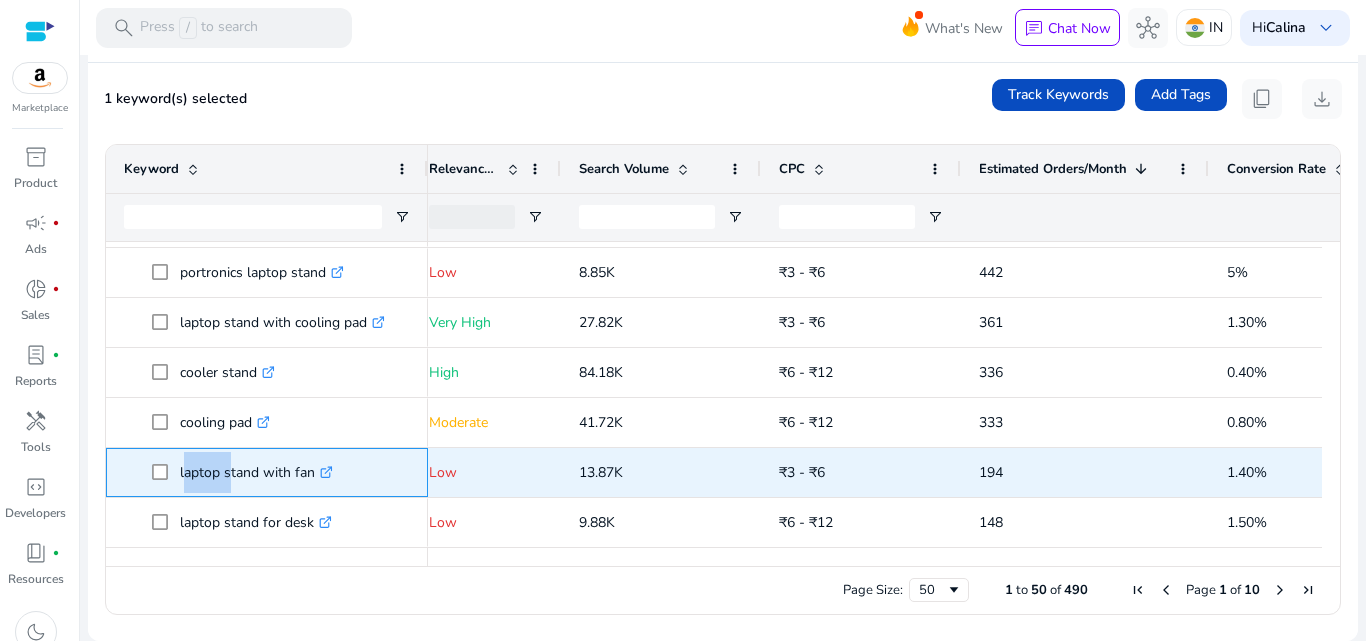 click on "laptop stand with fan  .st0{fill:#2c8af8}" 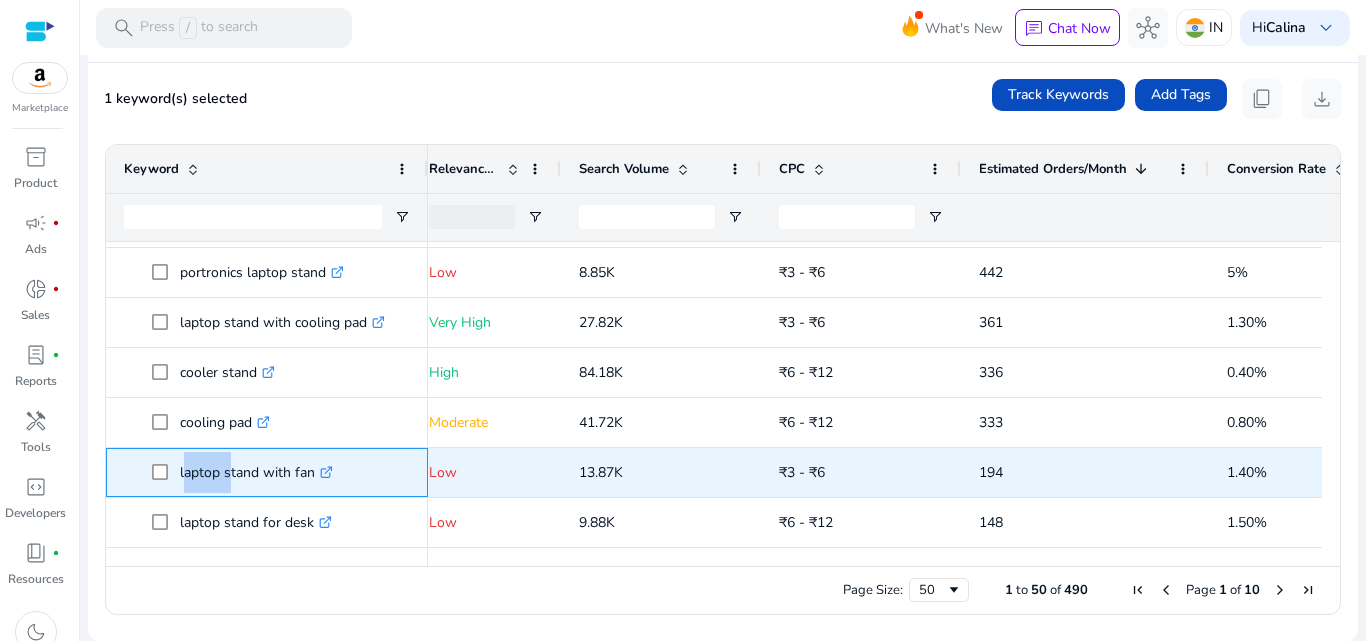 click on "laptop stand with fan  .st0{fill:#2c8af8}" 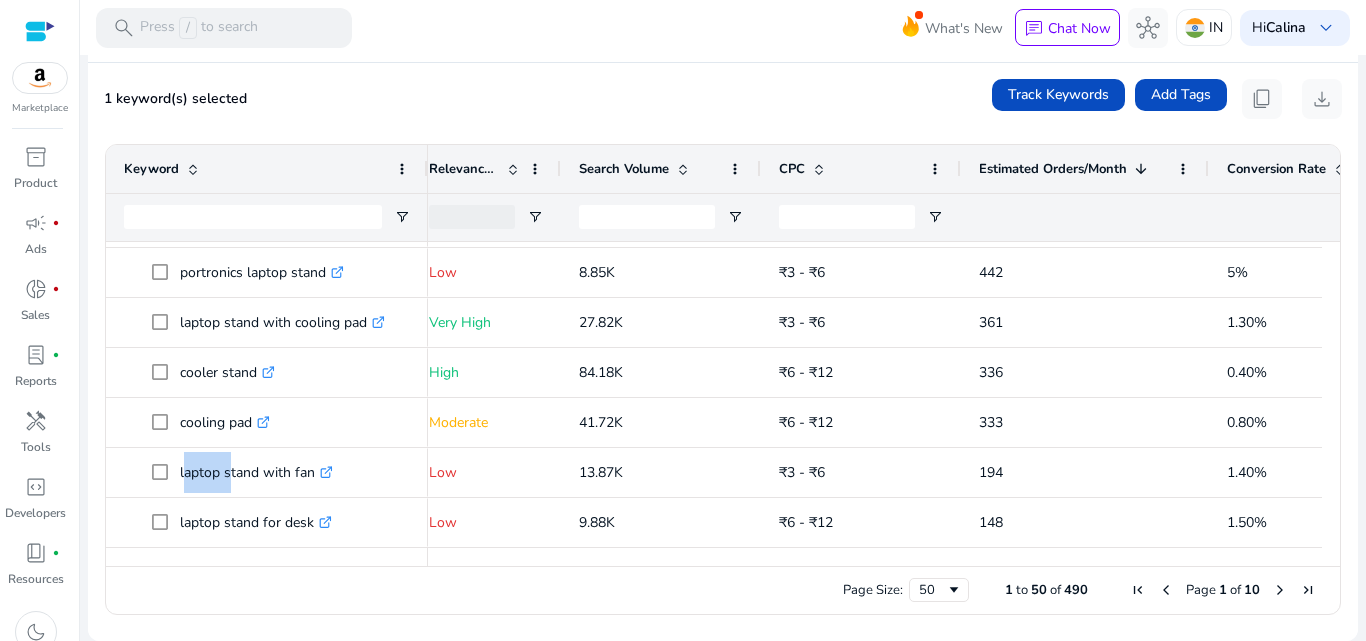 scroll, scrollTop: 394, scrollLeft: 0, axis: vertical 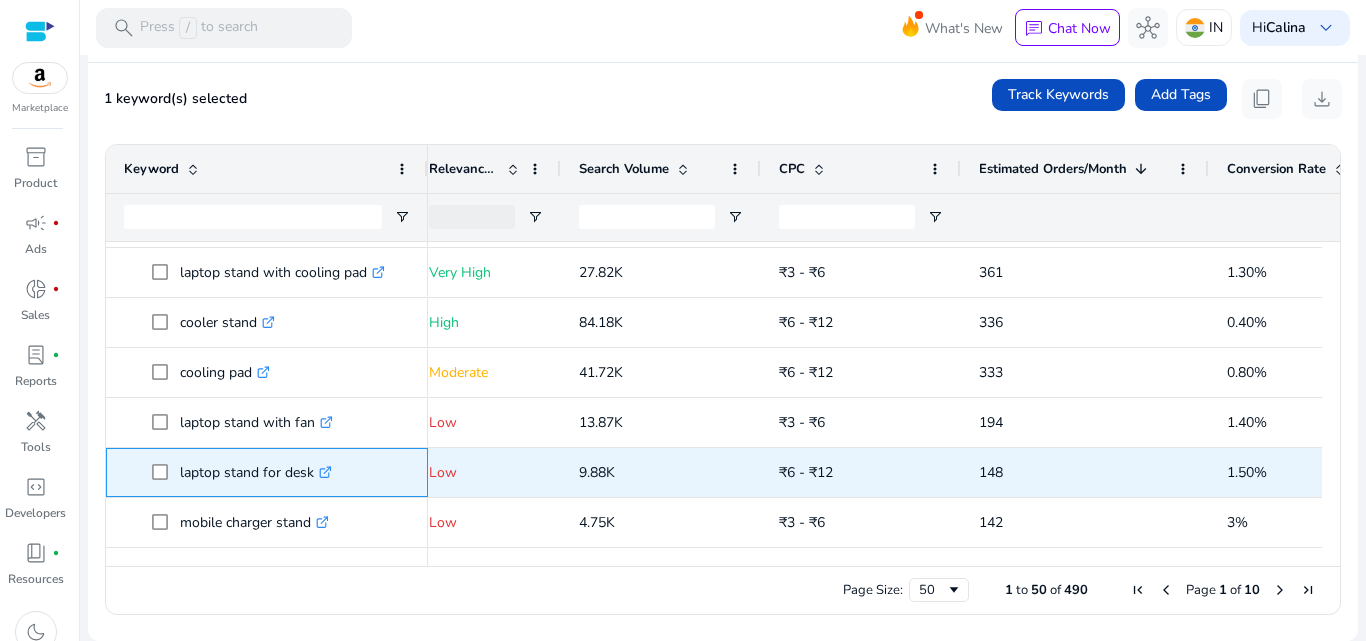 click on "laptop stand for desk  .st0{fill:#2c8af8}" 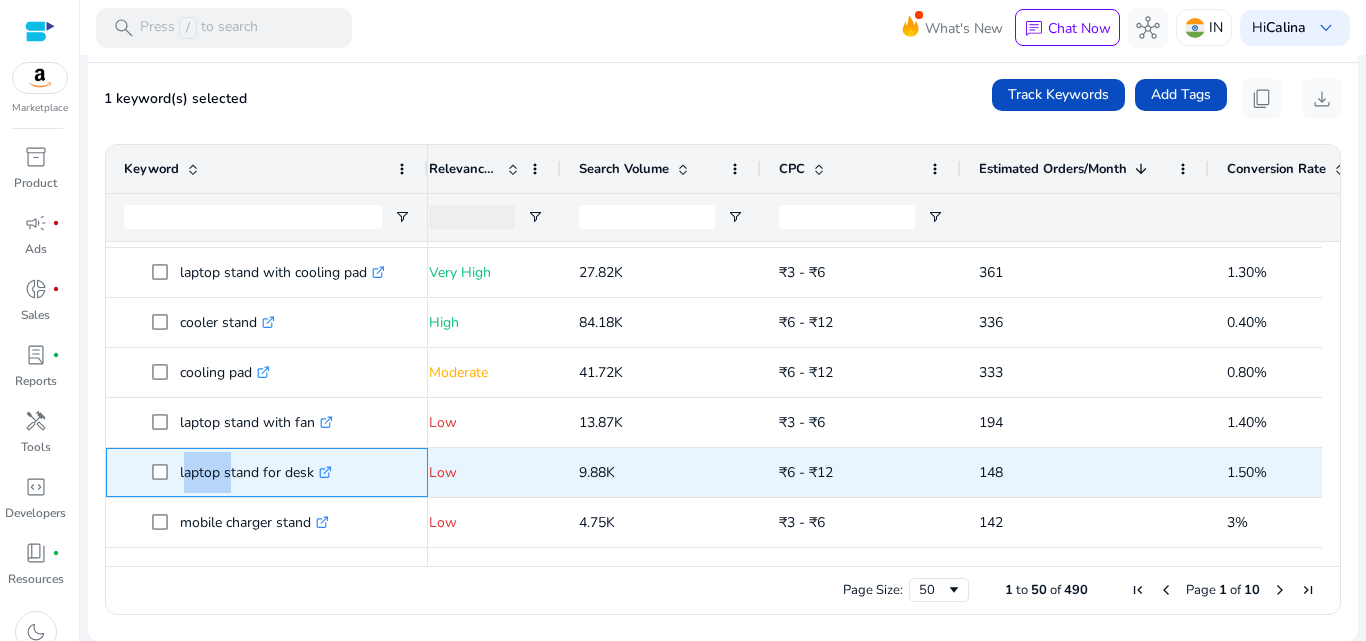 click on "laptop stand for desk  .st0{fill:#2c8af8}" 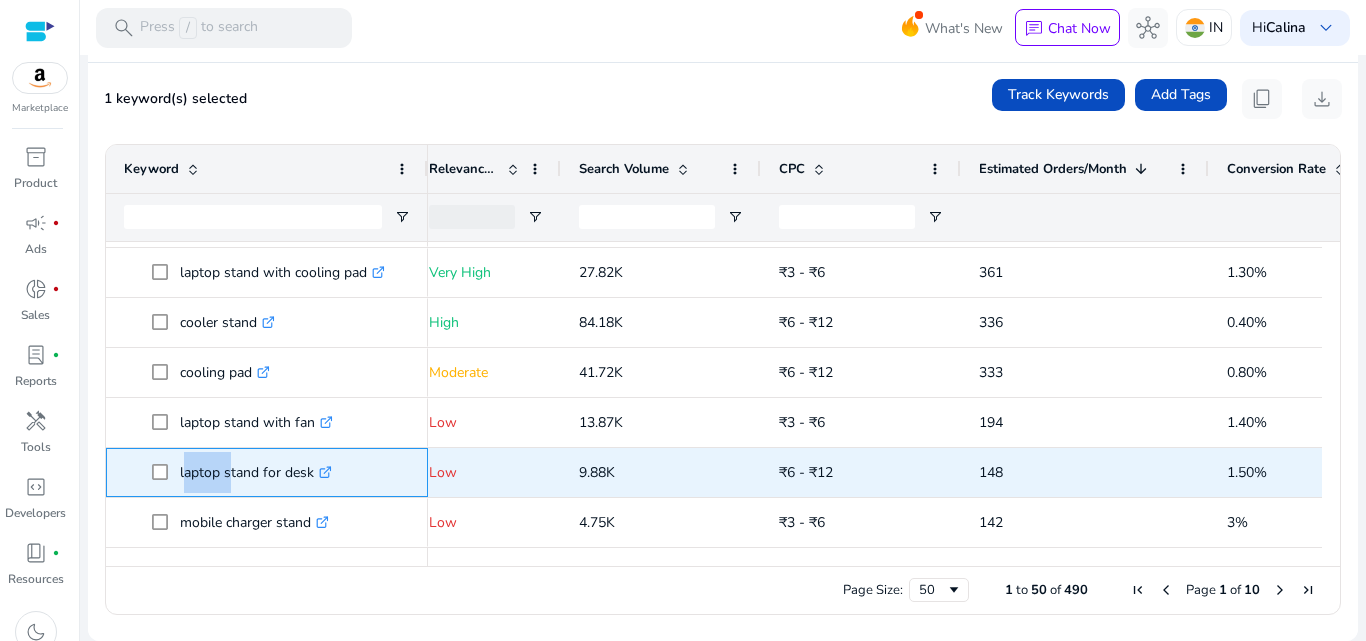 click on "laptop stand for desk  .st0{fill:#2c8af8}" 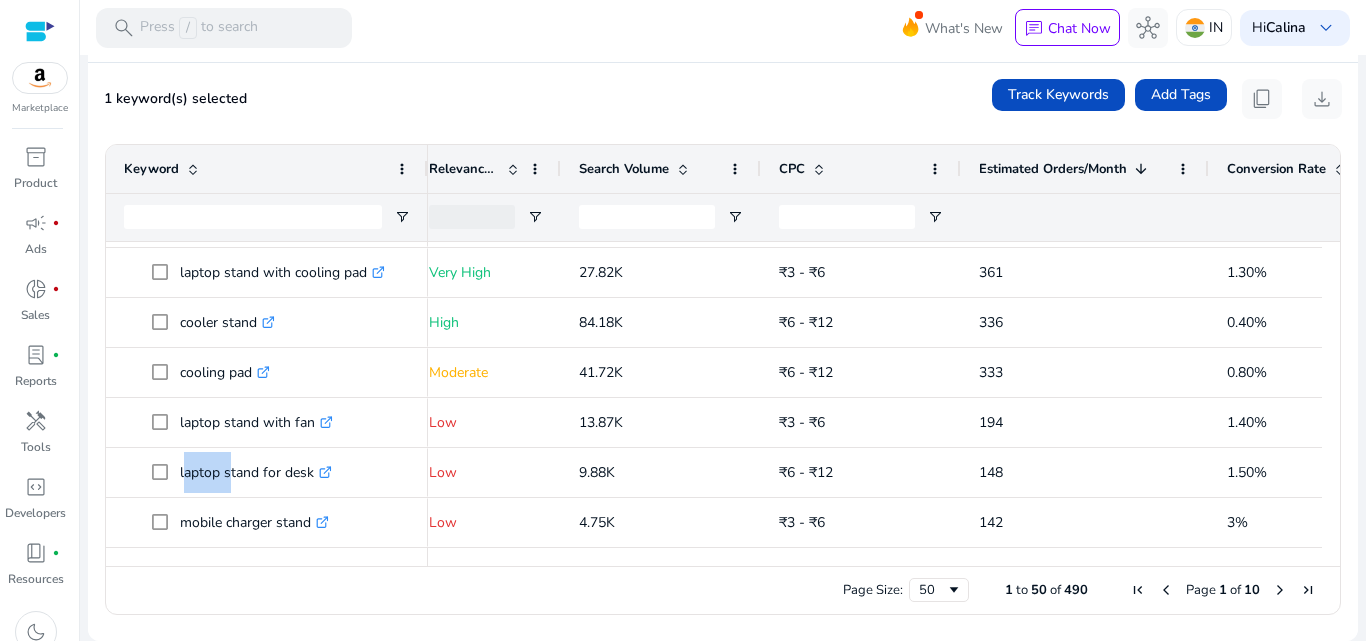 scroll, scrollTop: 444, scrollLeft: 0, axis: vertical 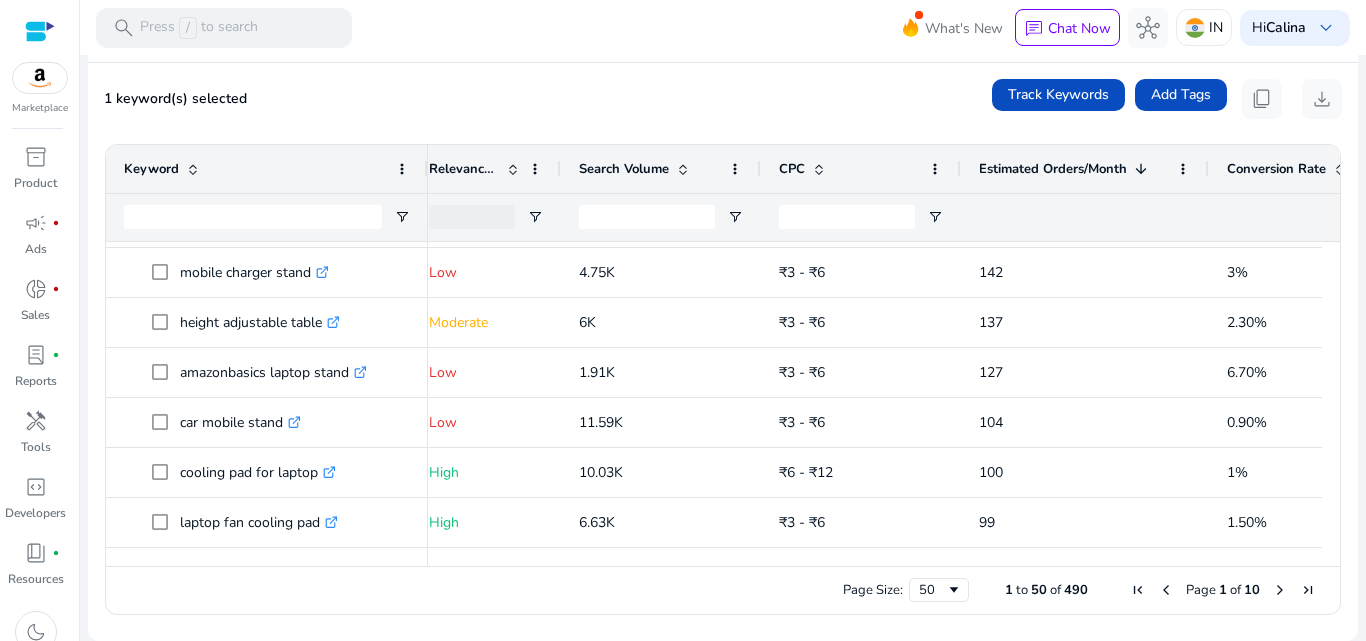 click on "cooling pad for laptop  .st0{fill:#2c8af8}" 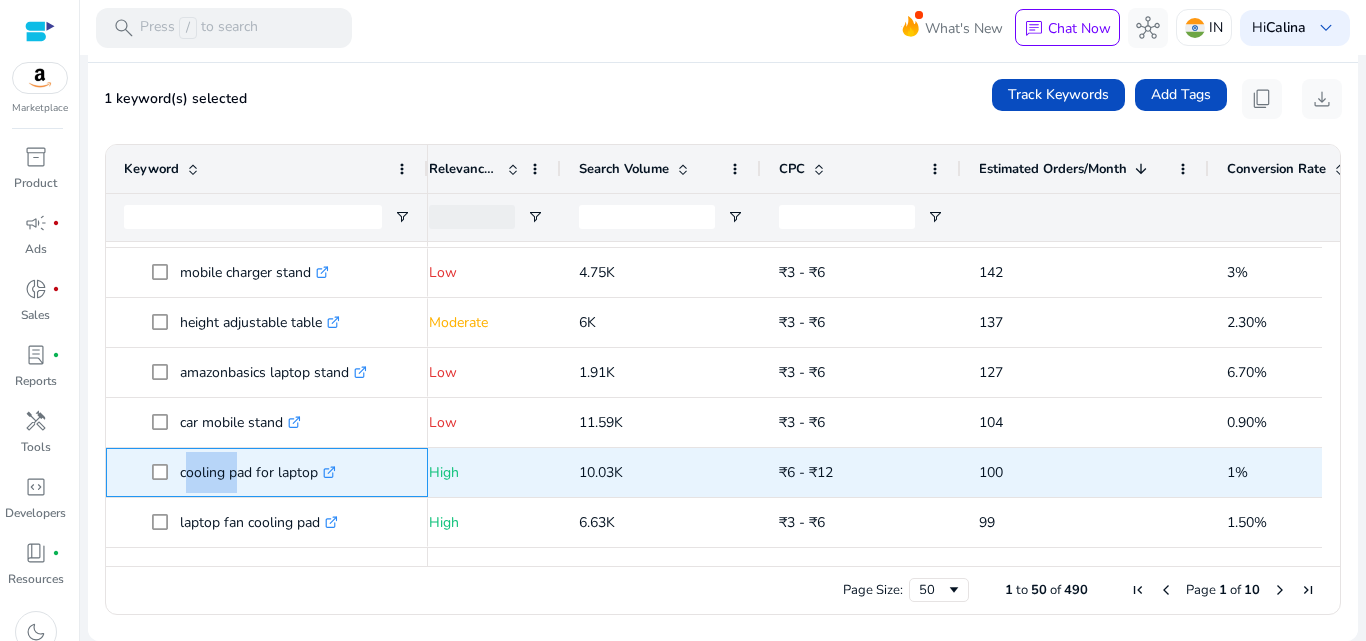 click on "cooling pad for laptop  .st0{fill:#2c8af8}" 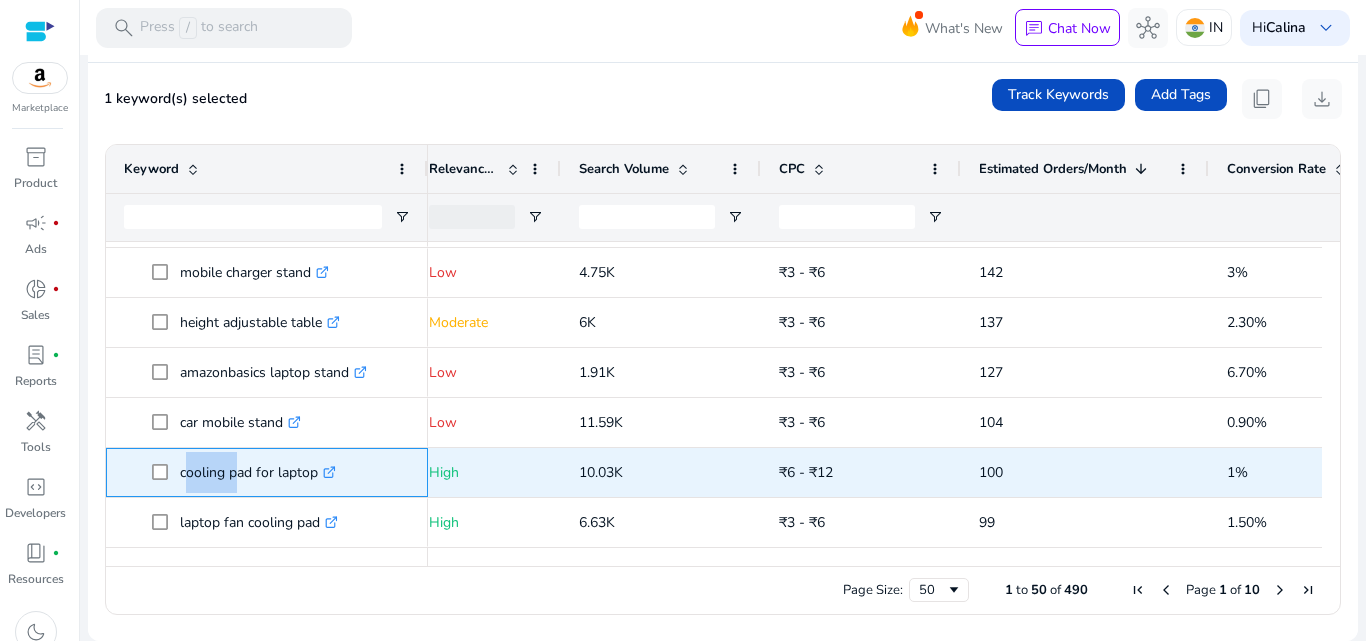 click on "cooling pad for laptop  .st0{fill:#2c8af8}" 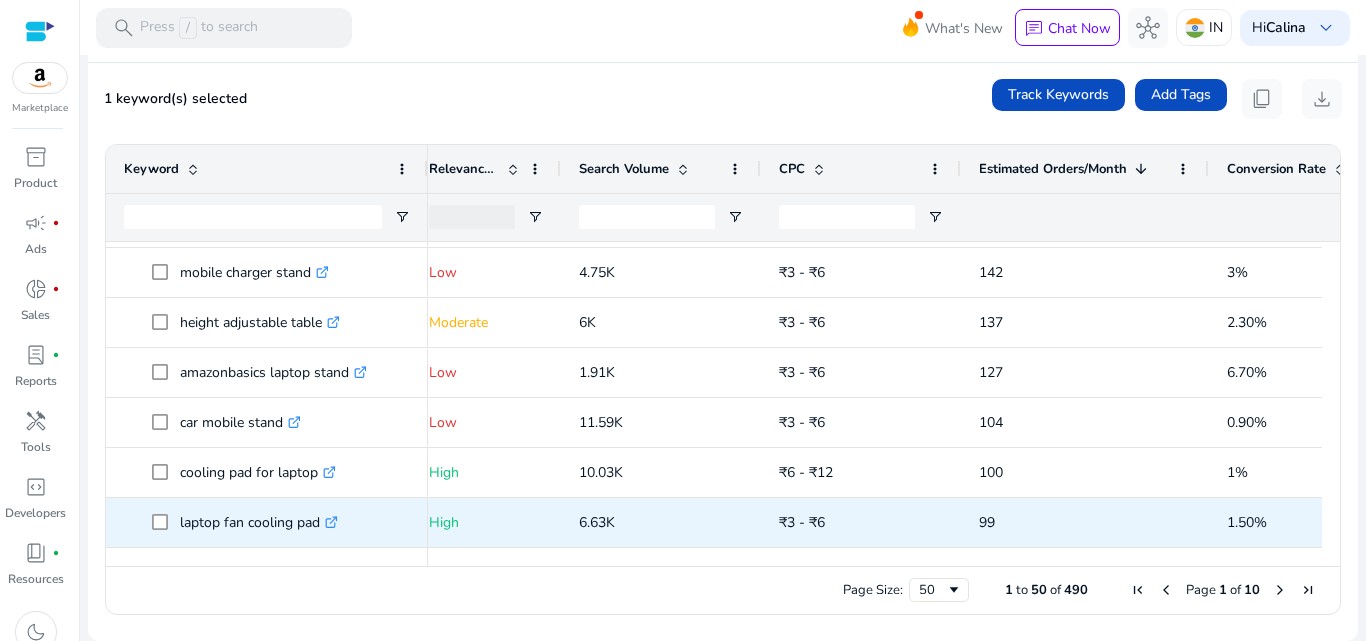click on "laptop fan cooling pad  .st0{fill:#2c8af8}" 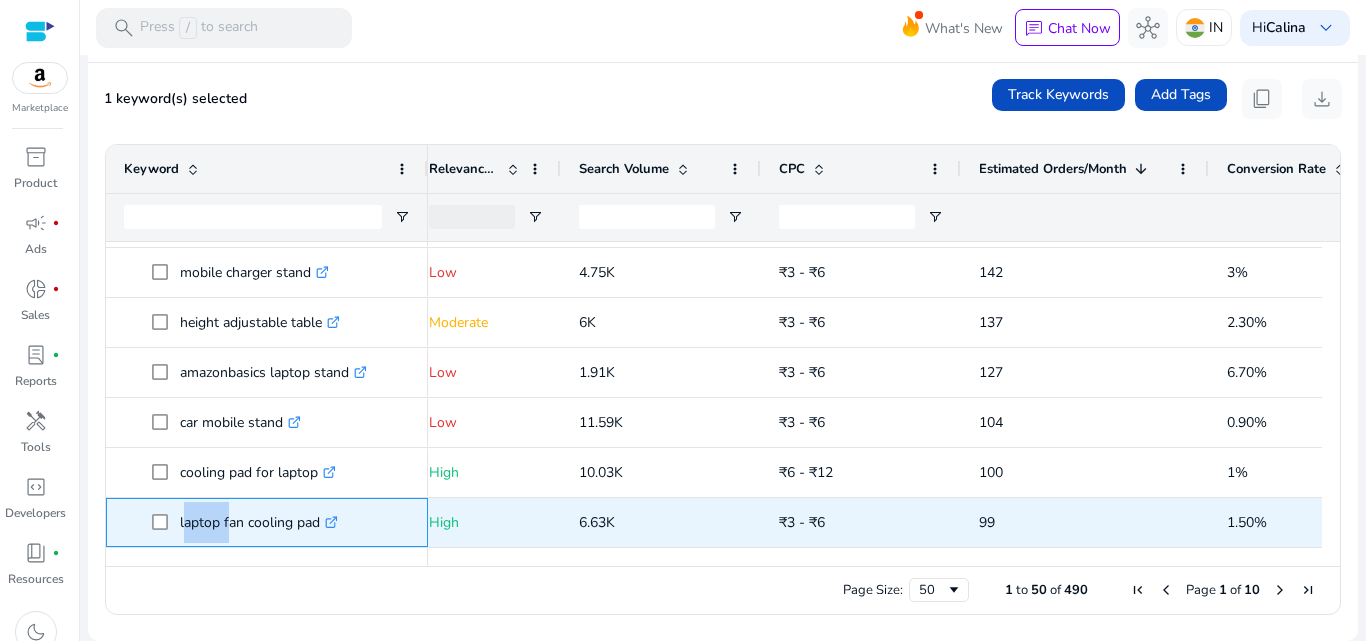click on "laptop fan cooling pad  .st0{fill:#2c8af8}" 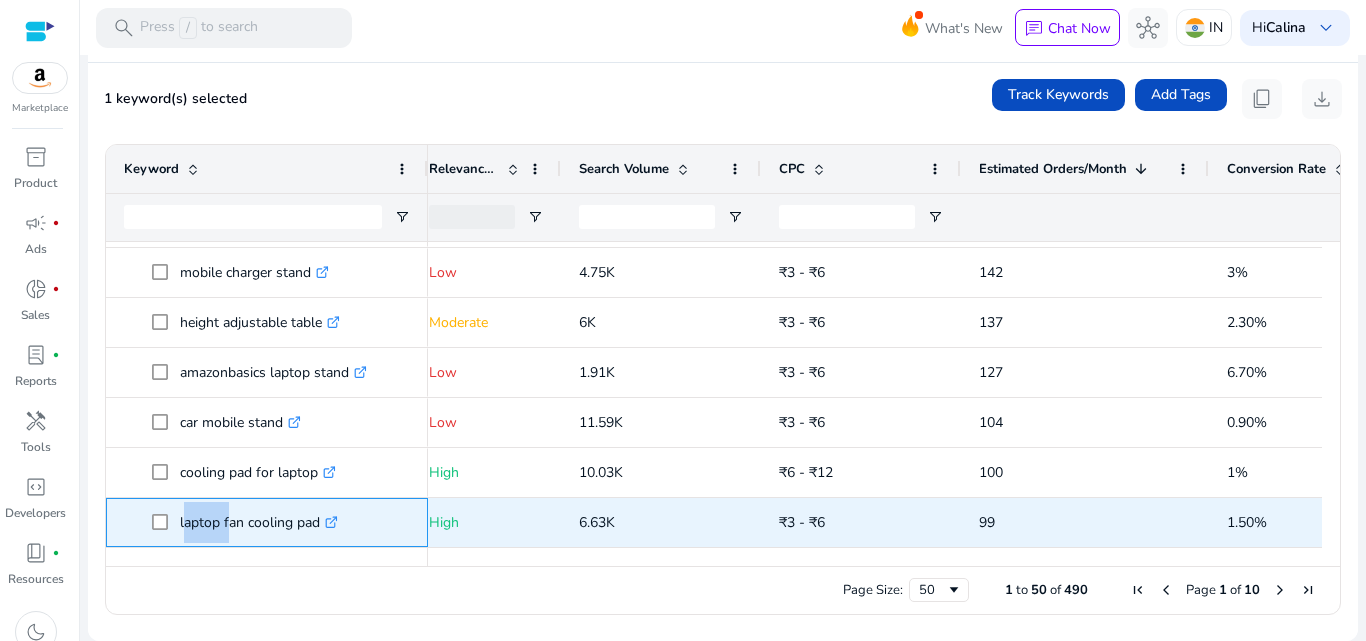 click on "laptop fan cooling pad  .st0{fill:#2c8af8}" 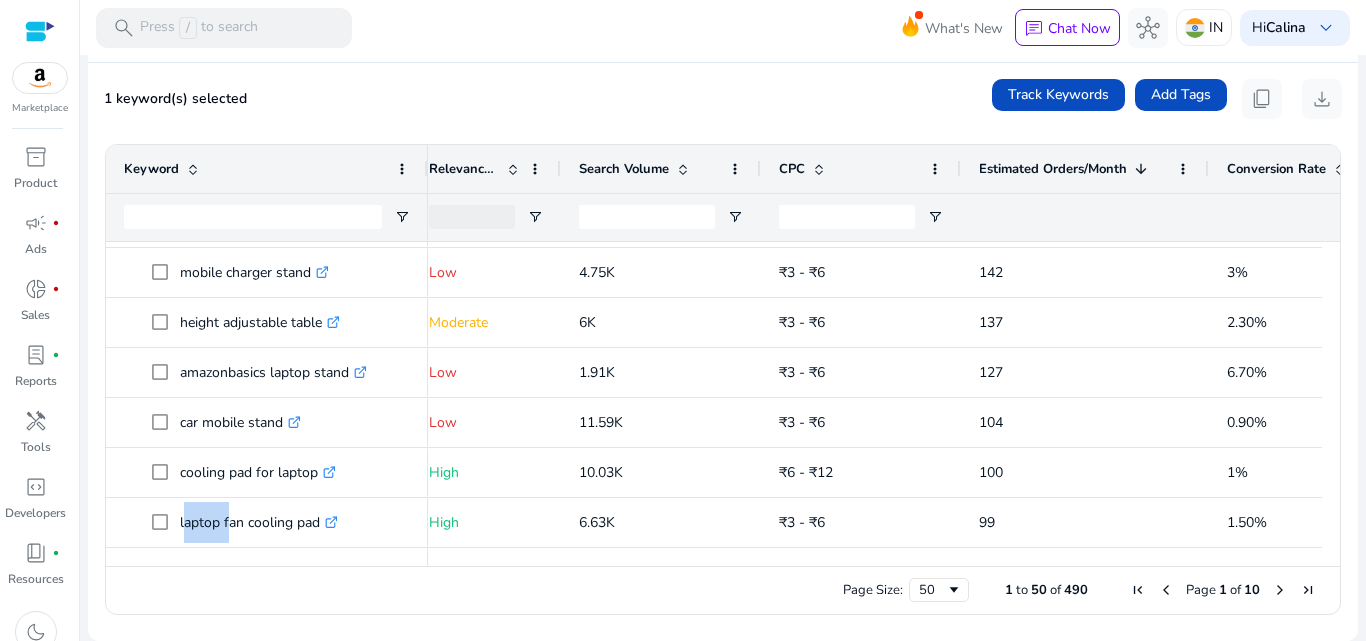 scroll, scrollTop: 694, scrollLeft: 0, axis: vertical 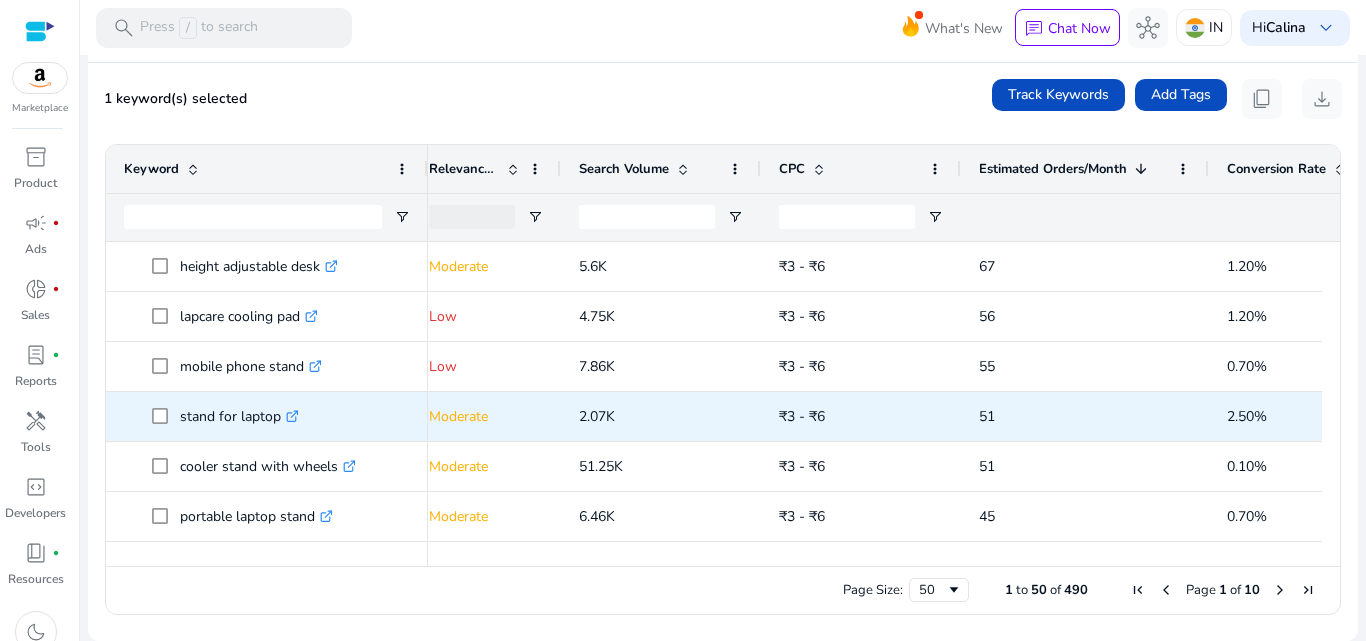 click on "stand for laptop  .st0{fill:#2c8af8}" 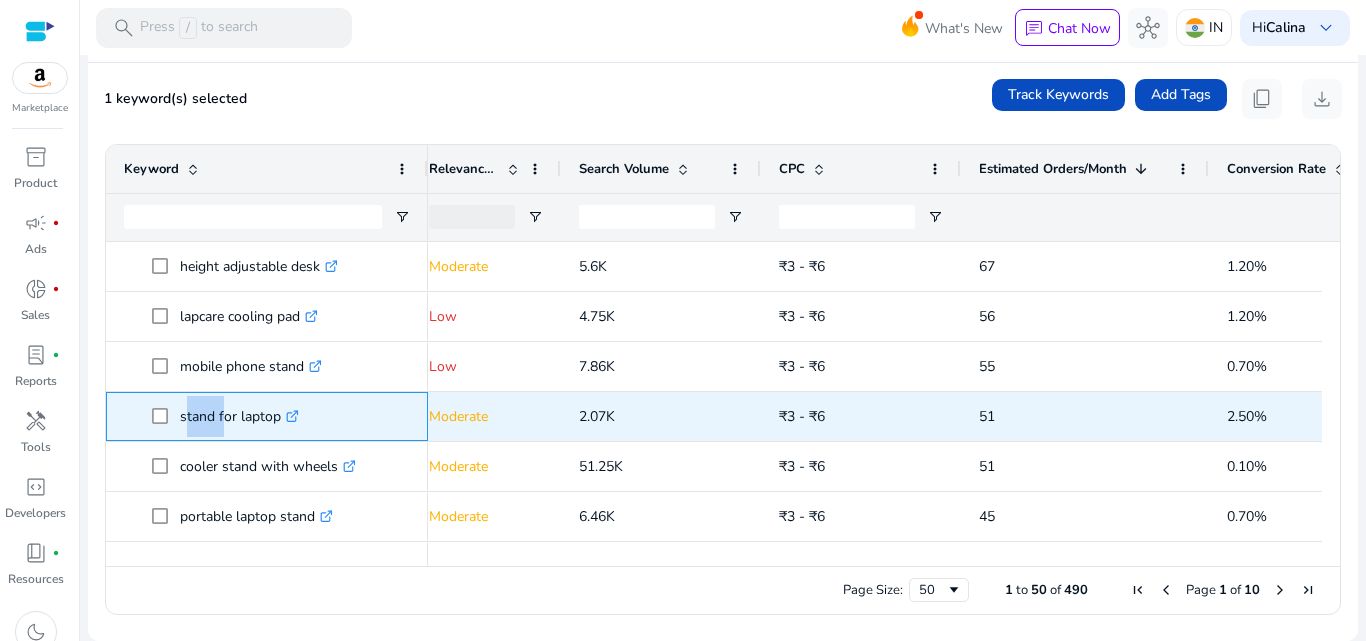 click on "stand for laptop  .st0{fill:#2c8af8}" 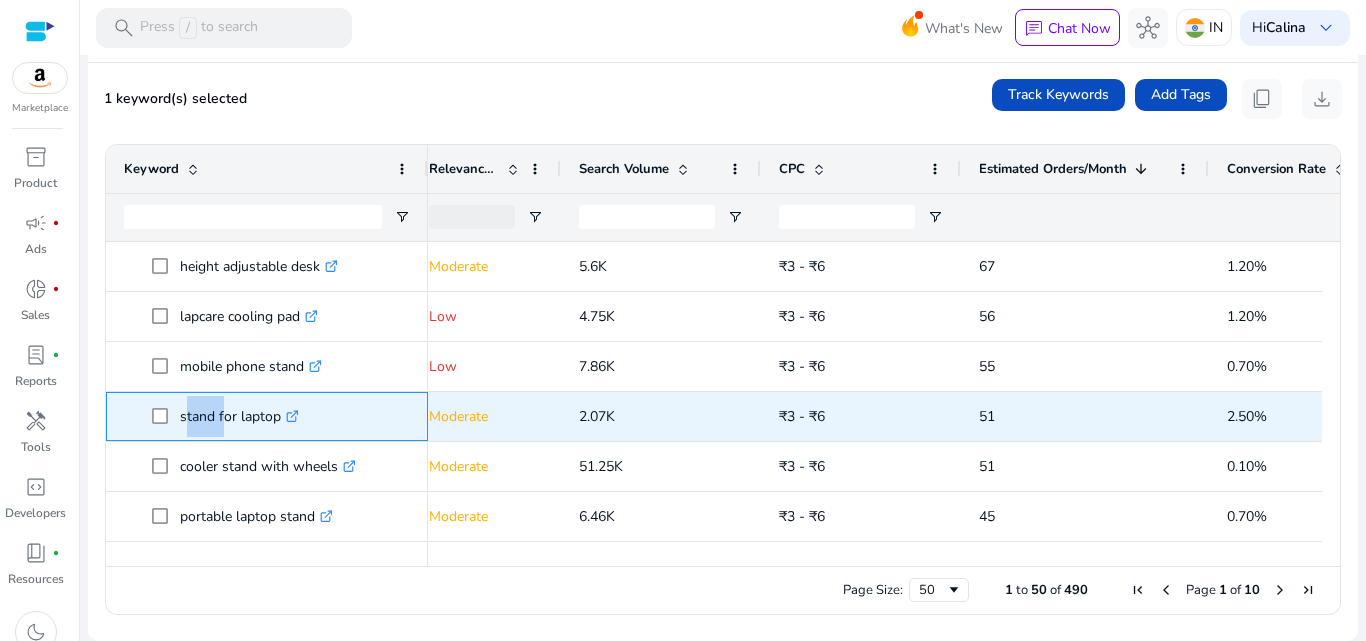copy on "stand" 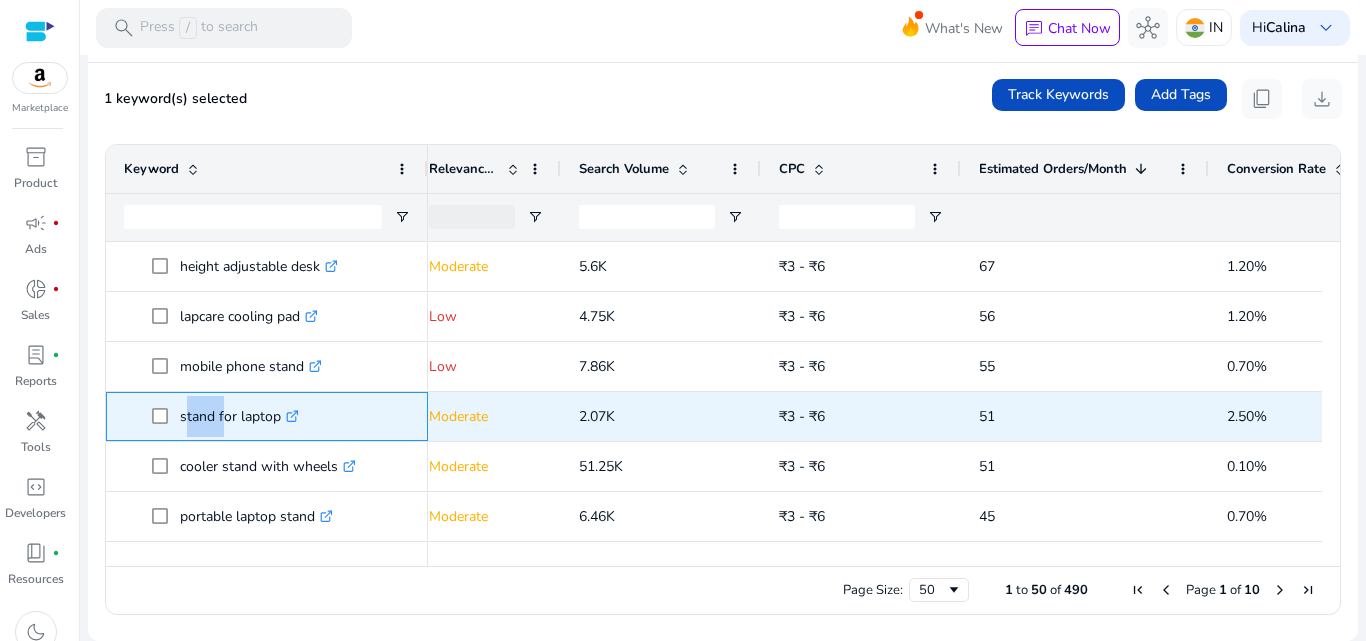 click on "stand for laptop  .st0{fill:#2c8af8}" 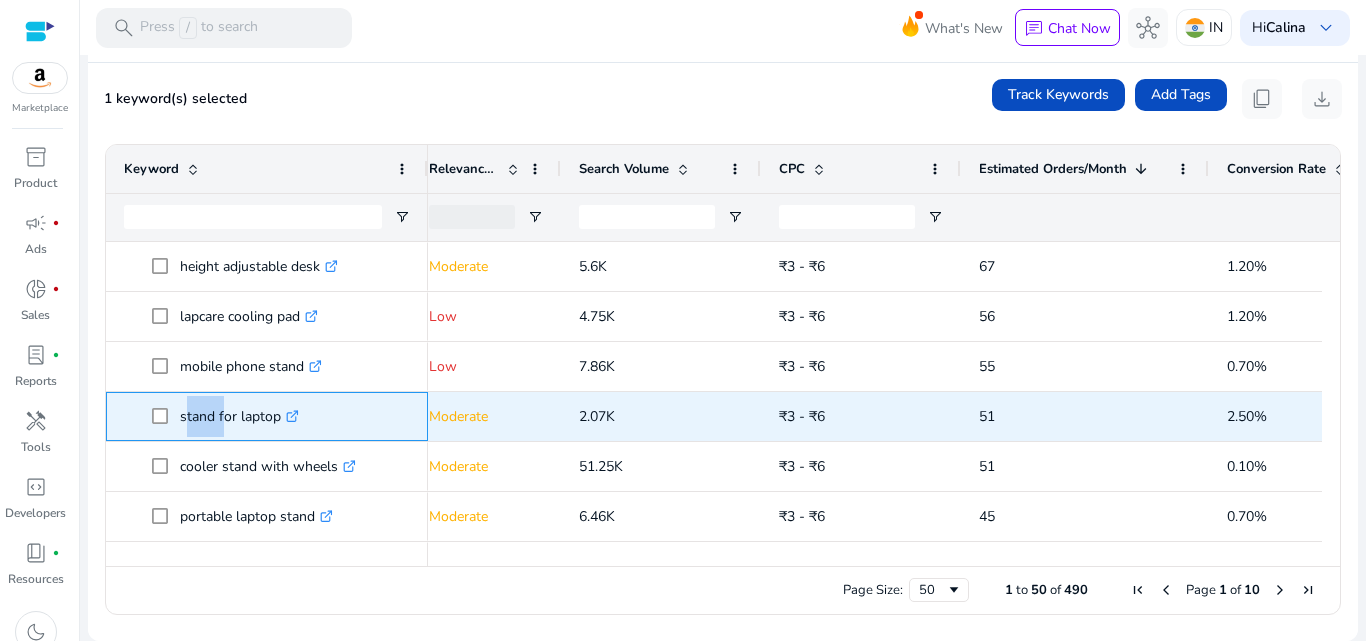 click on "stand for laptop  .st0{fill:#2c8af8}" 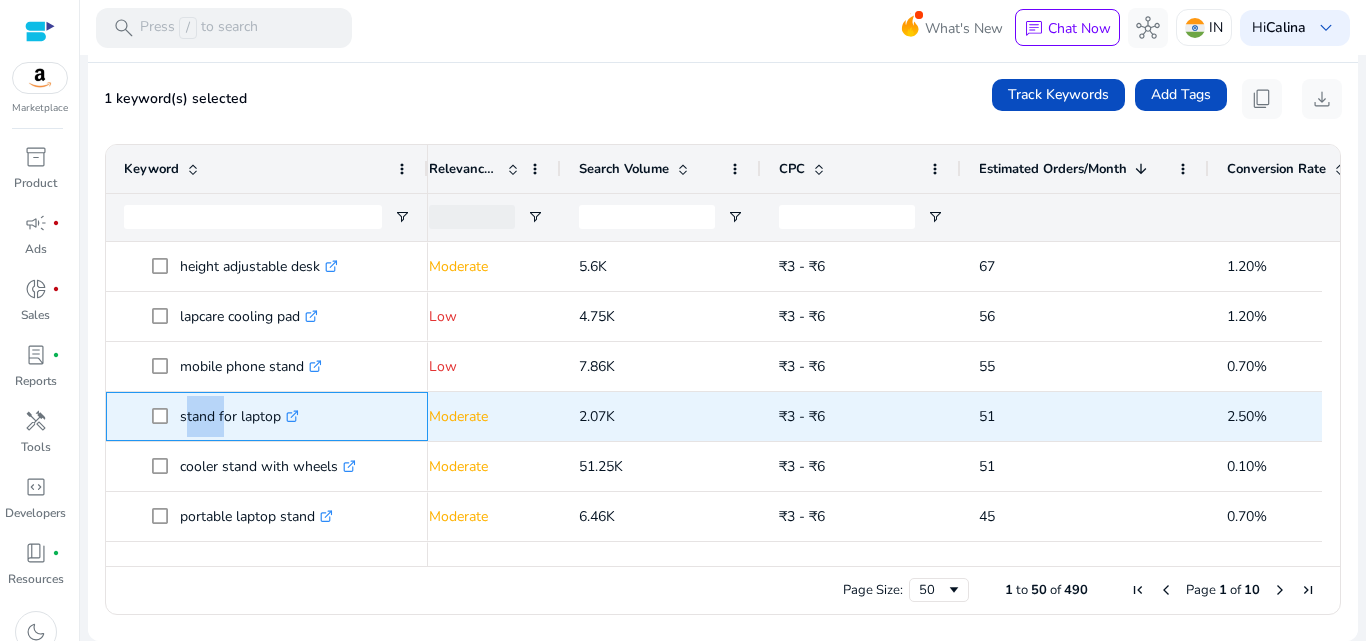 click on "stand for laptop  .st0{fill:#2c8af8}" 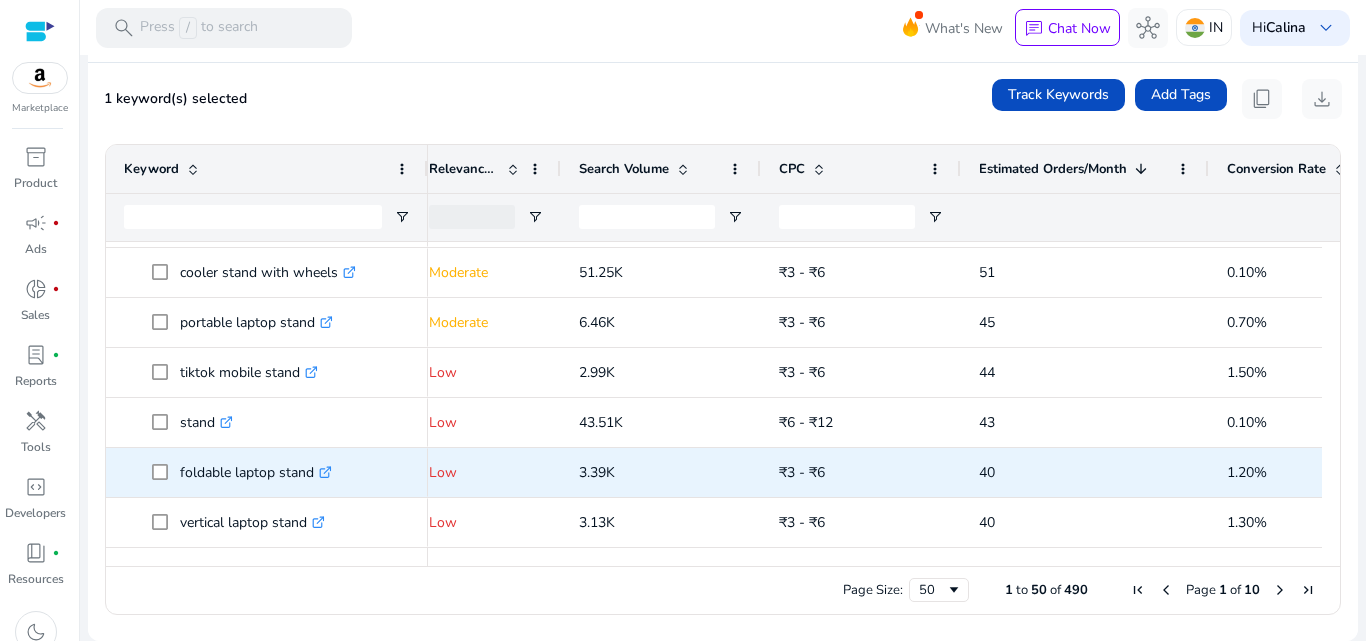 click on "foldable laptop stand  .st0{fill:#2c8af8}" 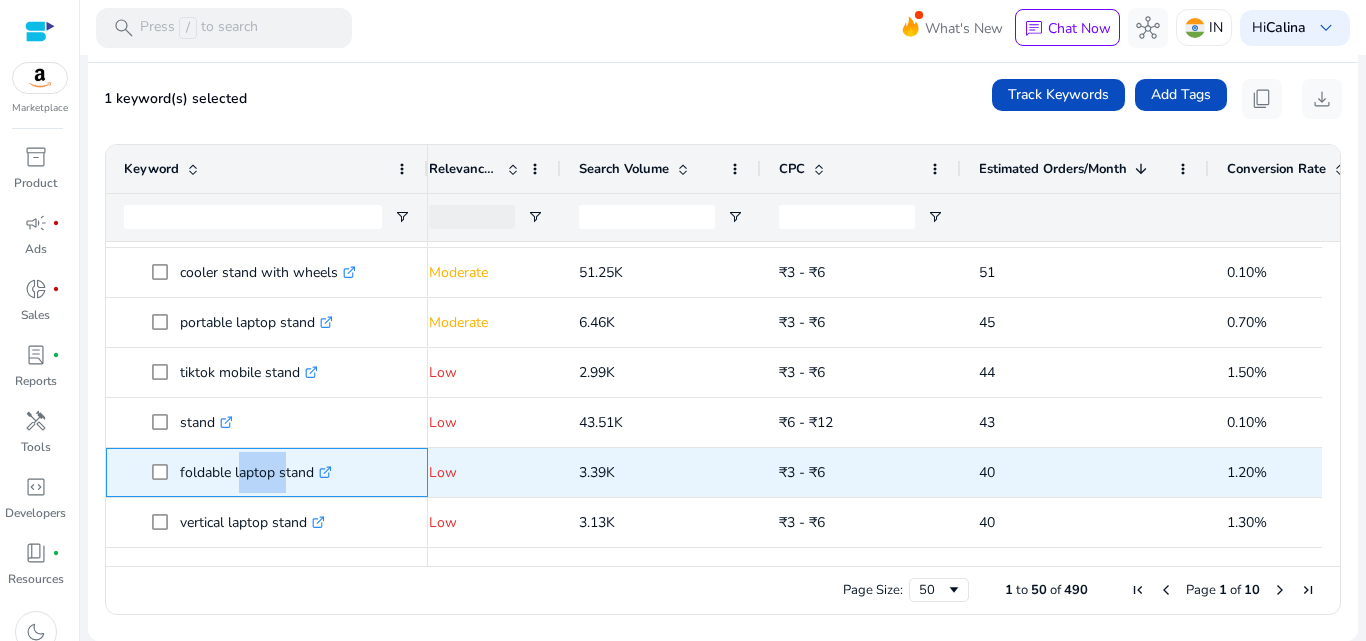 click on "foldable laptop stand  .st0{fill:#2c8af8}" 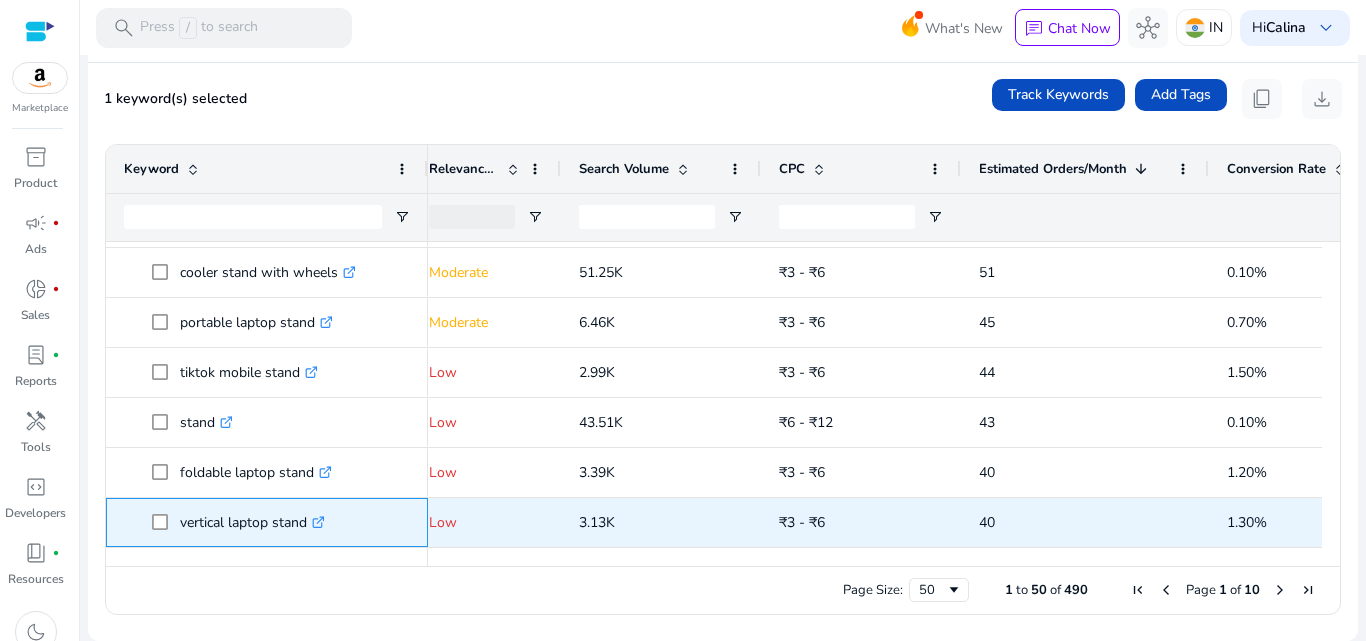 click on "vertical laptop stand  .st0{fill:#2c8af8}" 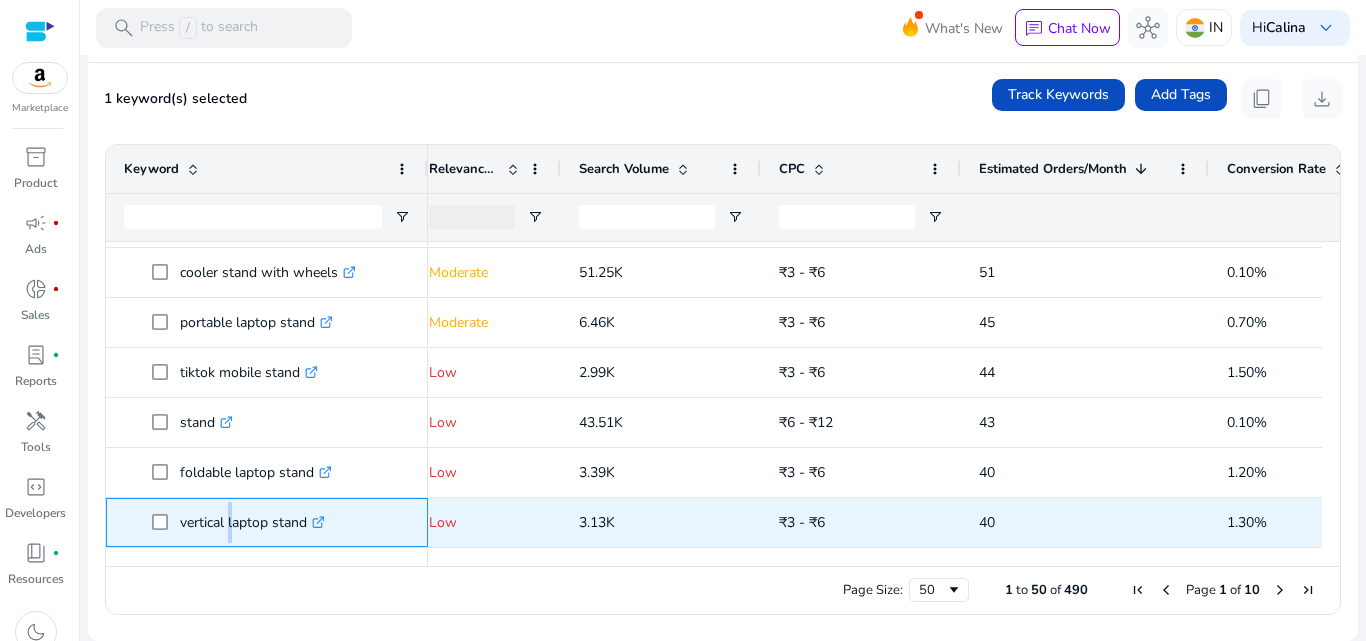 click on "vertical laptop stand  .st0{fill:#2c8af8}" 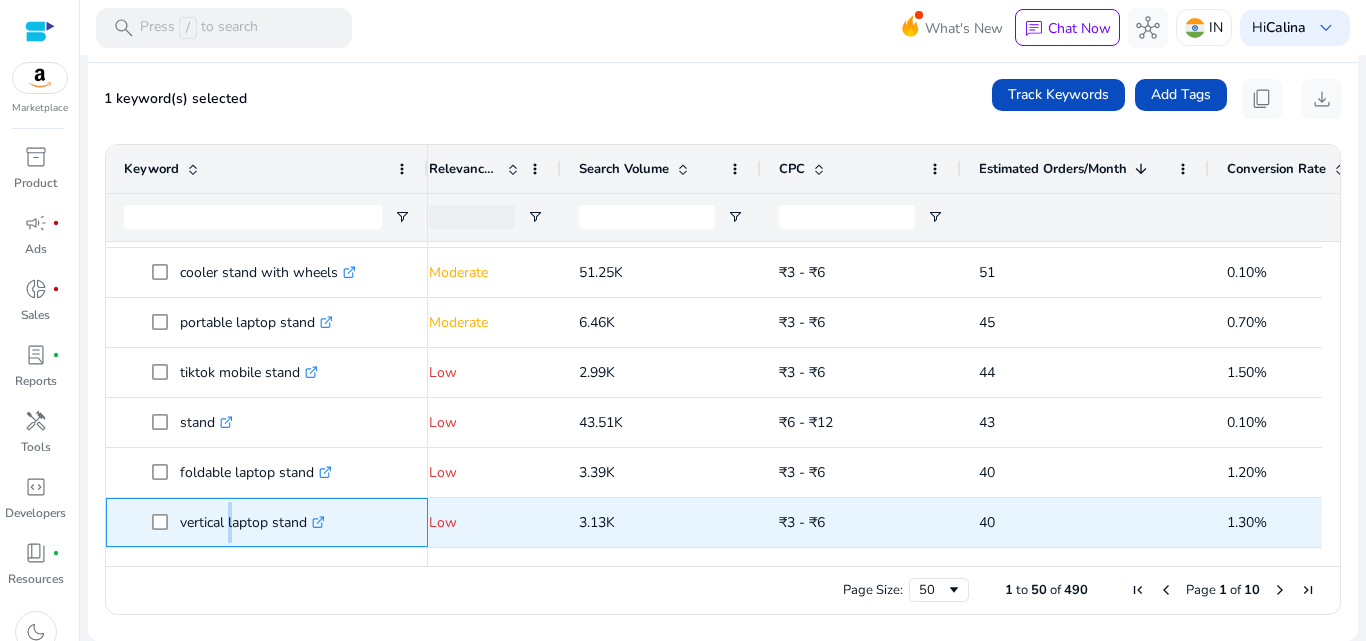 click on "vertical laptop stand  .st0{fill:#2c8af8}" 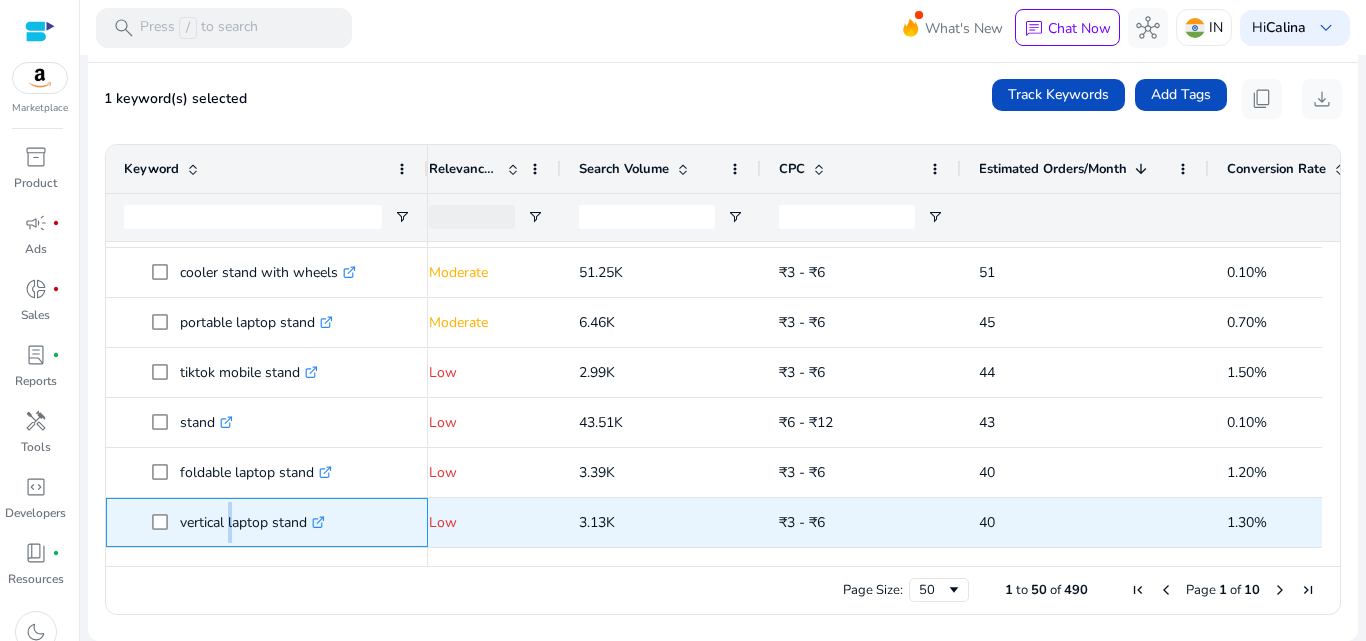 click on "vertical laptop stand  .st0{fill:#2c8af8}" 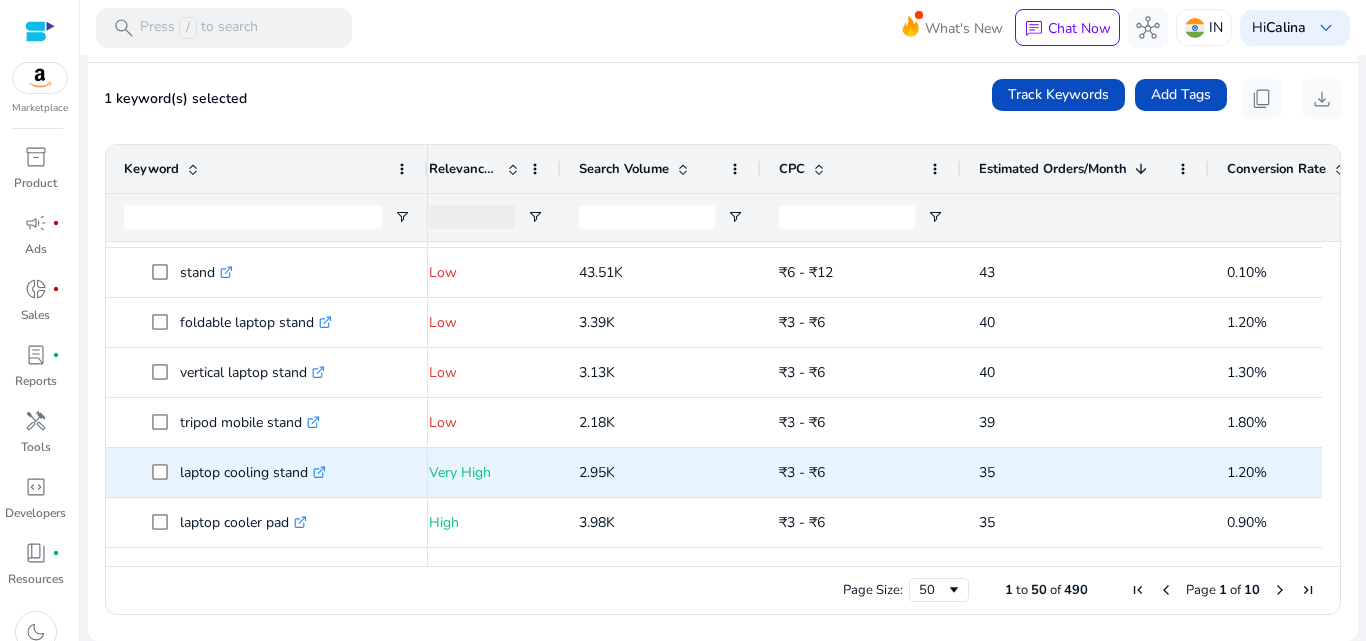 click on "laptop cooling stand  .st0{fill:#2c8af8}" 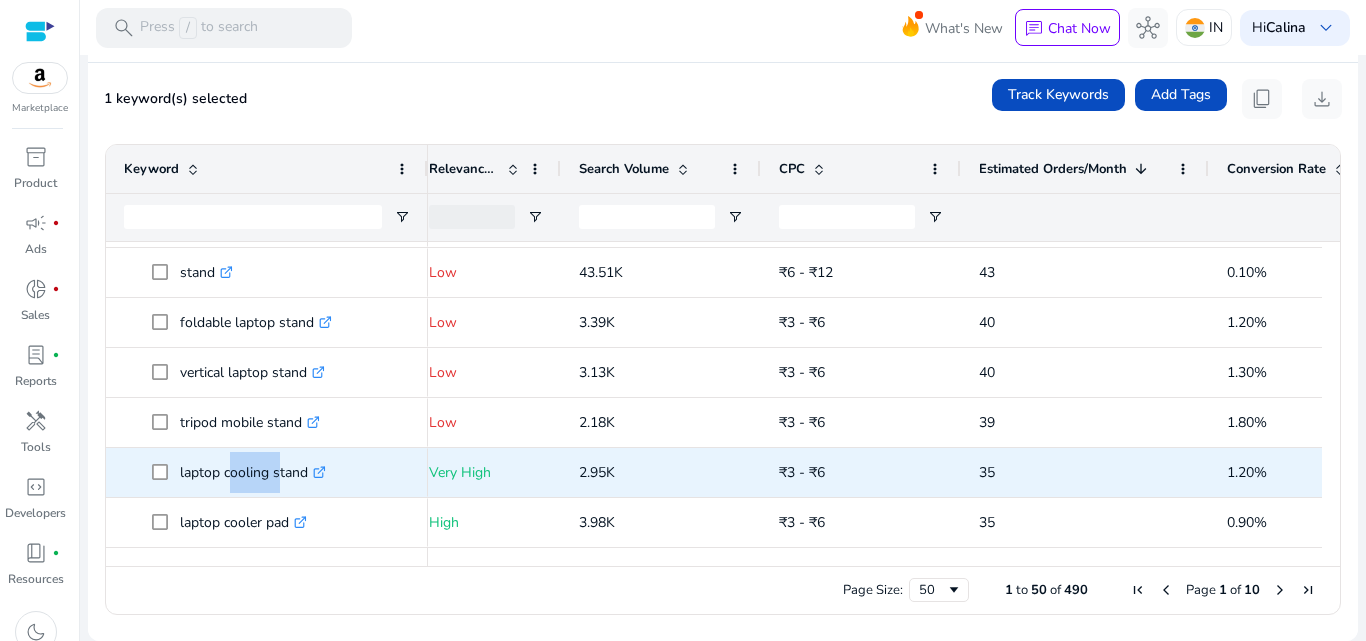 click on "laptop cooling stand  .st0{fill:#2c8af8}" 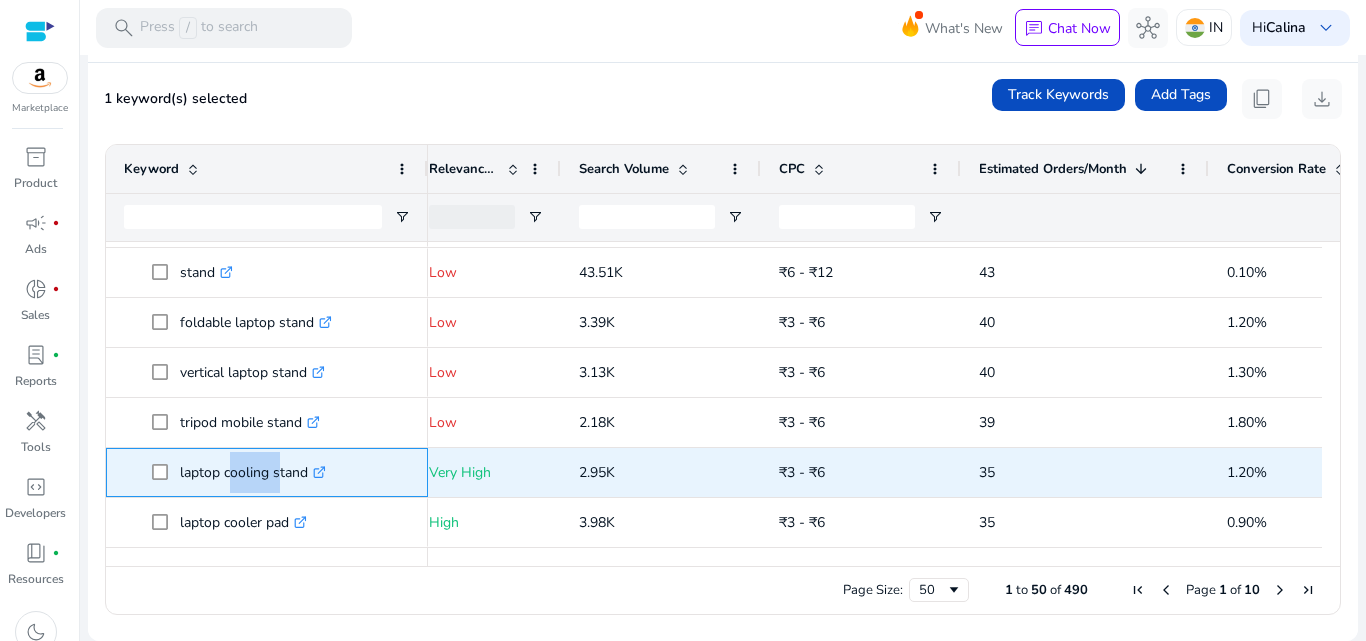 click on "laptop cooling stand  .st0{fill:#2c8af8}" 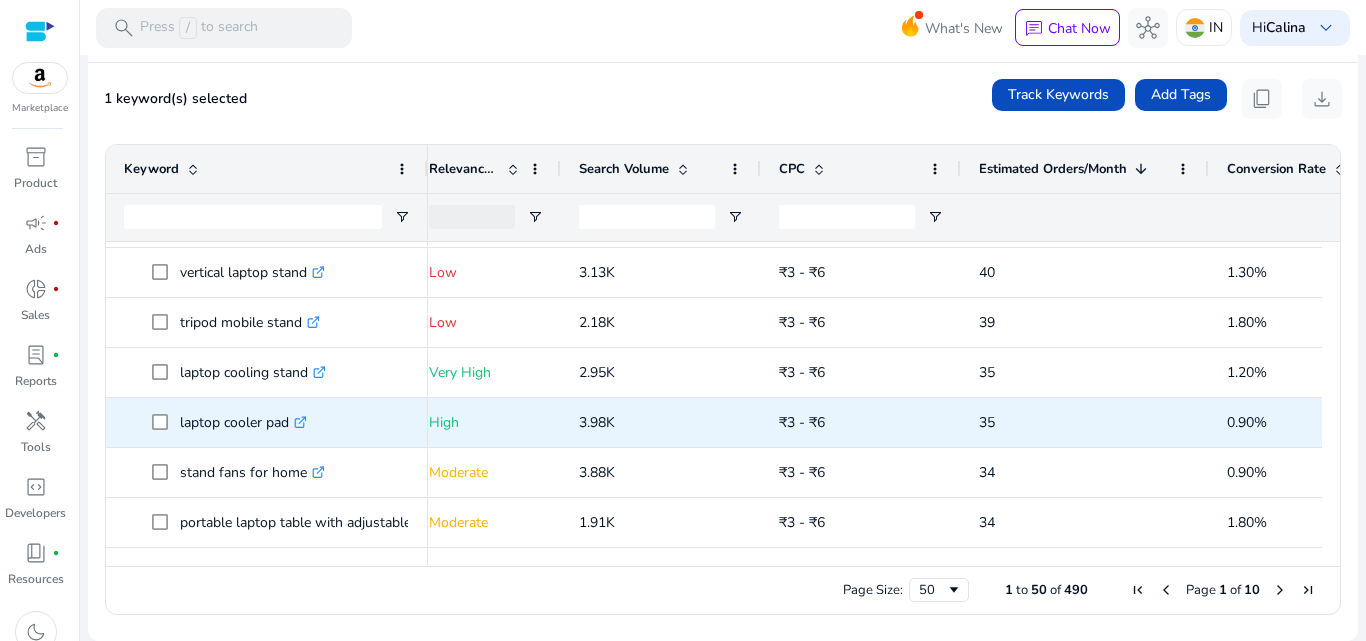 click on "laptop cooler pad  .st0{fill:#2c8af8}" 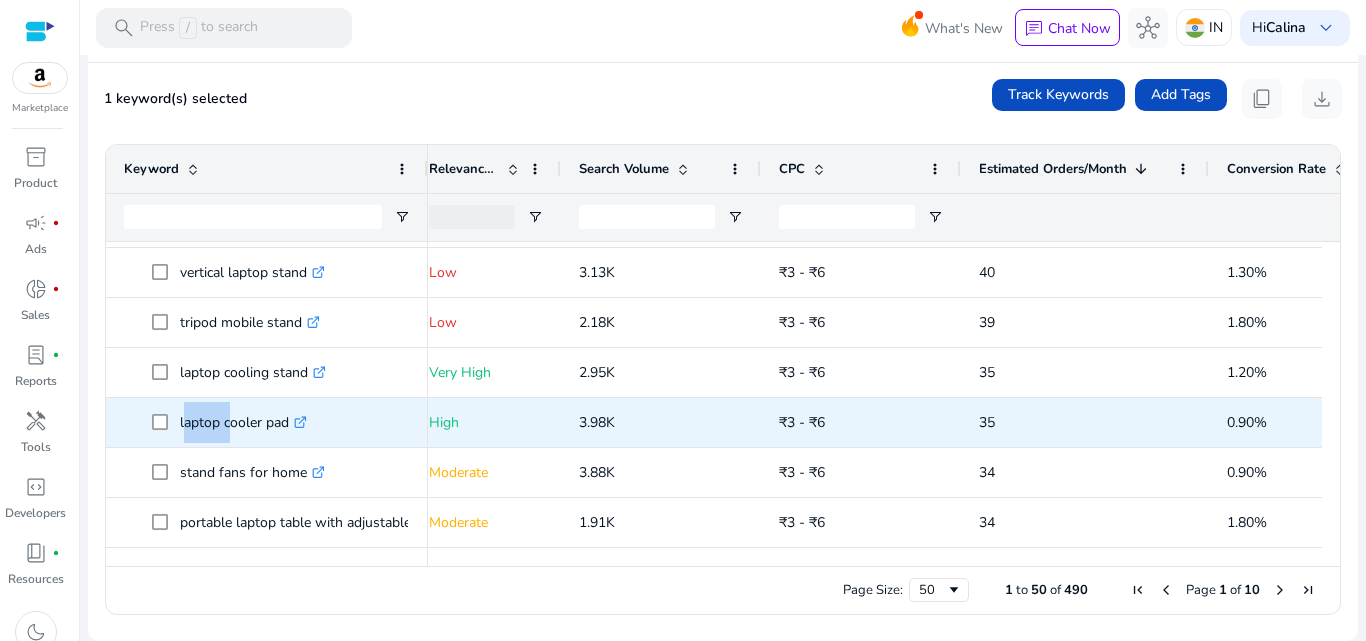 click on "laptop cooler pad  .st0{fill:#2c8af8}" 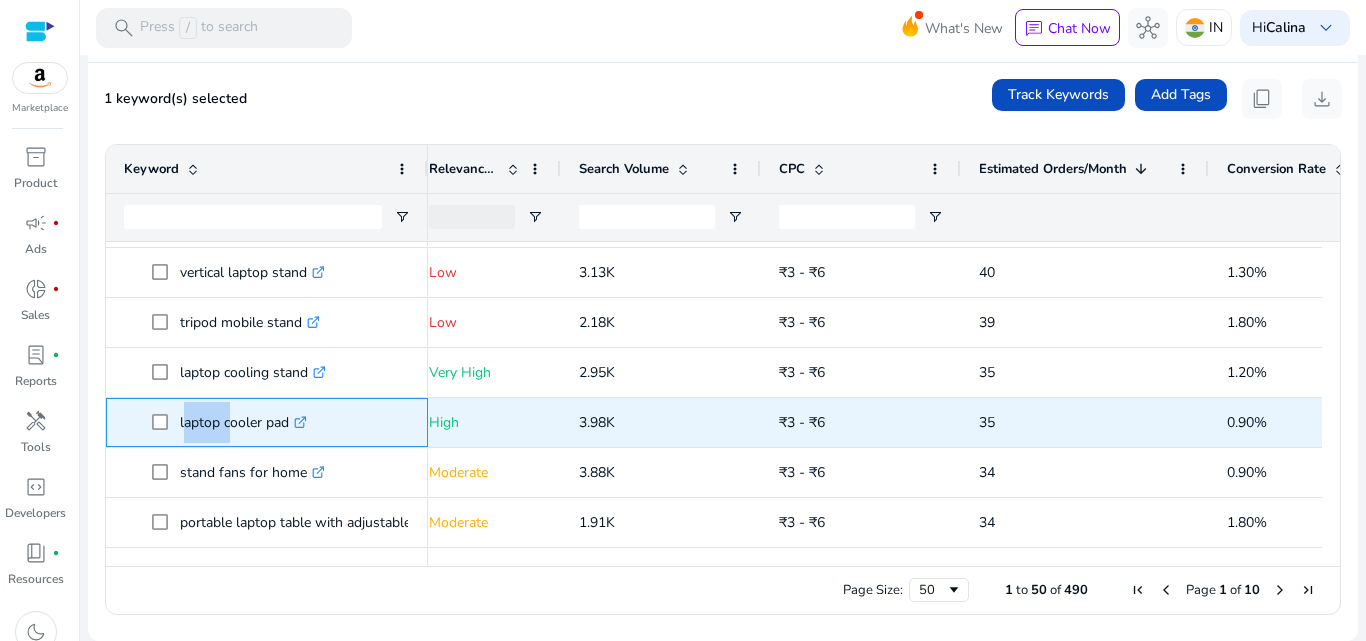 click on "laptop cooler pad  .st0{fill:#2c8af8}" 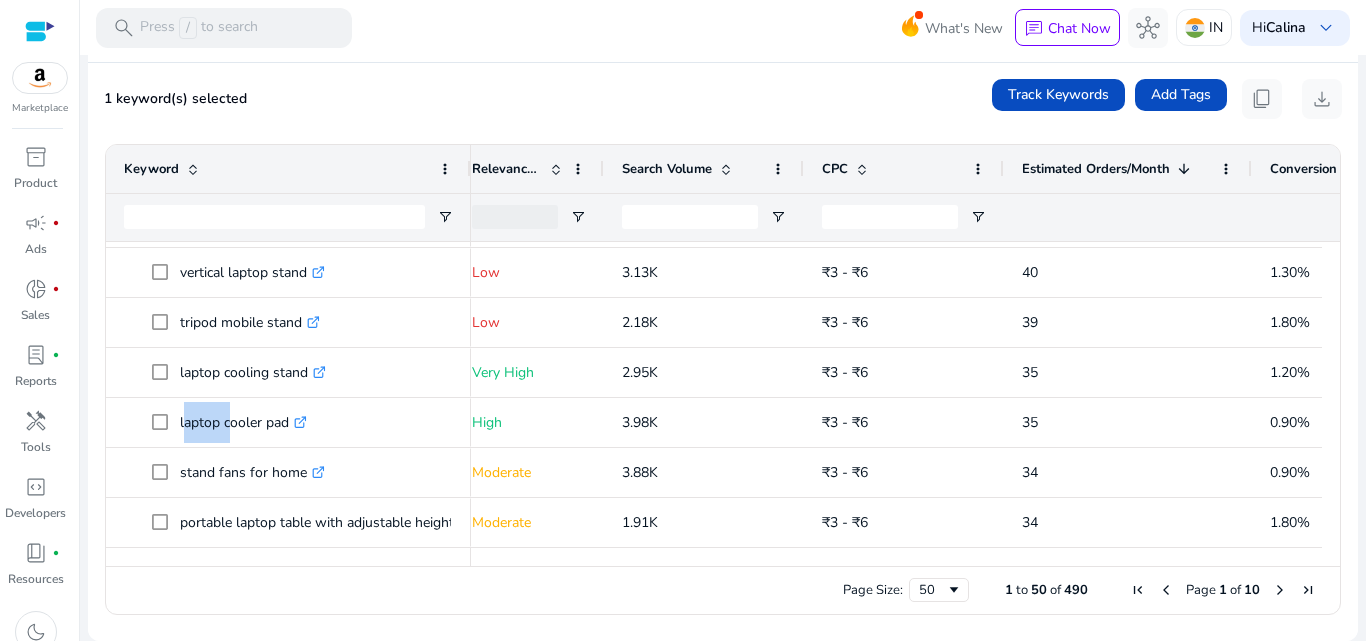 drag, startPoint x: 426, startPoint y: 168, endPoint x: 476, endPoint y: 170, distance: 50.039986 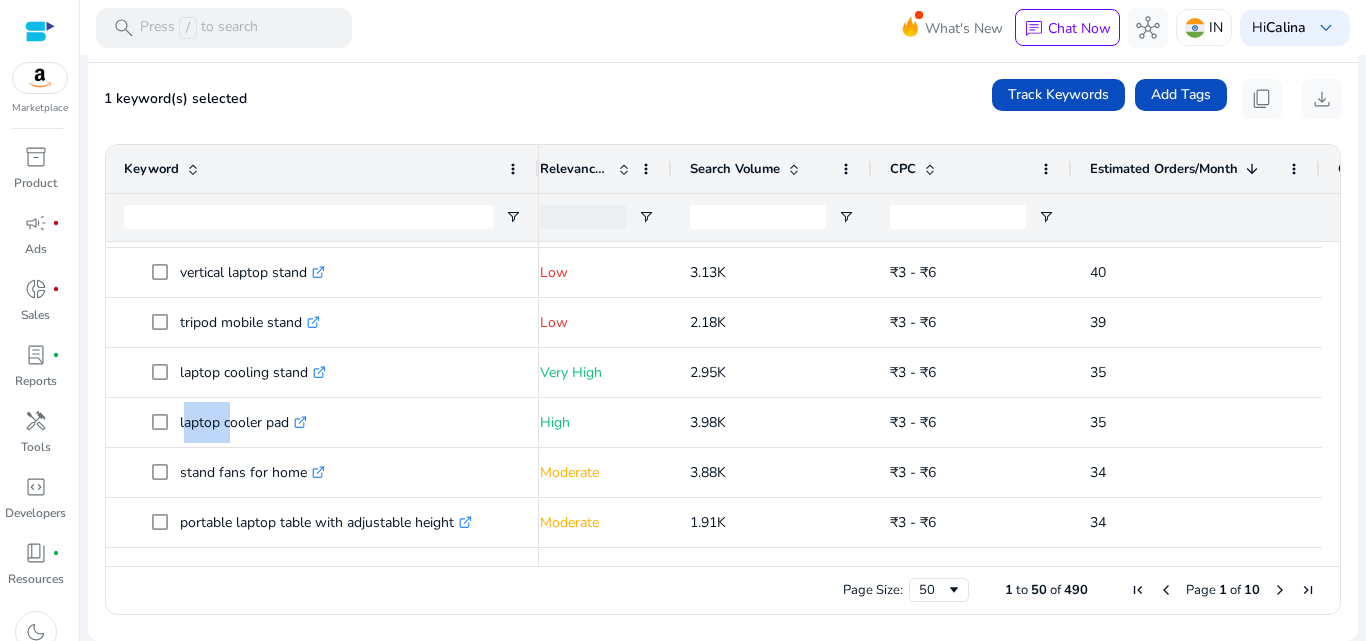 drag, startPoint x: 476, startPoint y: 168, endPoint x: 540, endPoint y: 167, distance: 64.00781 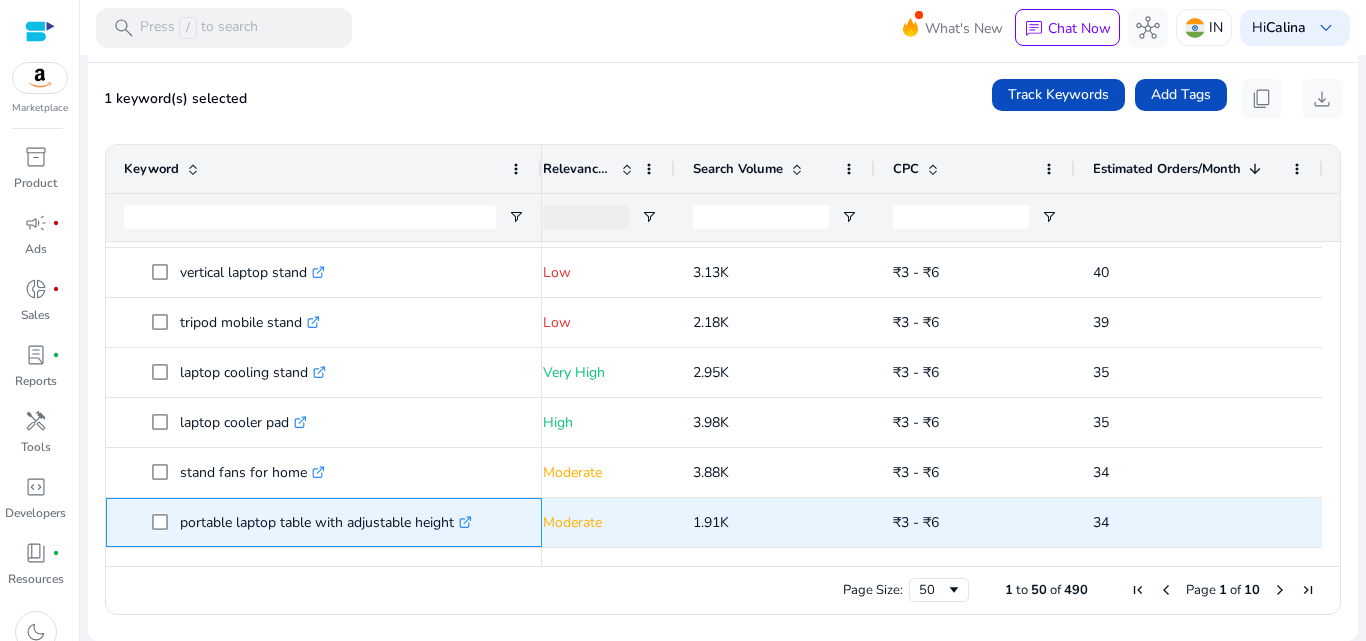 click on "portable laptop table with adjustable height  .st0{fill:#2c8af8}" 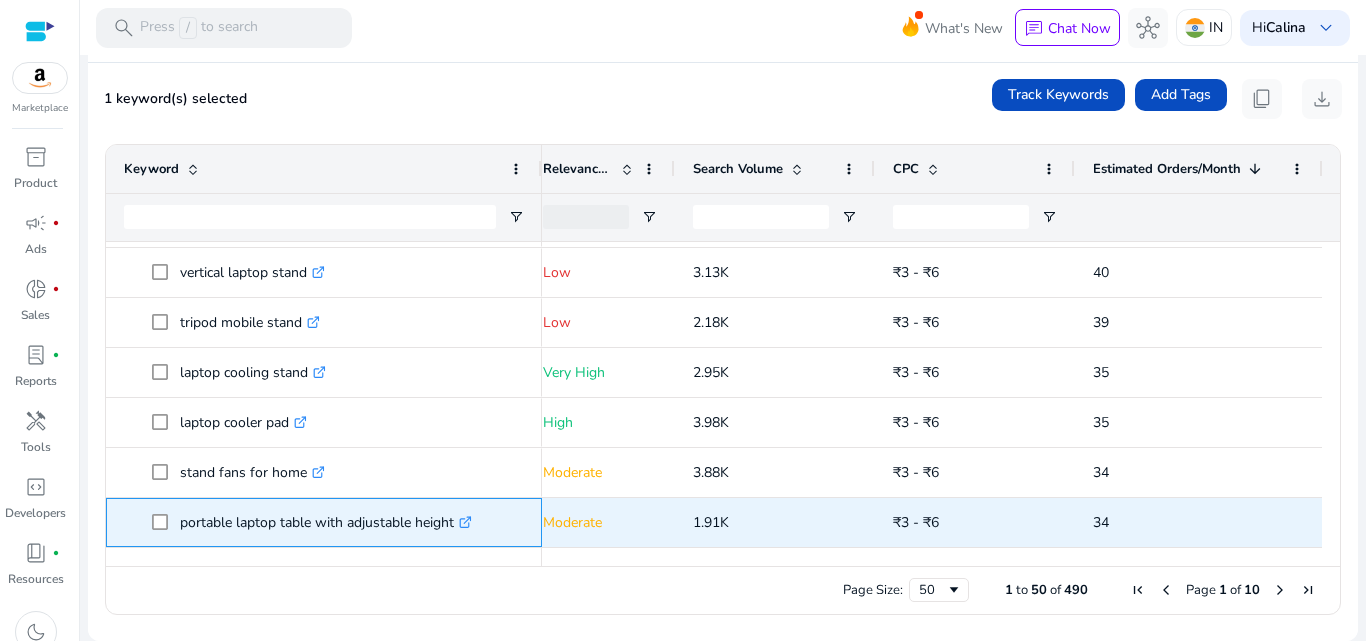 click on "portable laptop table with adjustable height  .st0{fill:#2c8af8}" 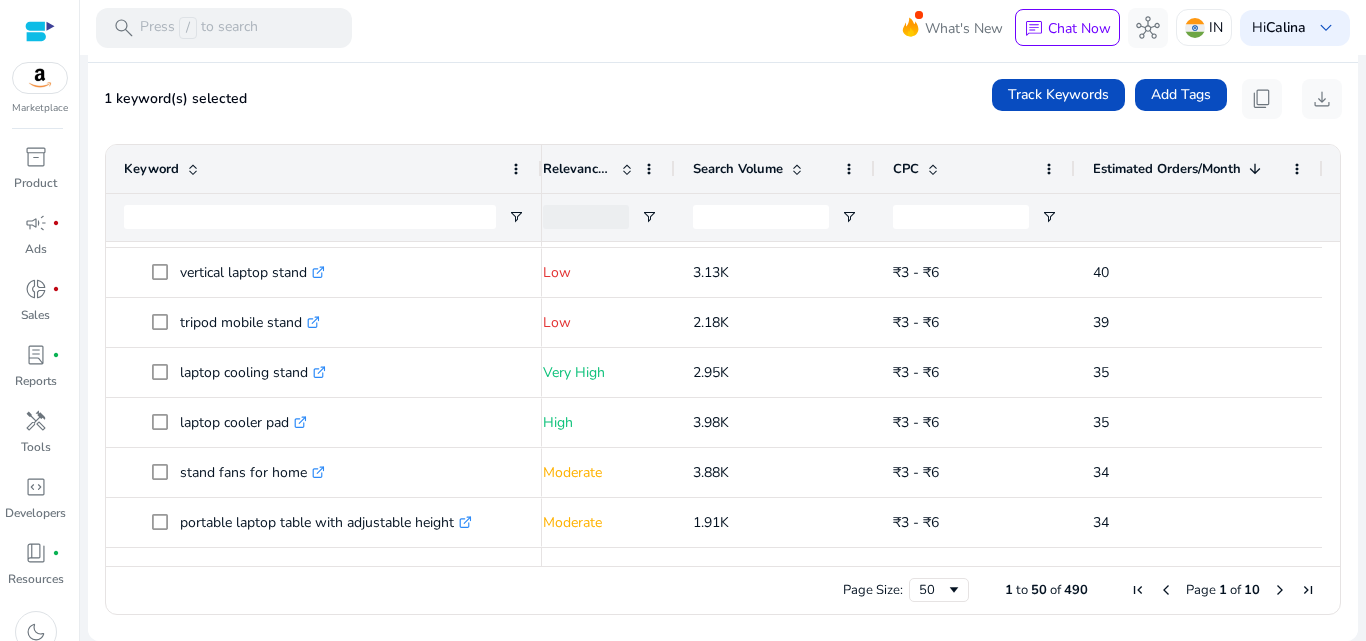 scroll, scrollTop: 1644, scrollLeft: 0, axis: vertical 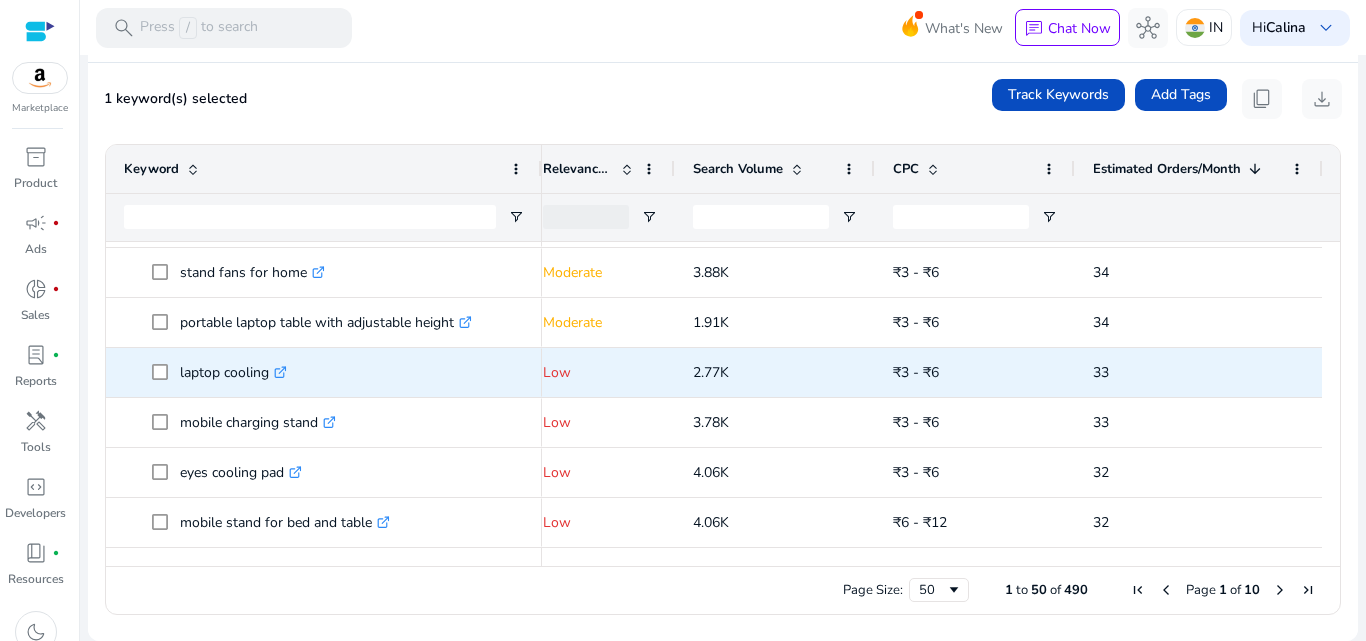 click on "laptop cooling  .st0{fill:#2c8af8}" 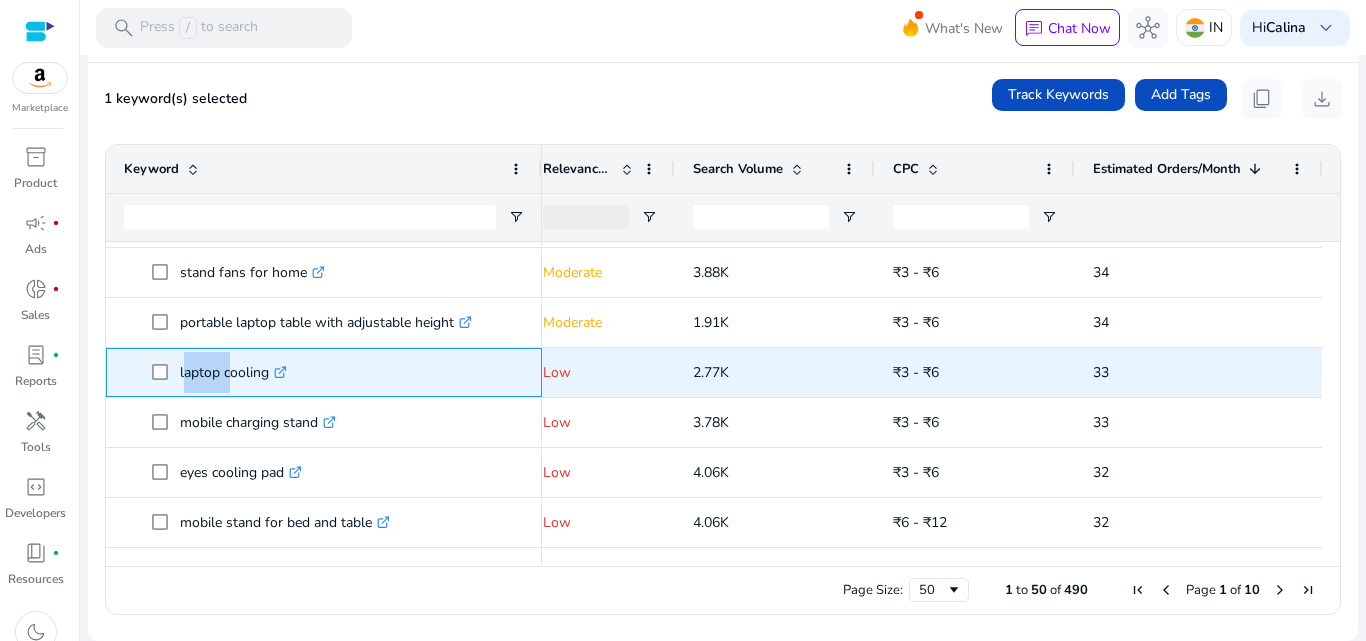 click on "laptop cooling  .st0{fill:#2c8af8}" 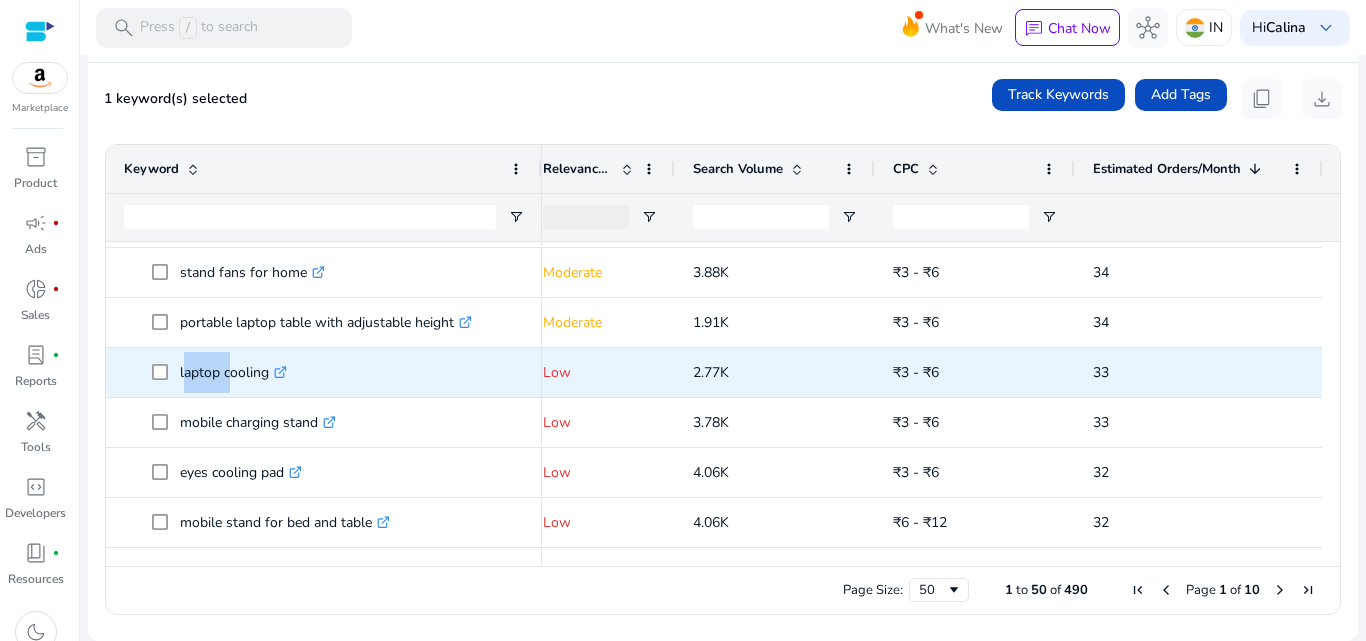 scroll, scrollTop: 1844, scrollLeft: 0, axis: vertical 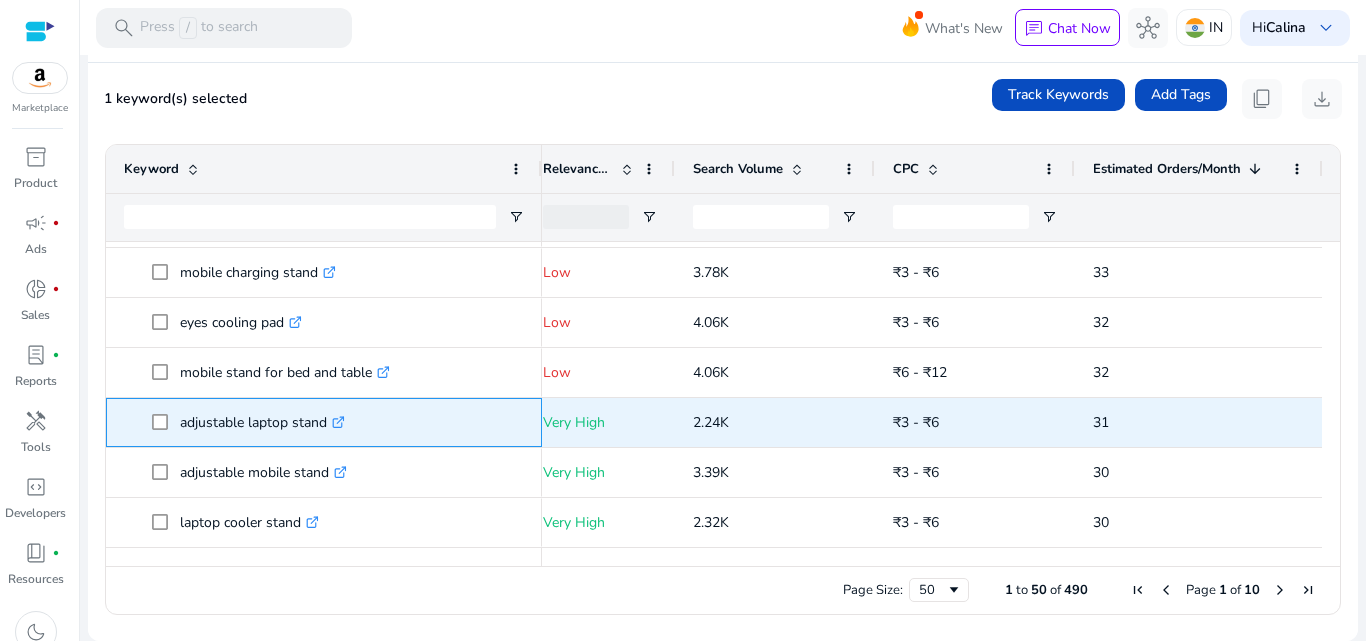 click on "adjustable laptop stand  .st0{fill:#2c8af8}" 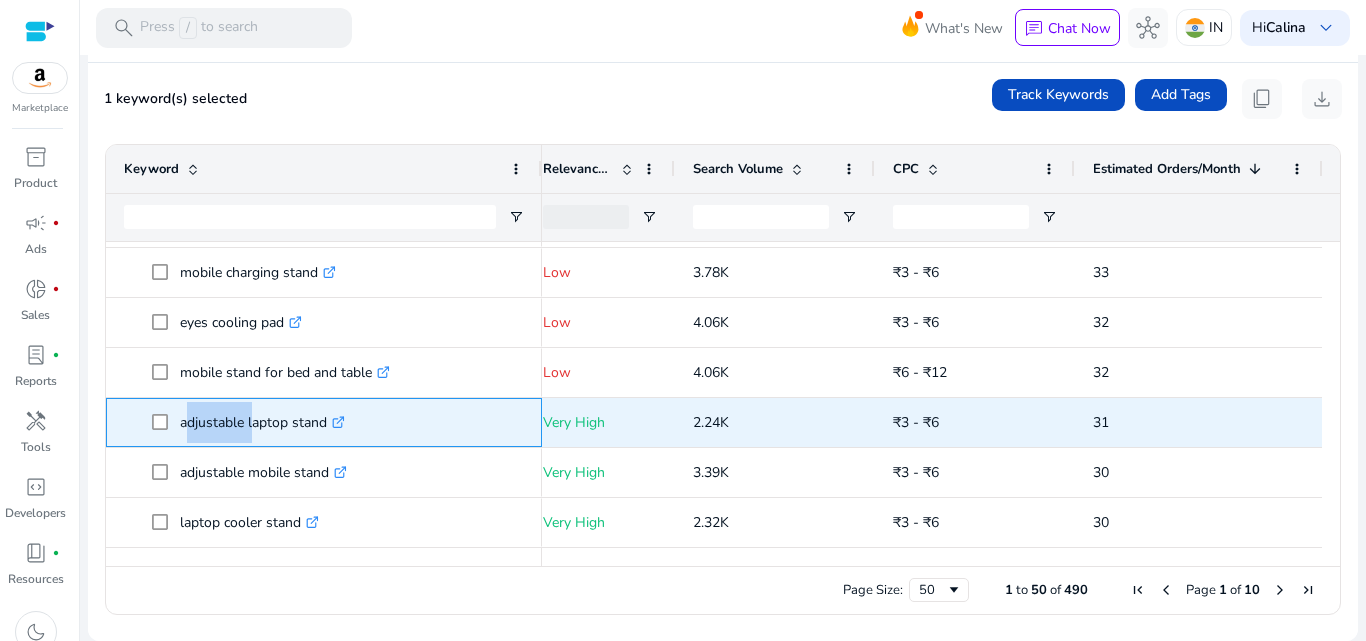 click on "adjustable laptop stand  .st0{fill:#2c8af8}" 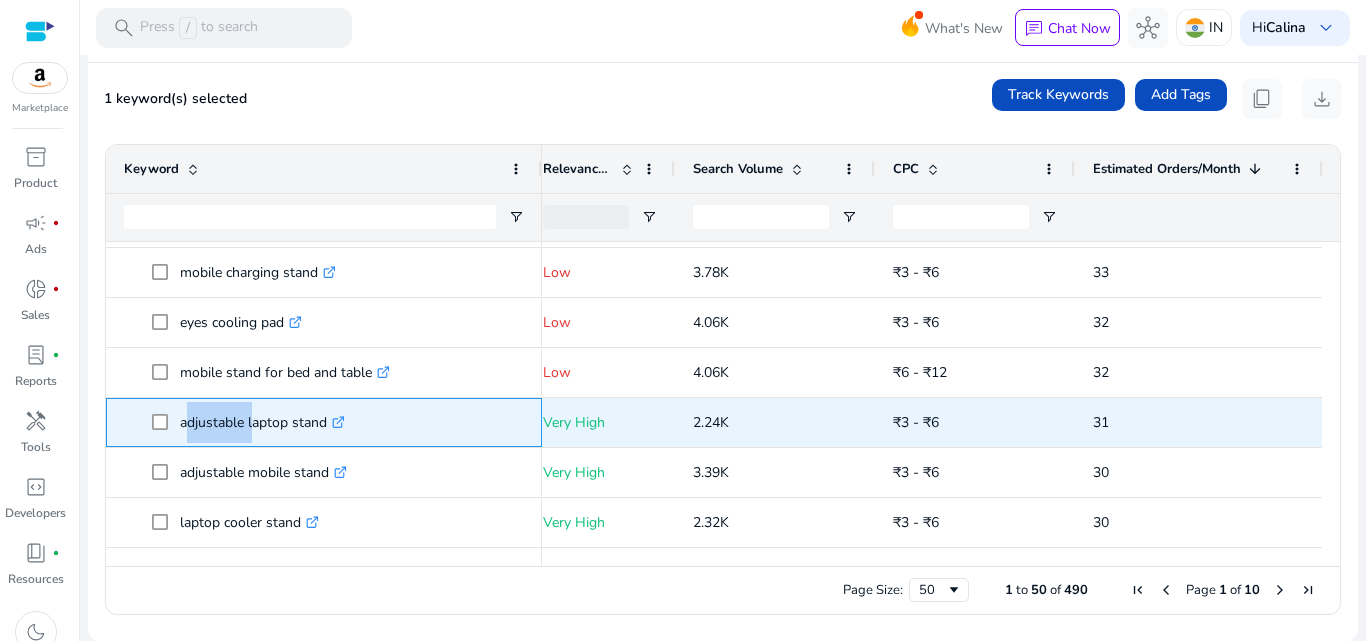 click on "adjustable laptop stand  .st0{fill:#2c8af8}" 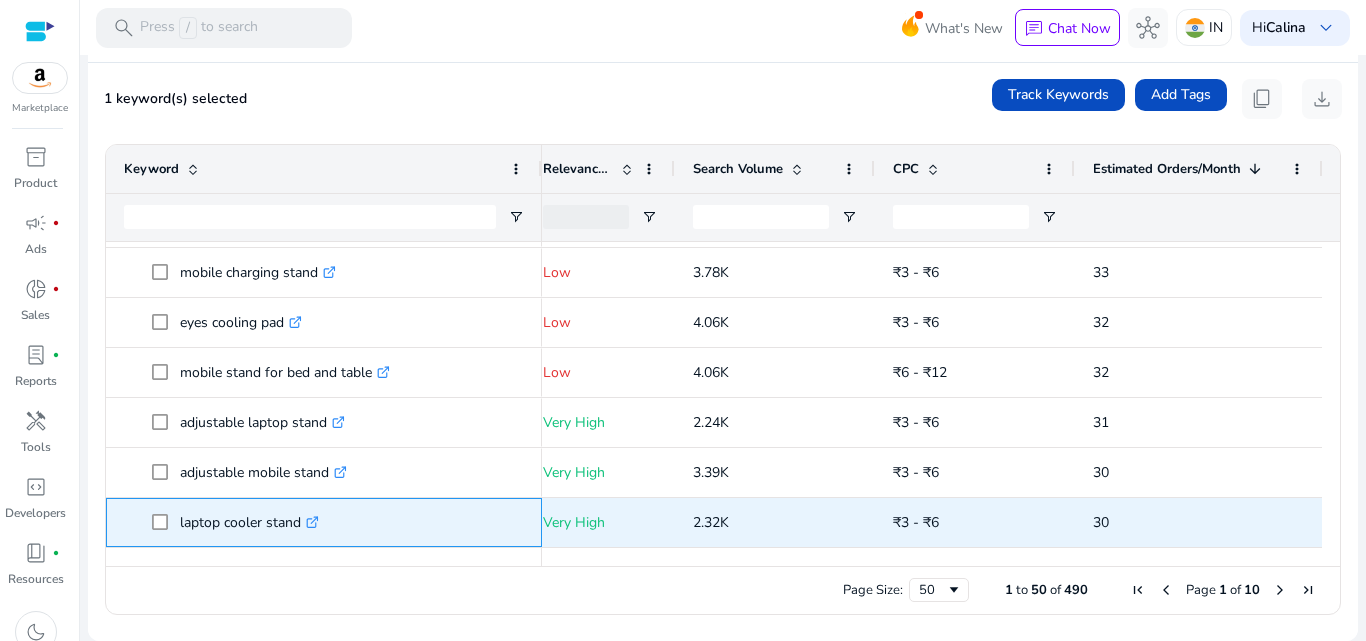 click on "laptop cooler stand  .st0{fill:#2c8af8}" 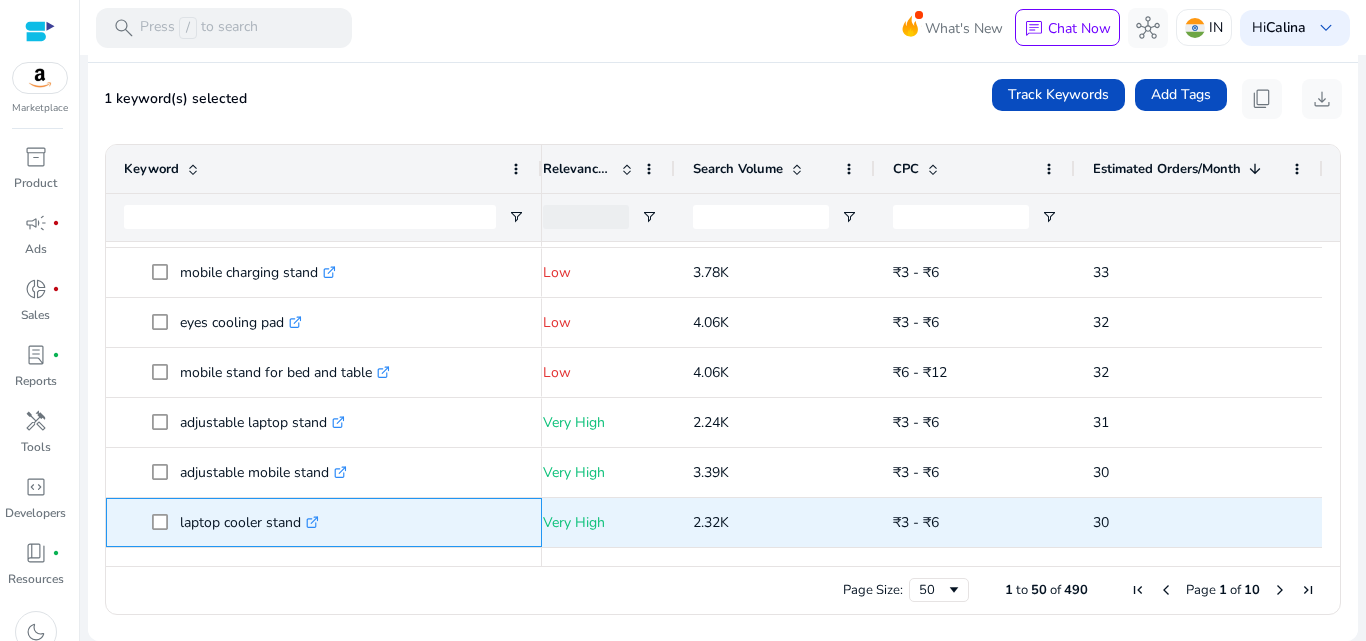 click on "laptop cooler stand  .st0{fill:#2c8af8}" 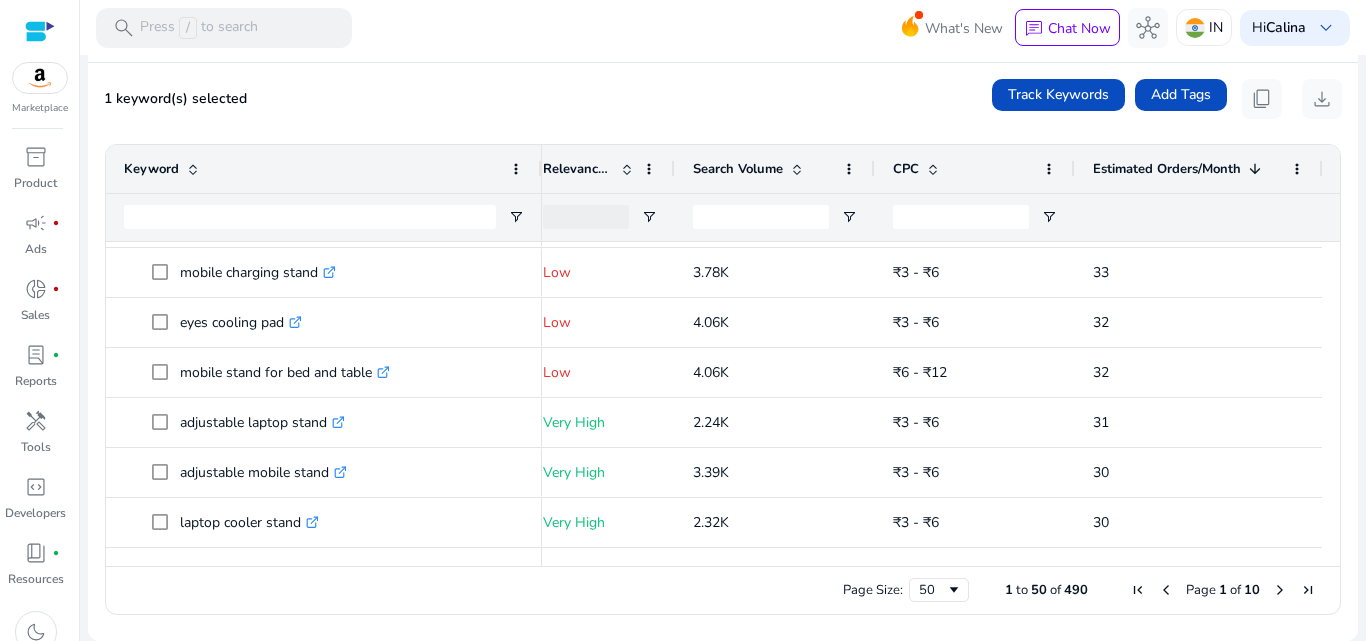 scroll, scrollTop: 1994, scrollLeft: 0, axis: vertical 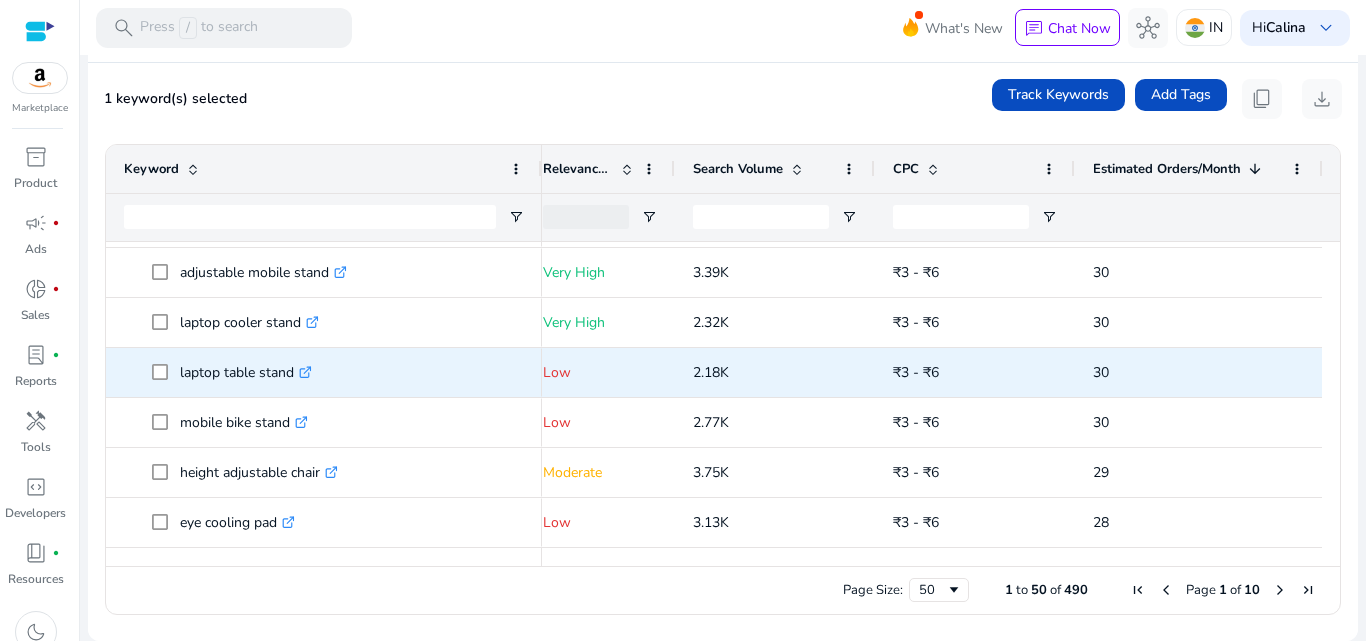 click on "laptop table stand  .st0{fill:#2c8af8}" 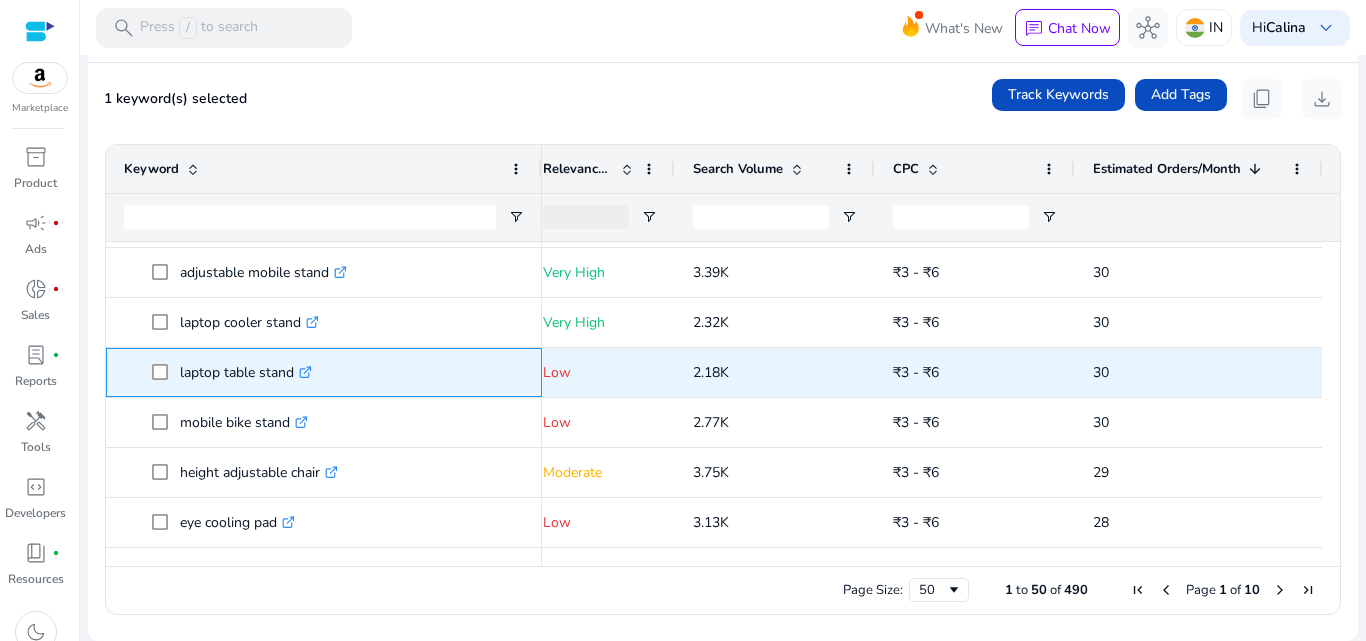 click on "laptop table stand  .st0{fill:#2c8af8}" 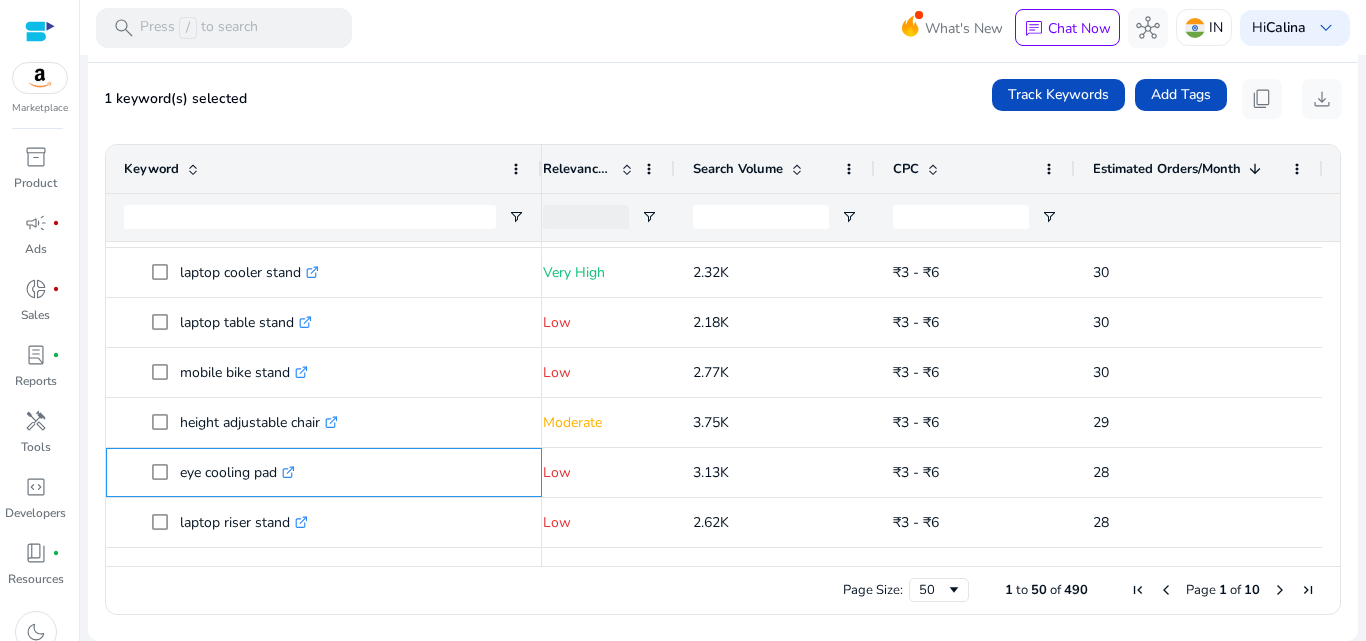 scroll, scrollTop: 0, scrollLeft: 0, axis: both 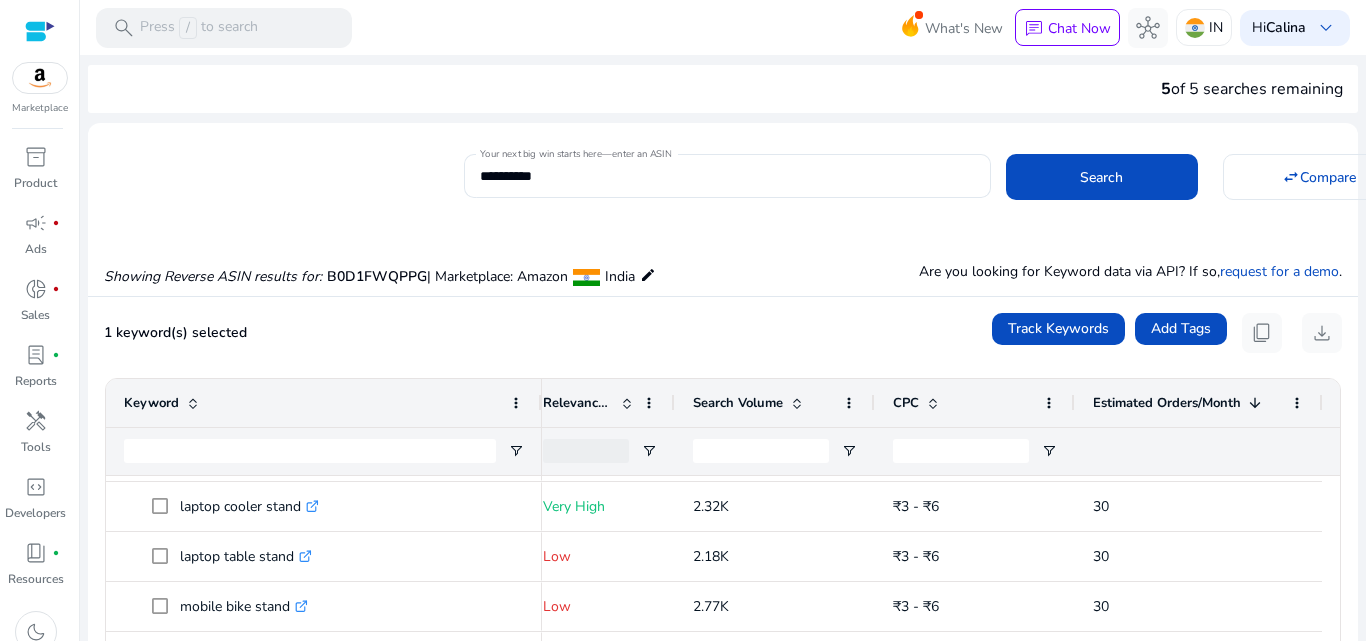 click at bounding box center (40, 31) 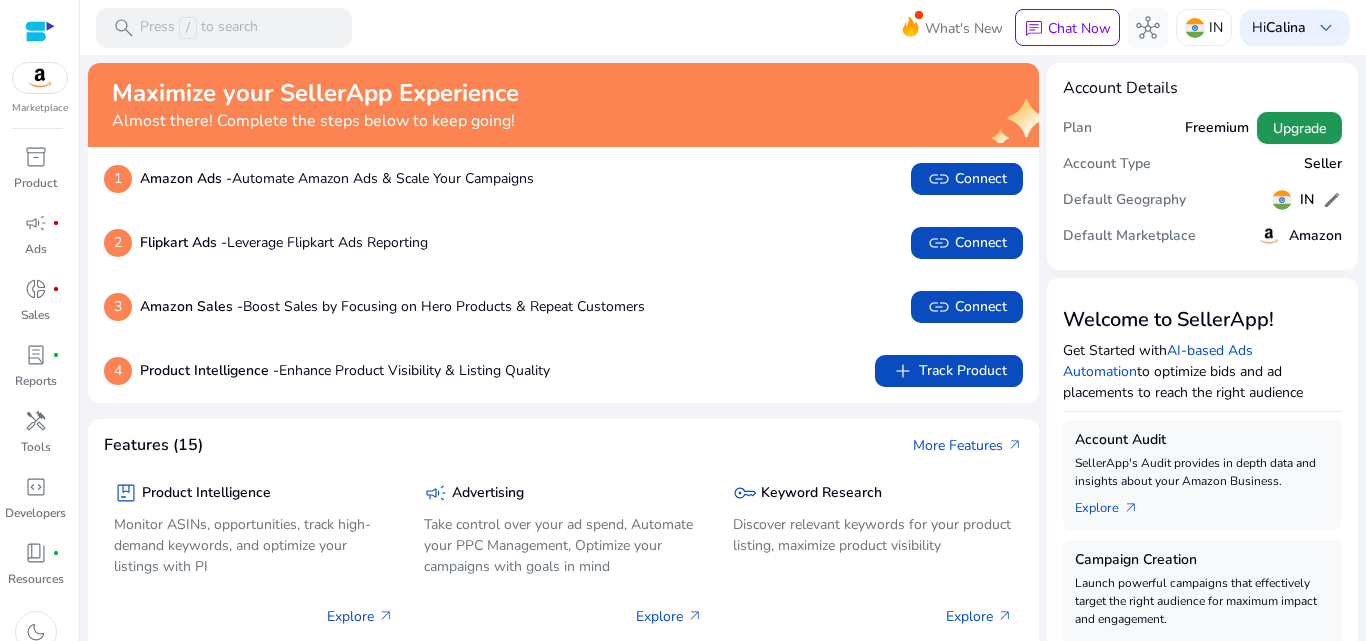 click on "Upgrade" 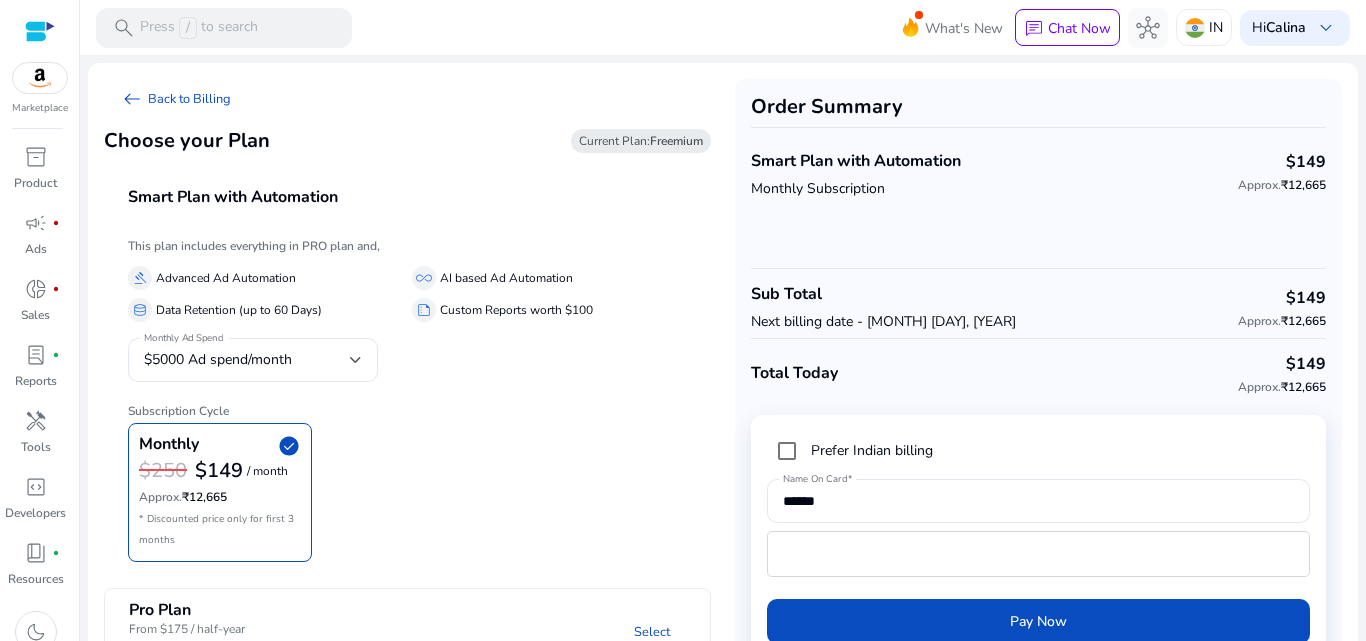 click on "Advanced Ad Automation" at bounding box center (226, 278) 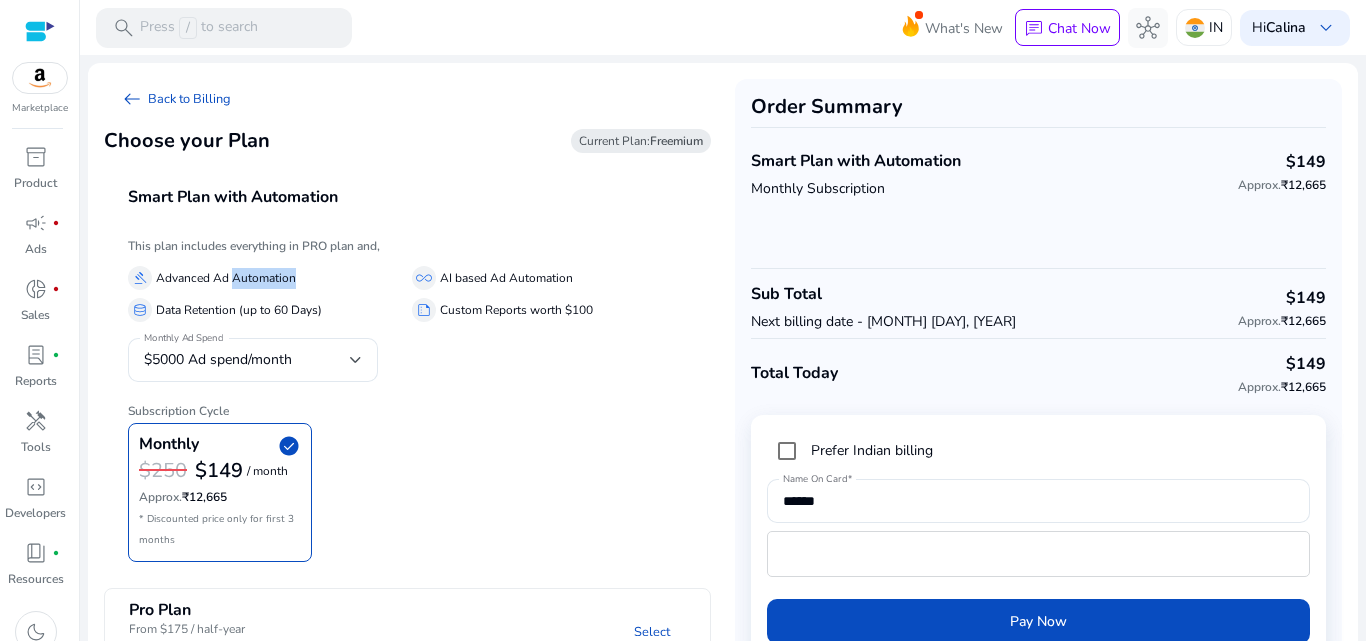 click on "Advanced Ad Automation" at bounding box center (226, 278) 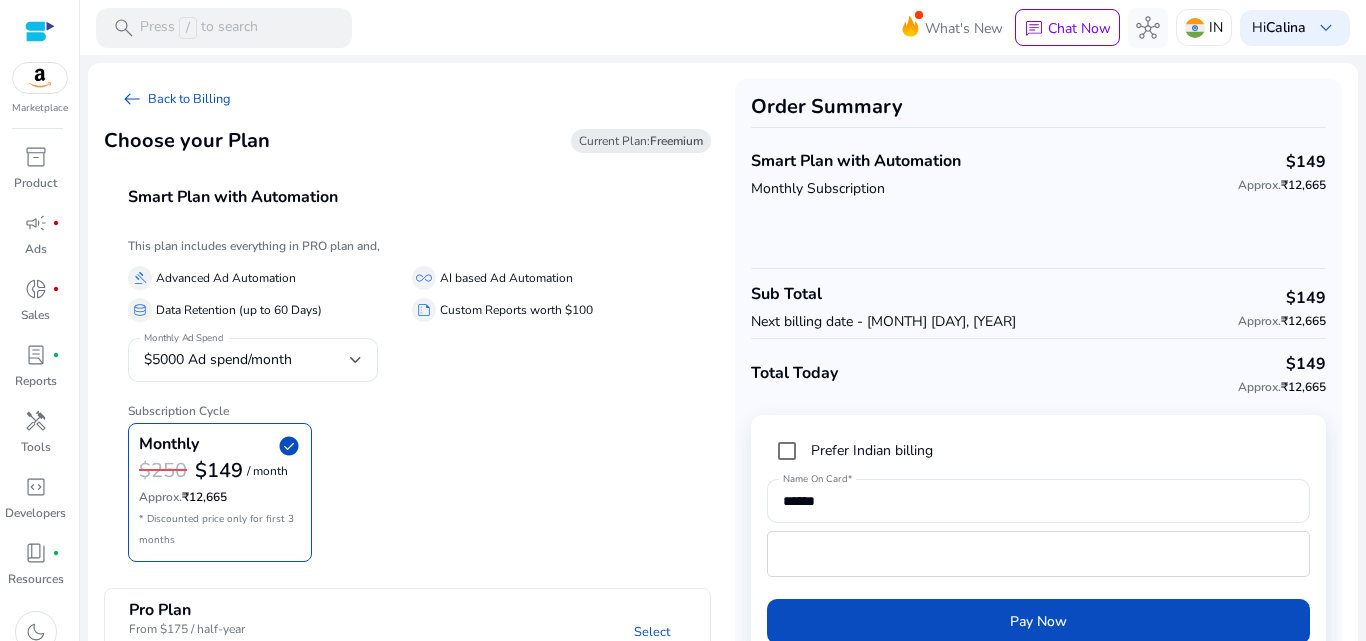 click on "Data Retention (up to 60 Days)" at bounding box center (239, 310) 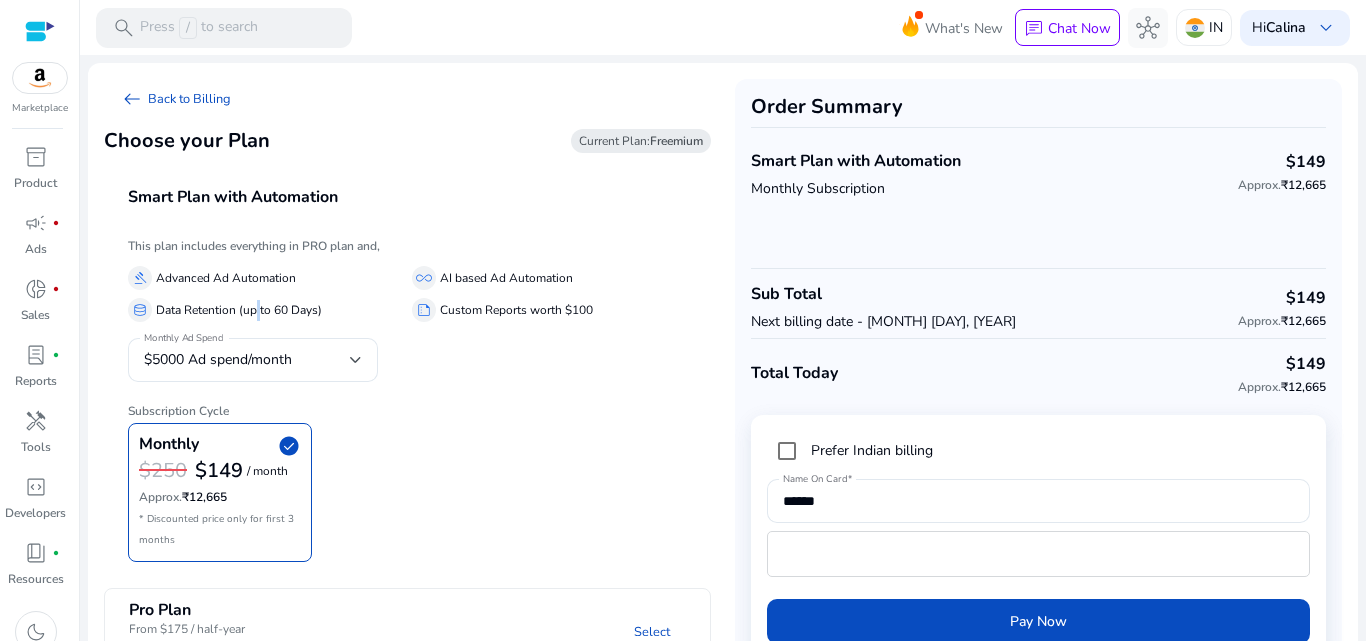 click on "Data Retention (up to 60 Days)" at bounding box center (239, 310) 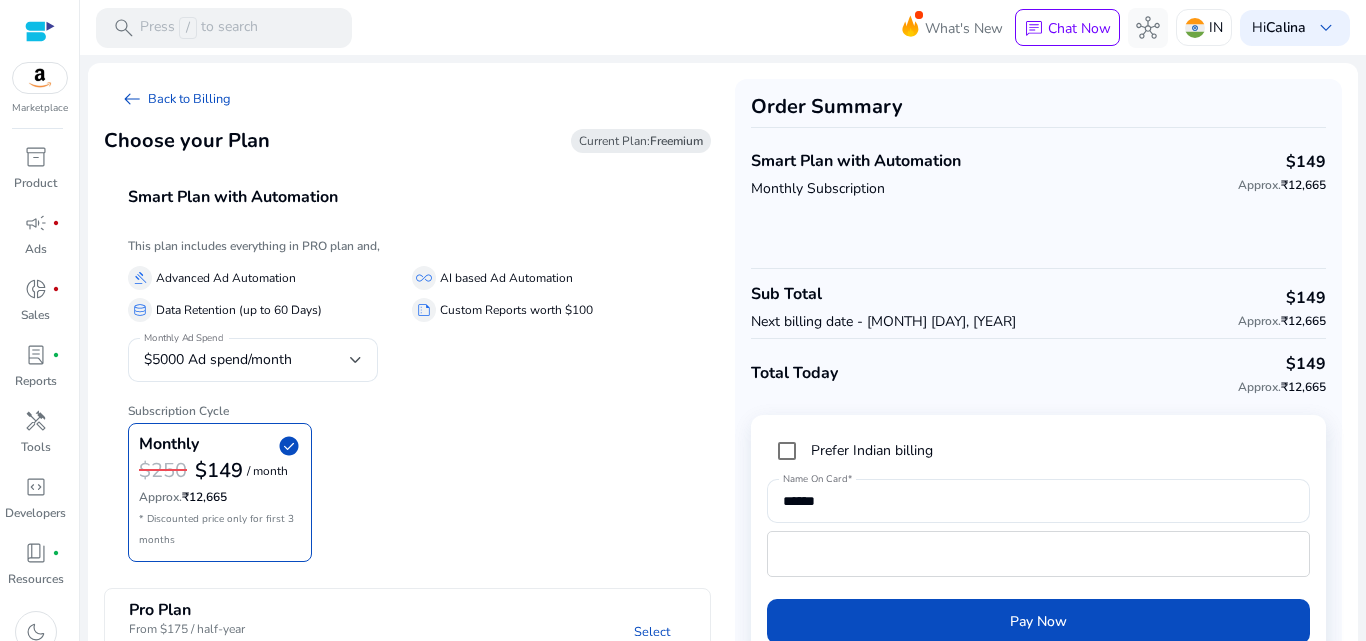 click on "AI based Ad Automation" at bounding box center (506, 278) 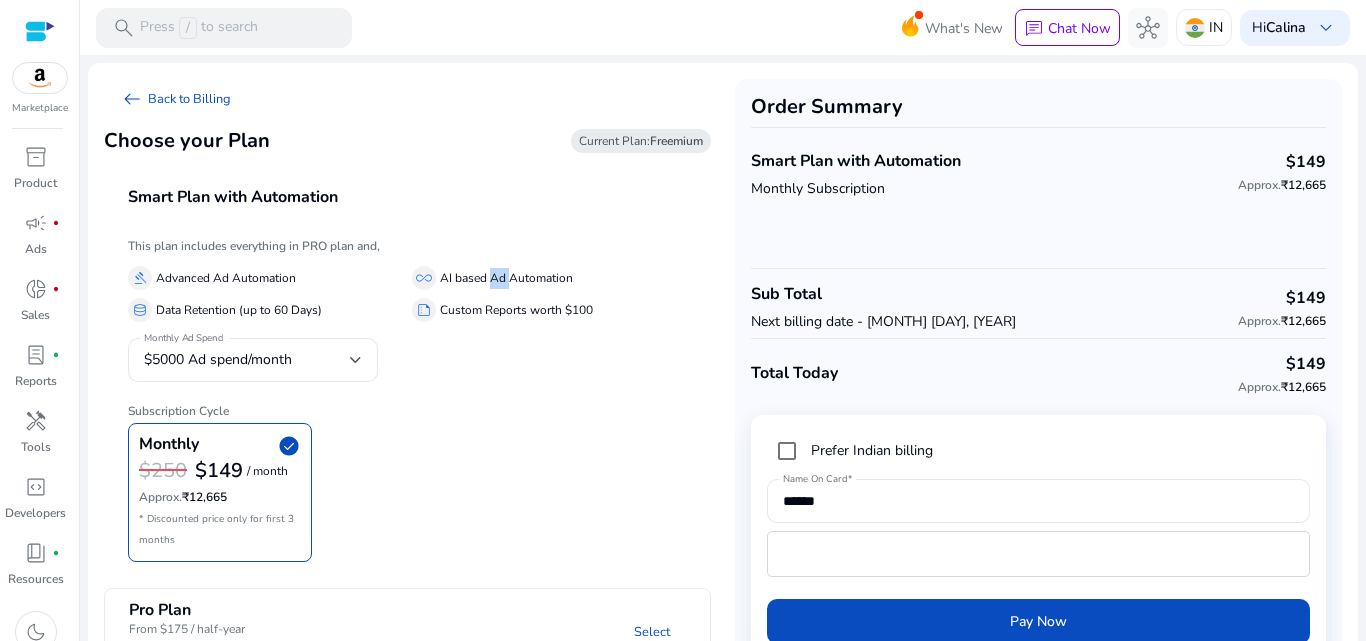 click on "AI based Ad Automation" at bounding box center (506, 278) 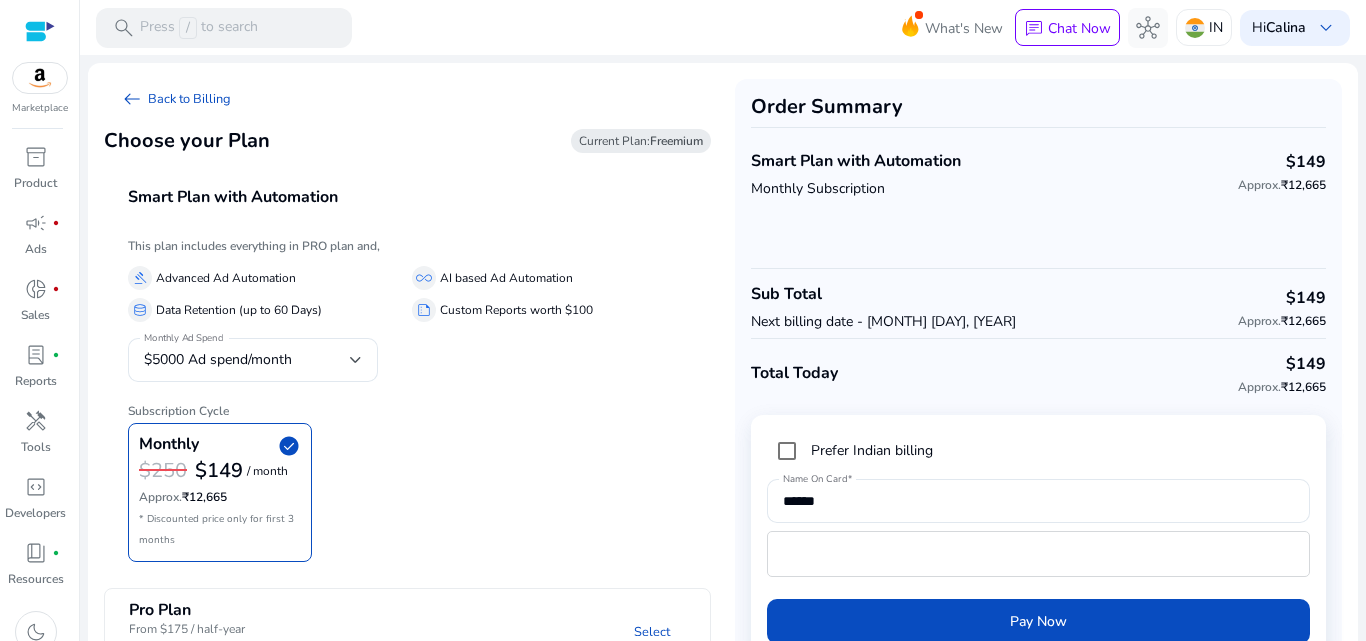 click on "Custom Reports worth $100" at bounding box center [516, 310] 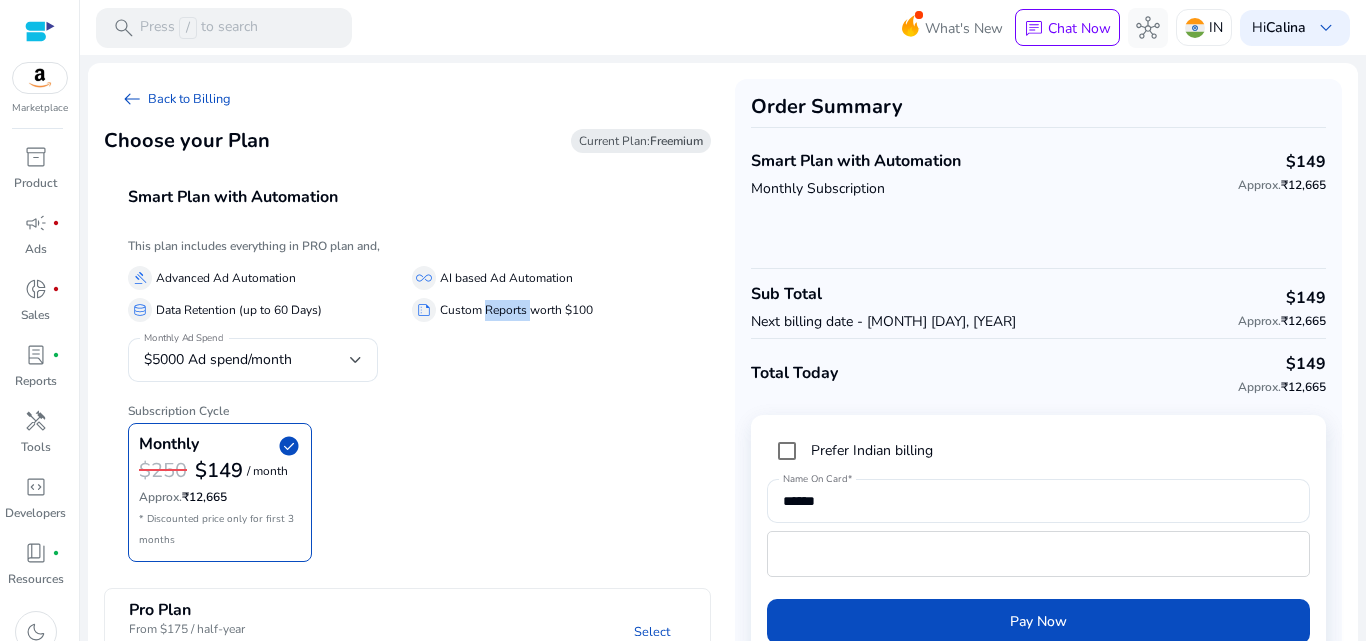 click on "Custom Reports worth $100" at bounding box center [516, 310] 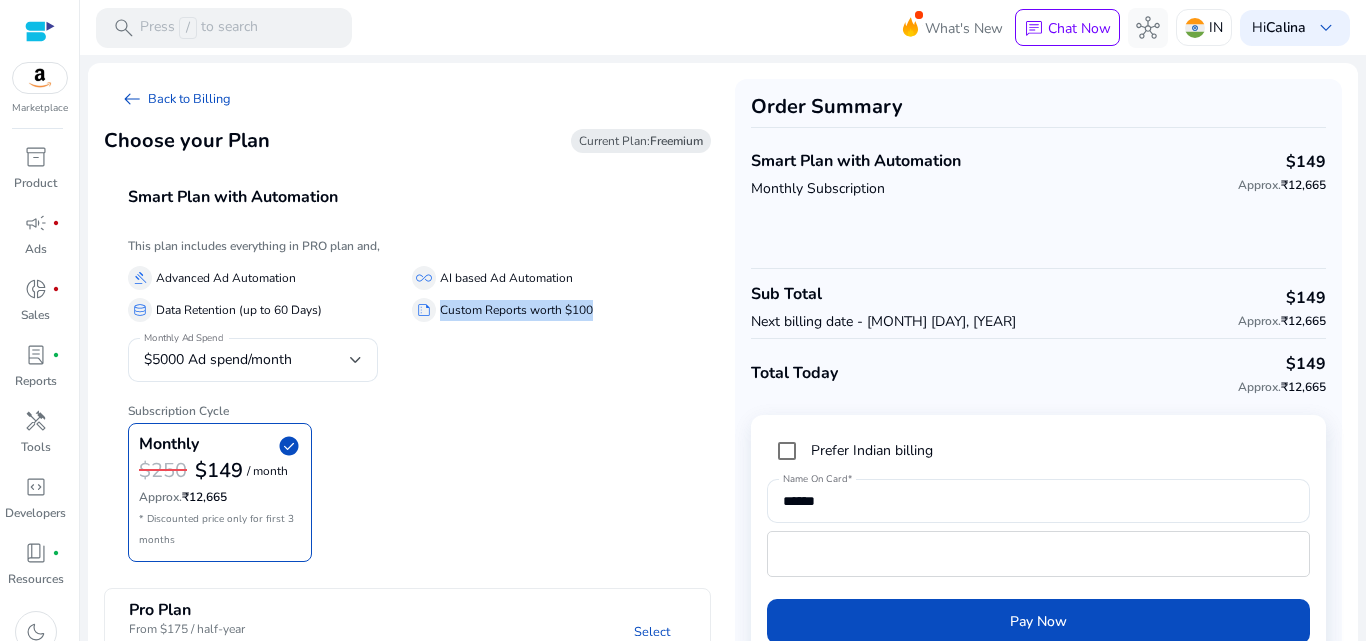 click on "Custom Reports worth $100" at bounding box center (516, 310) 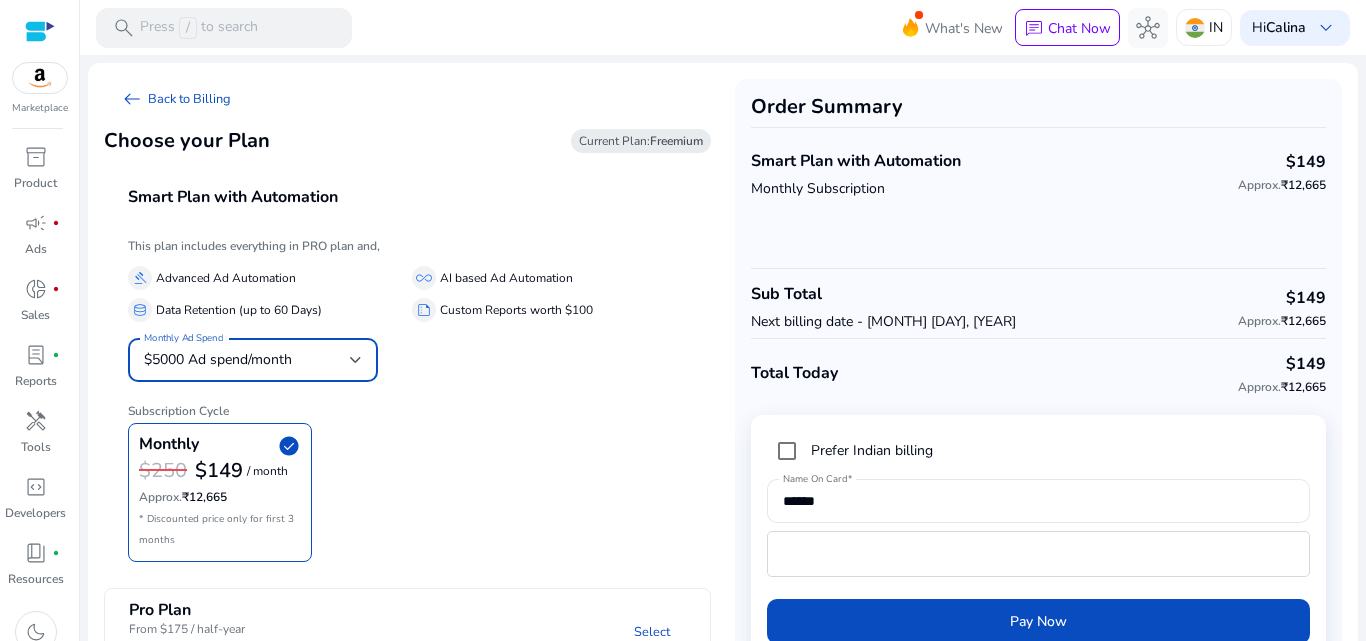 click on "$5000 Ad spend/month" at bounding box center [253, 360] 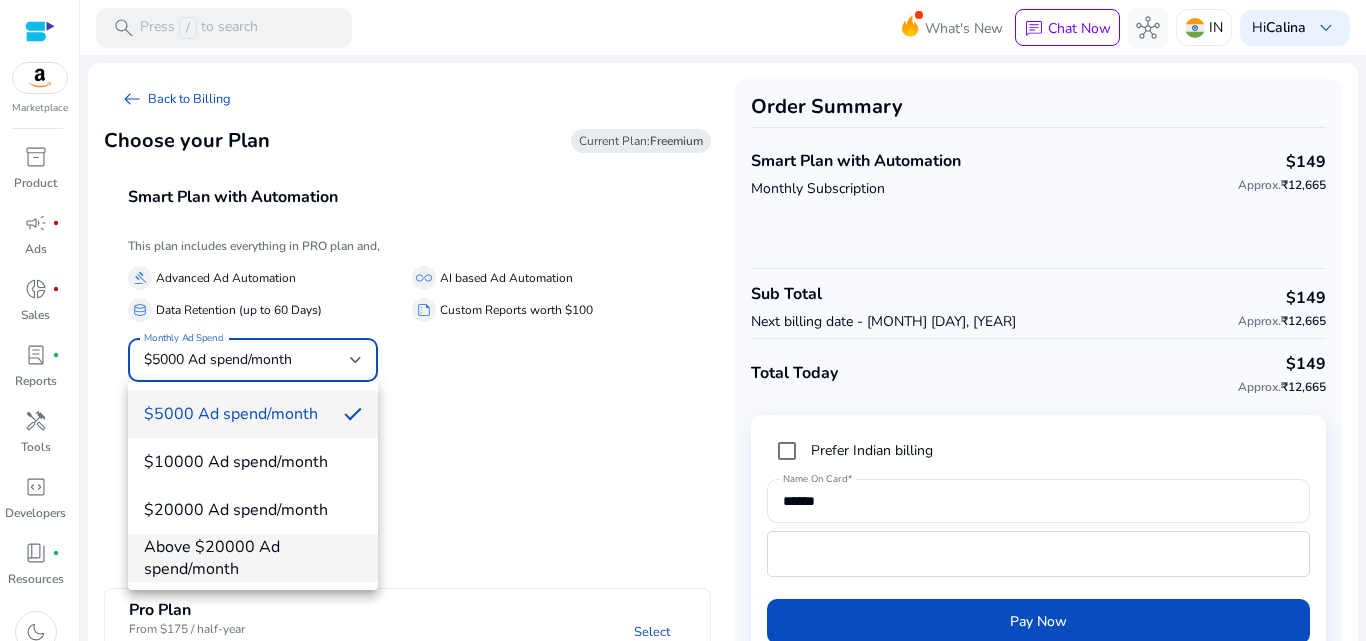 click on "Above $20000 Ad spend/month" at bounding box center (253, 558) 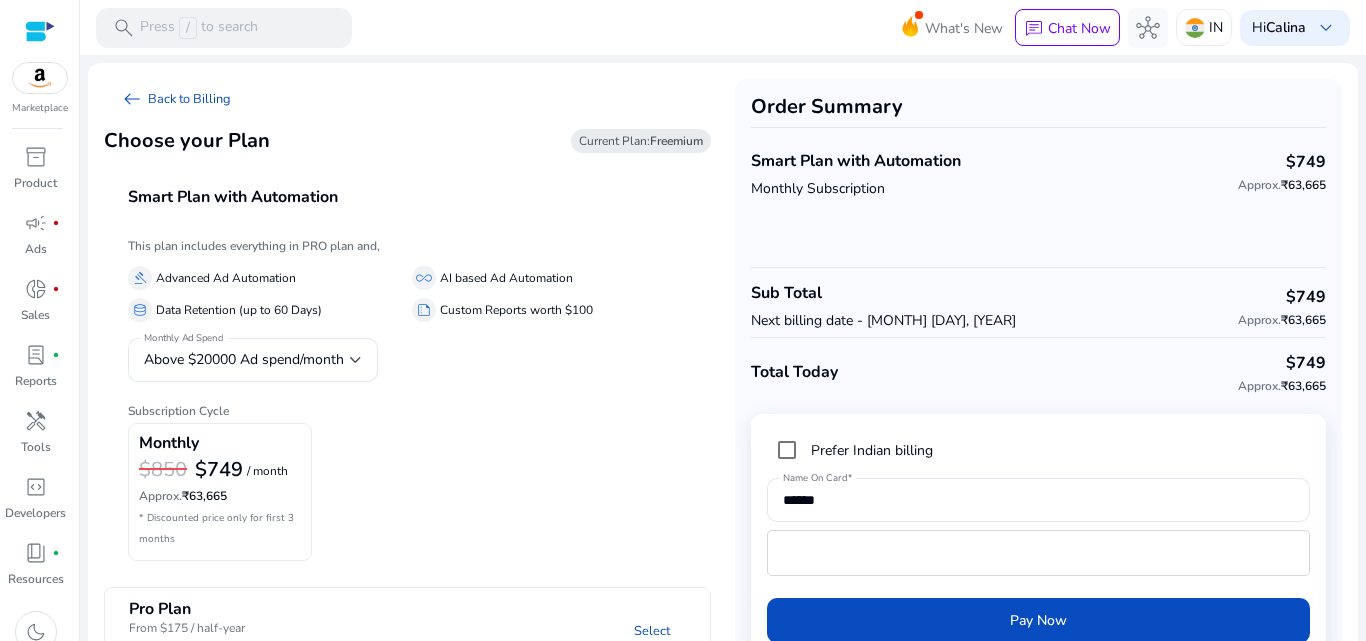 click on "Smart Plan with Automation" at bounding box center (431, 198) 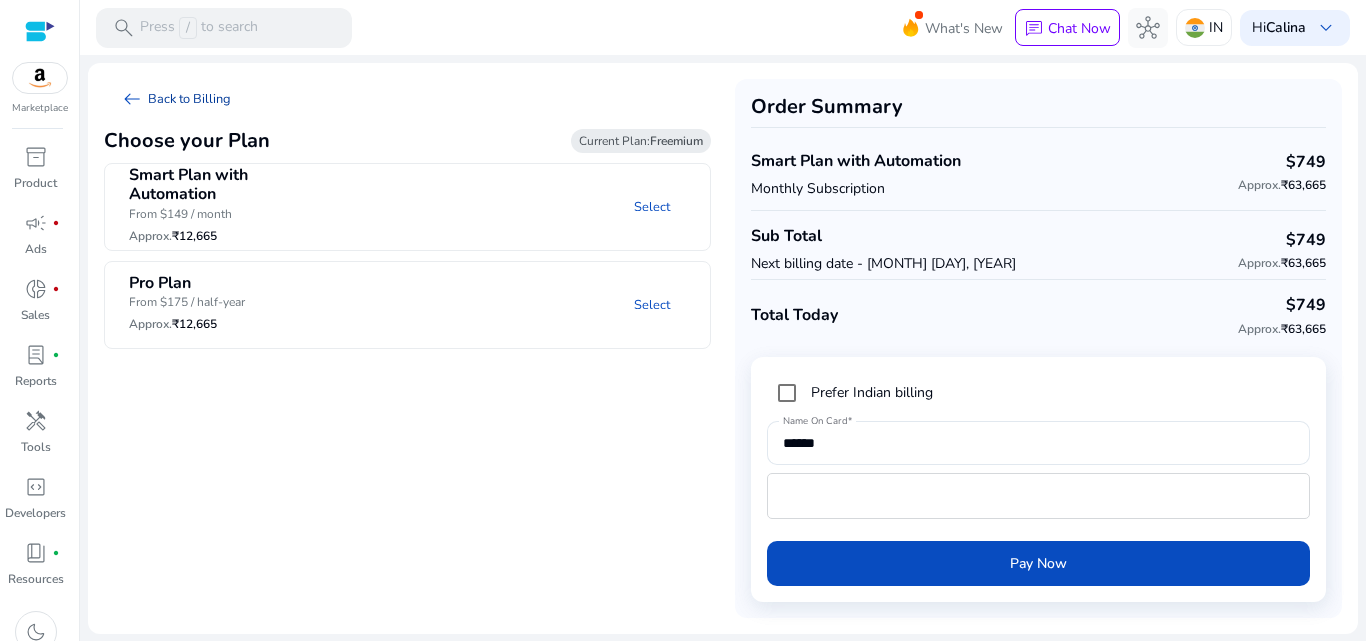 click on "arrow_left_alt" 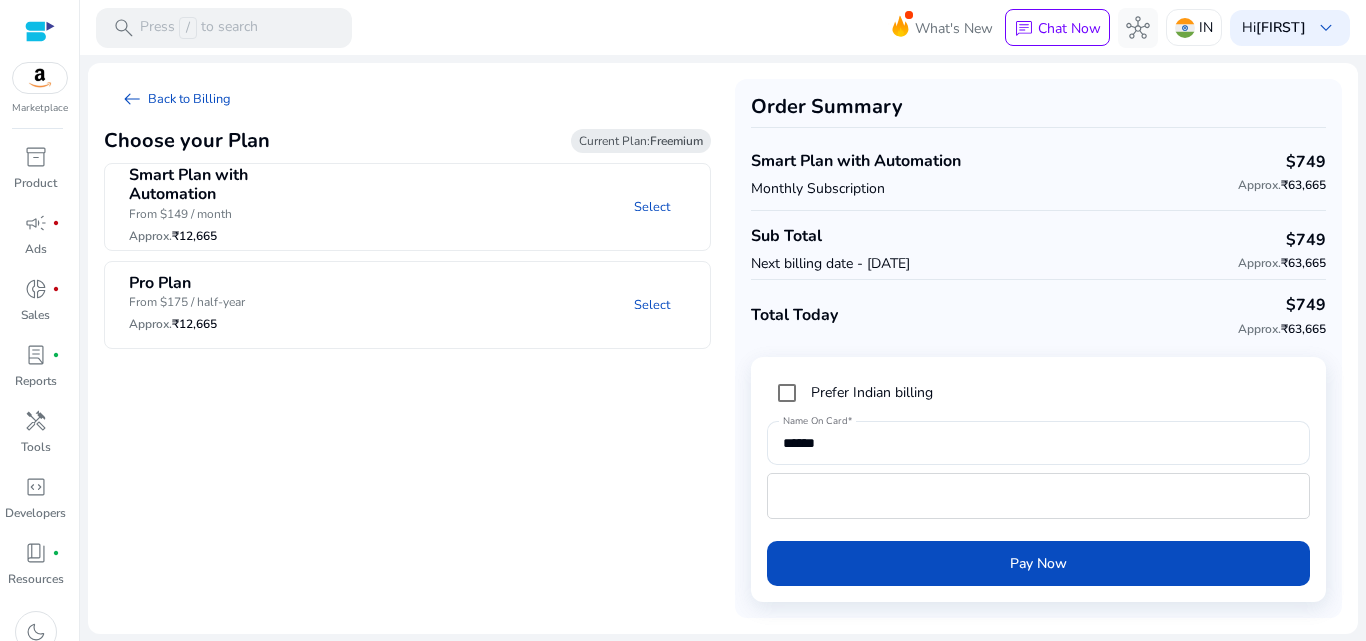 scroll, scrollTop: 0, scrollLeft: 0, axis: both 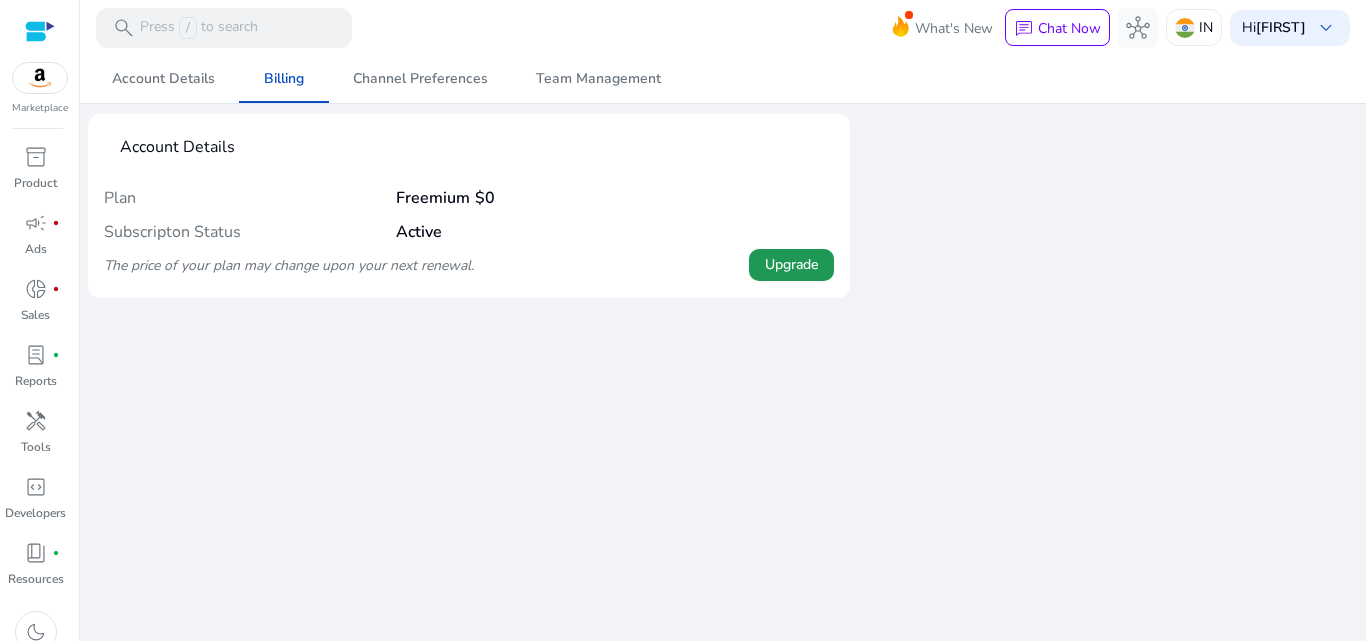 click on "Upgrade" 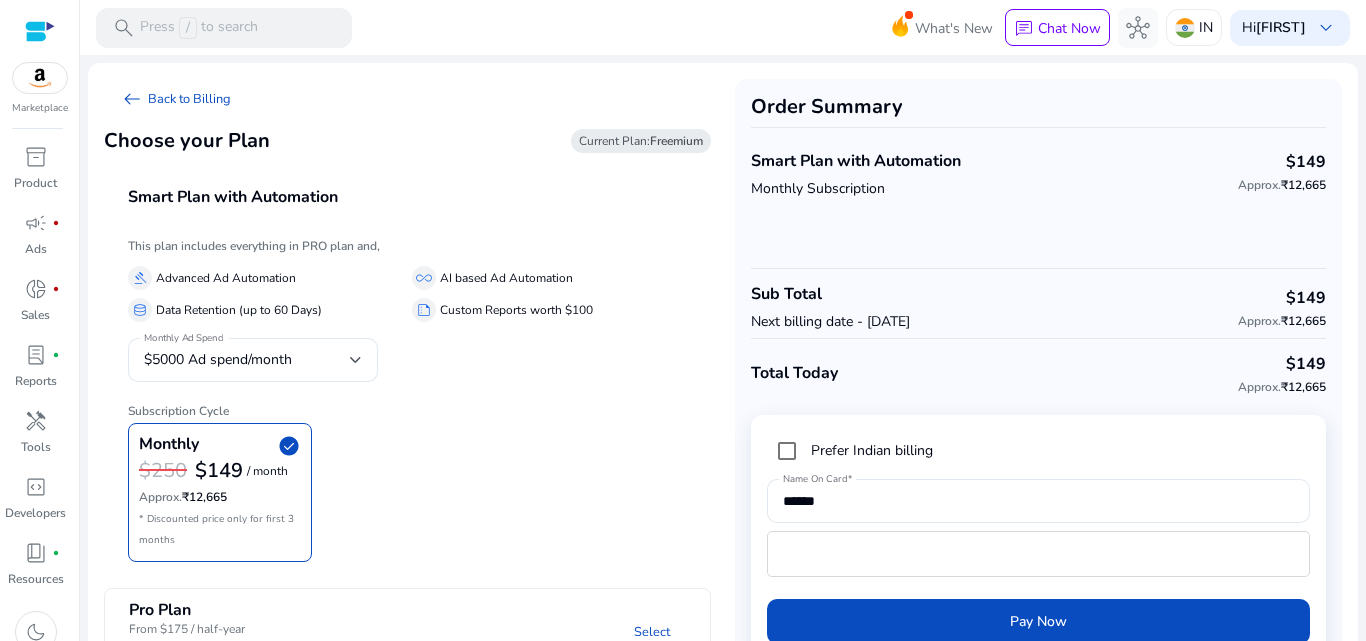 click on "Current Plan:  Freemium" 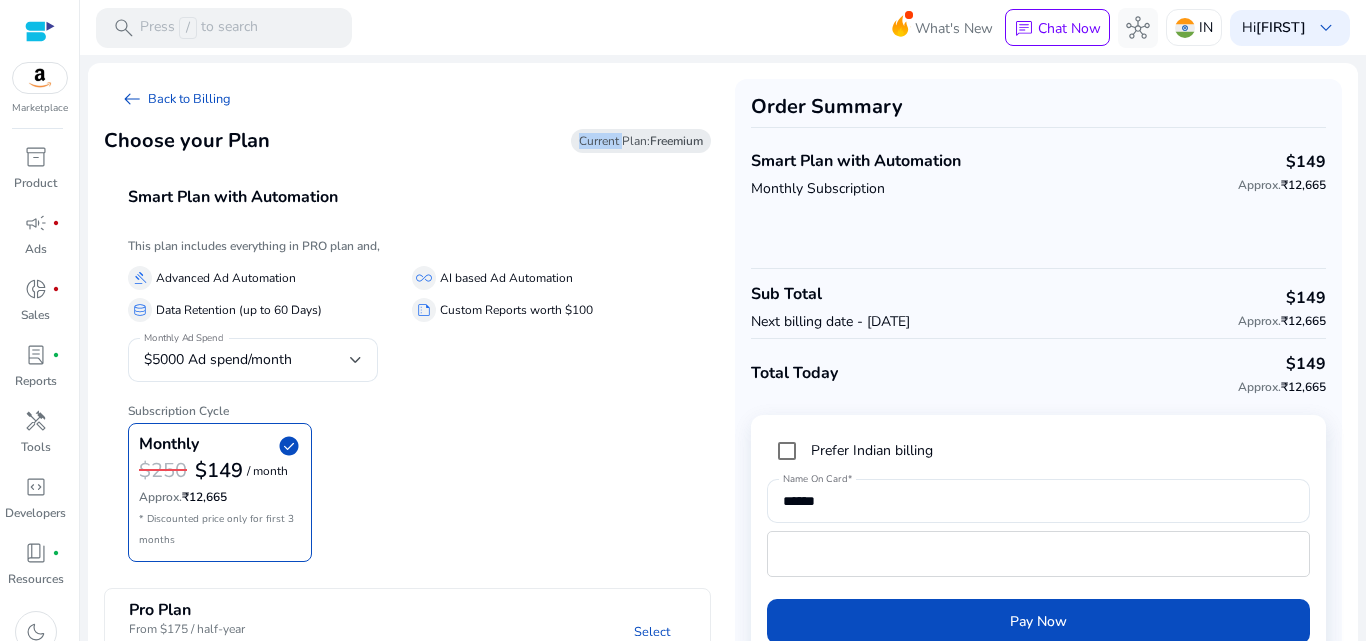 click on "Current Plan:  Freemium" 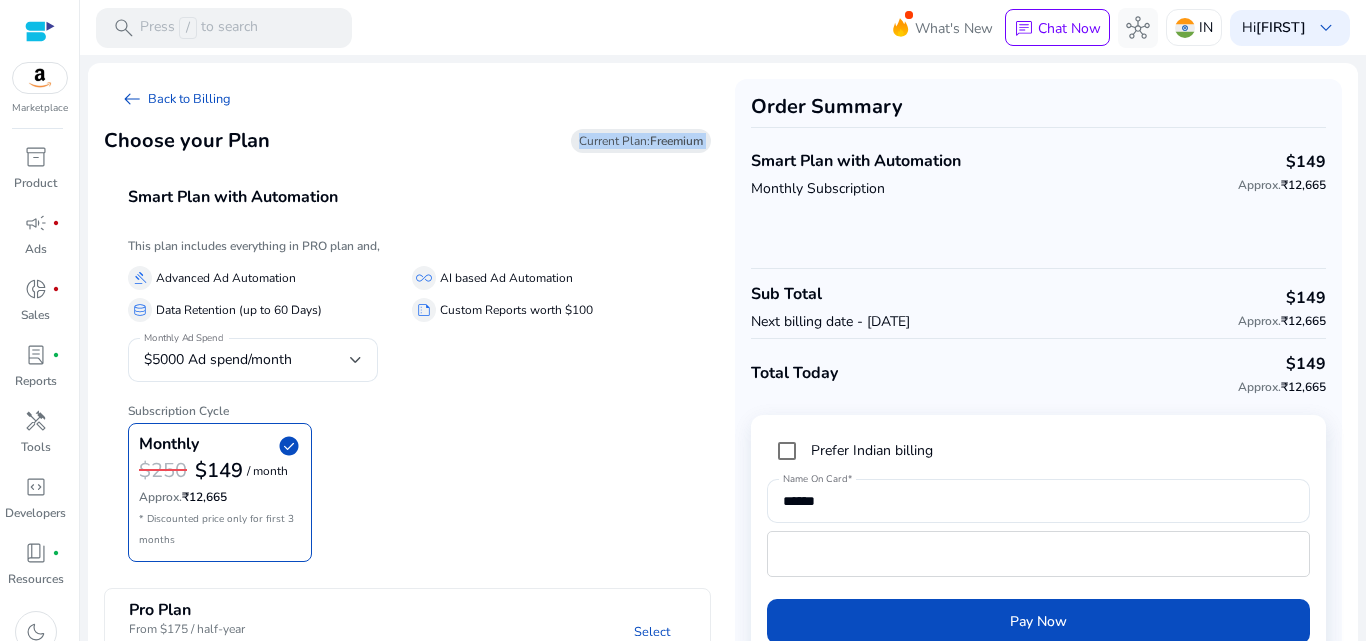 click on "Current Plan:  Freemium" 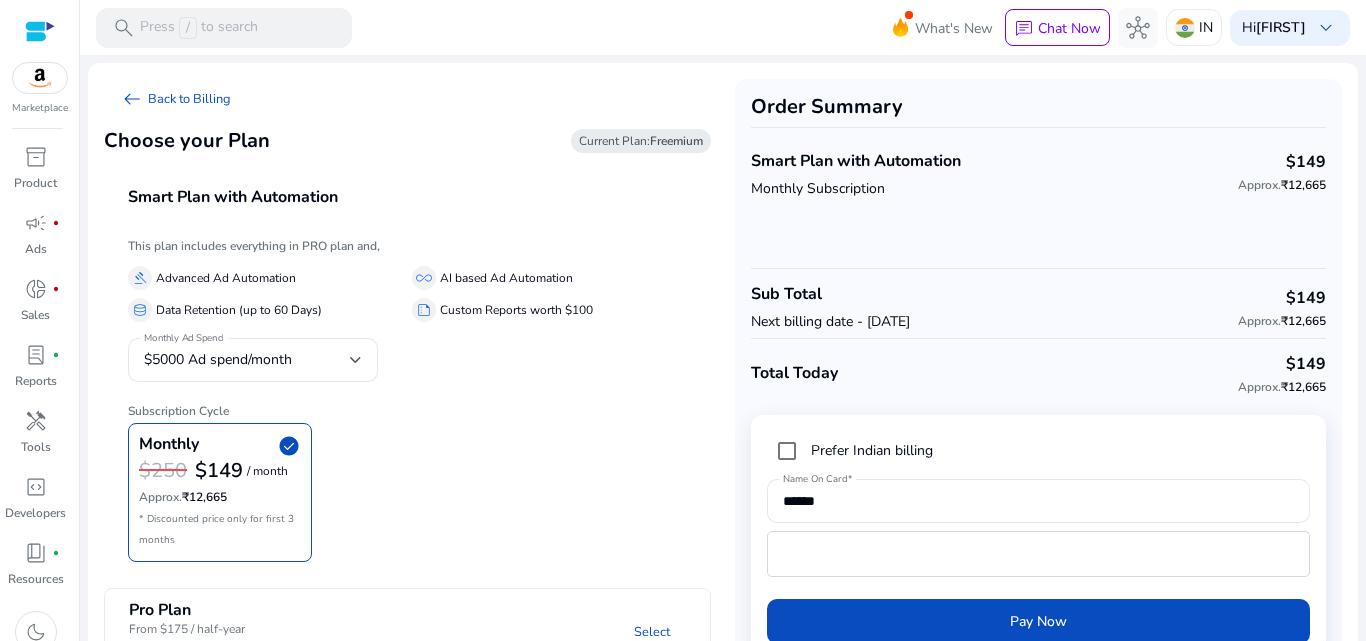 click on "Monthly   check_circle  $250 $149  / month  Approx.  ₹12,665   * Discounted price only for first 3 months" 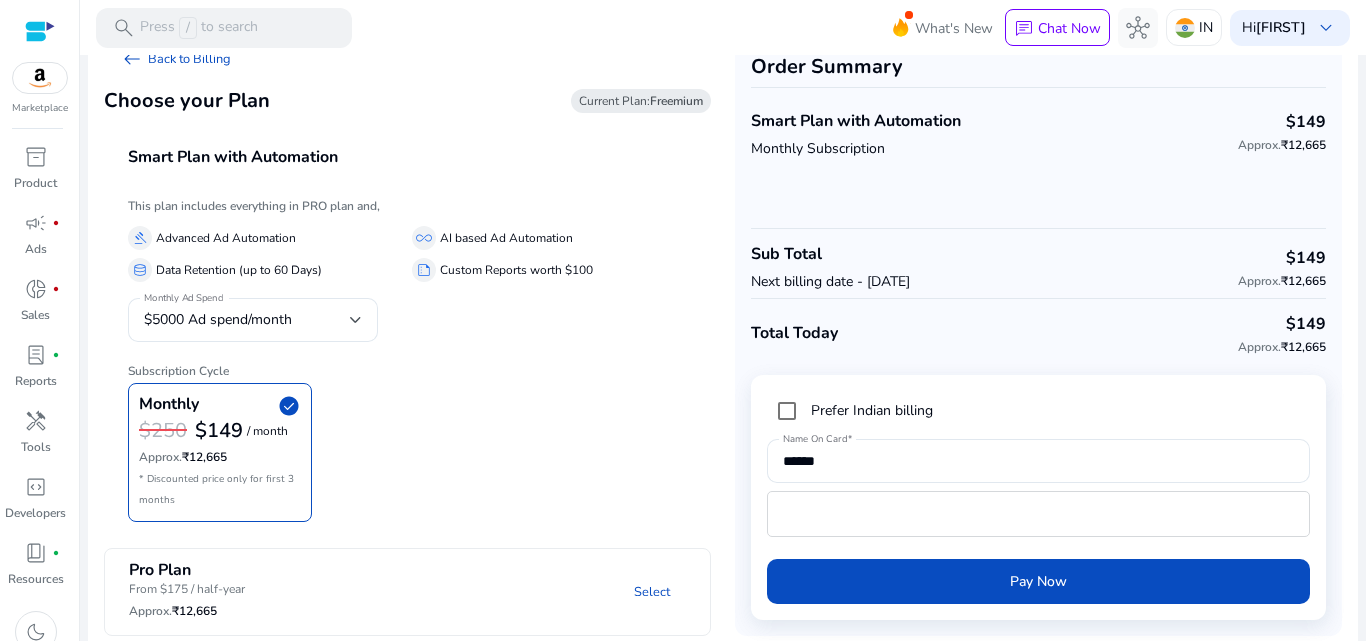 scroll, scrollTop: 51, scrollLeft: 0, axis: vertical 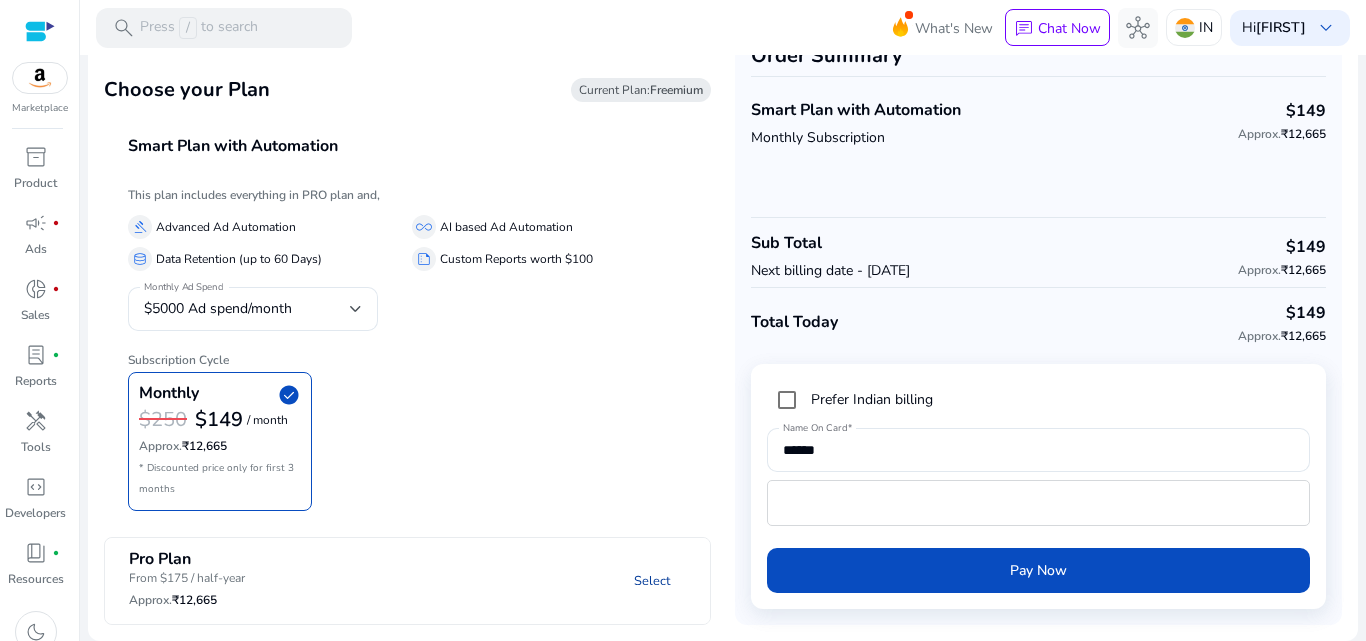 click on "Select" 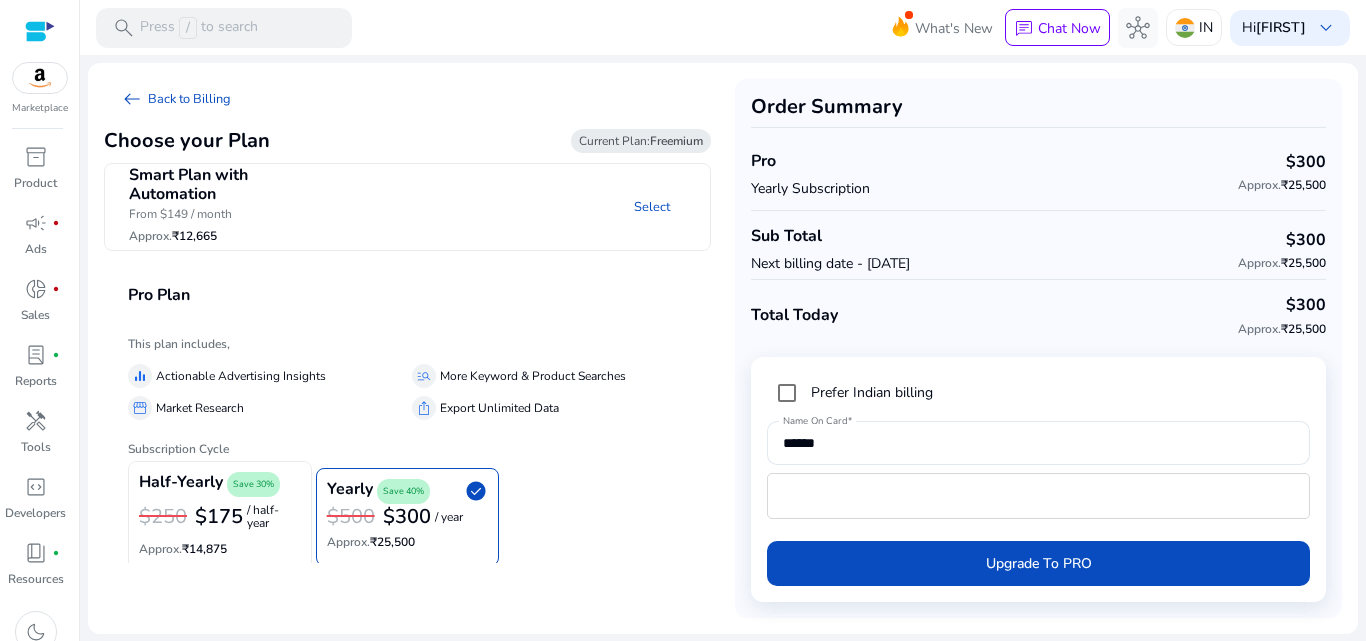 scroll, scrollTop: 0, scrollLeft: 0, axis: both 